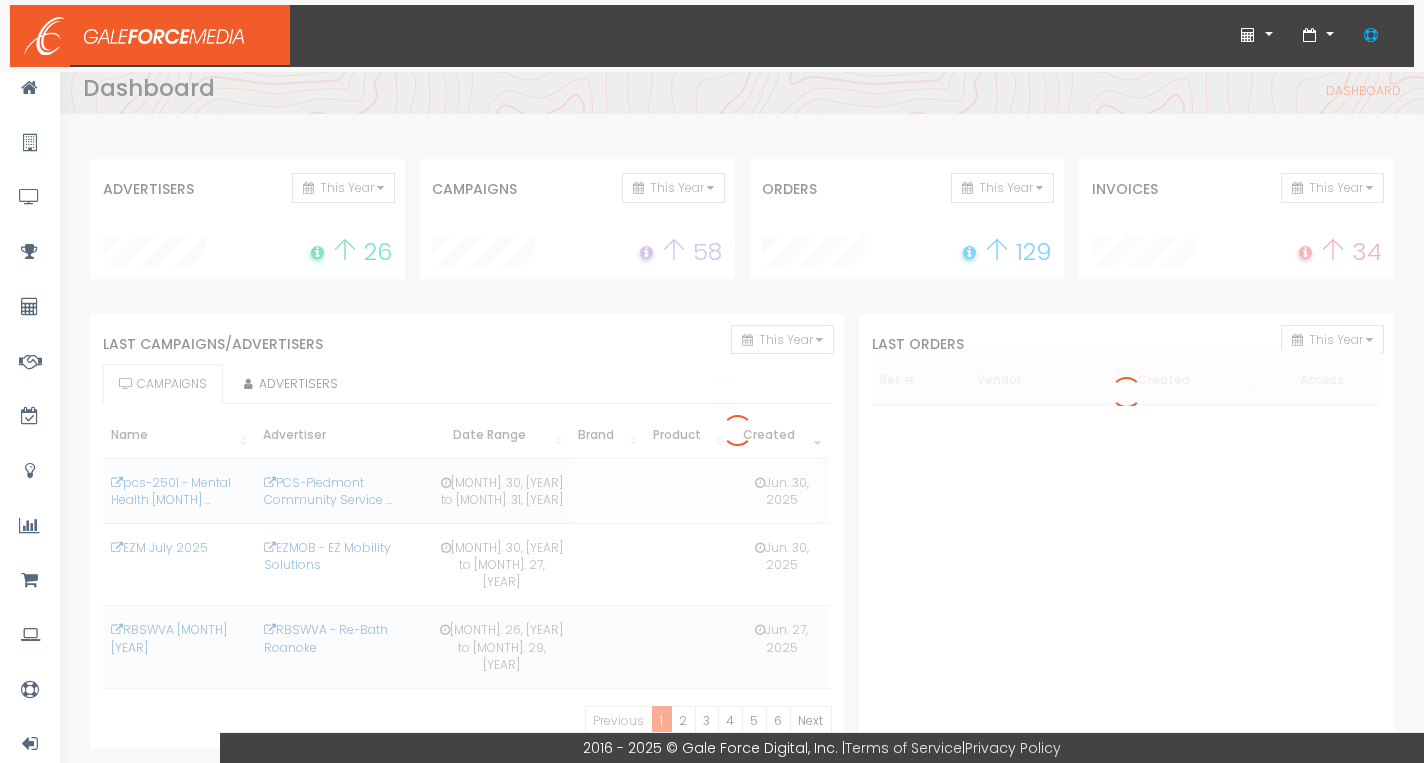 scroll, scrollTop: 0, scrollLeft: 0, axis: both 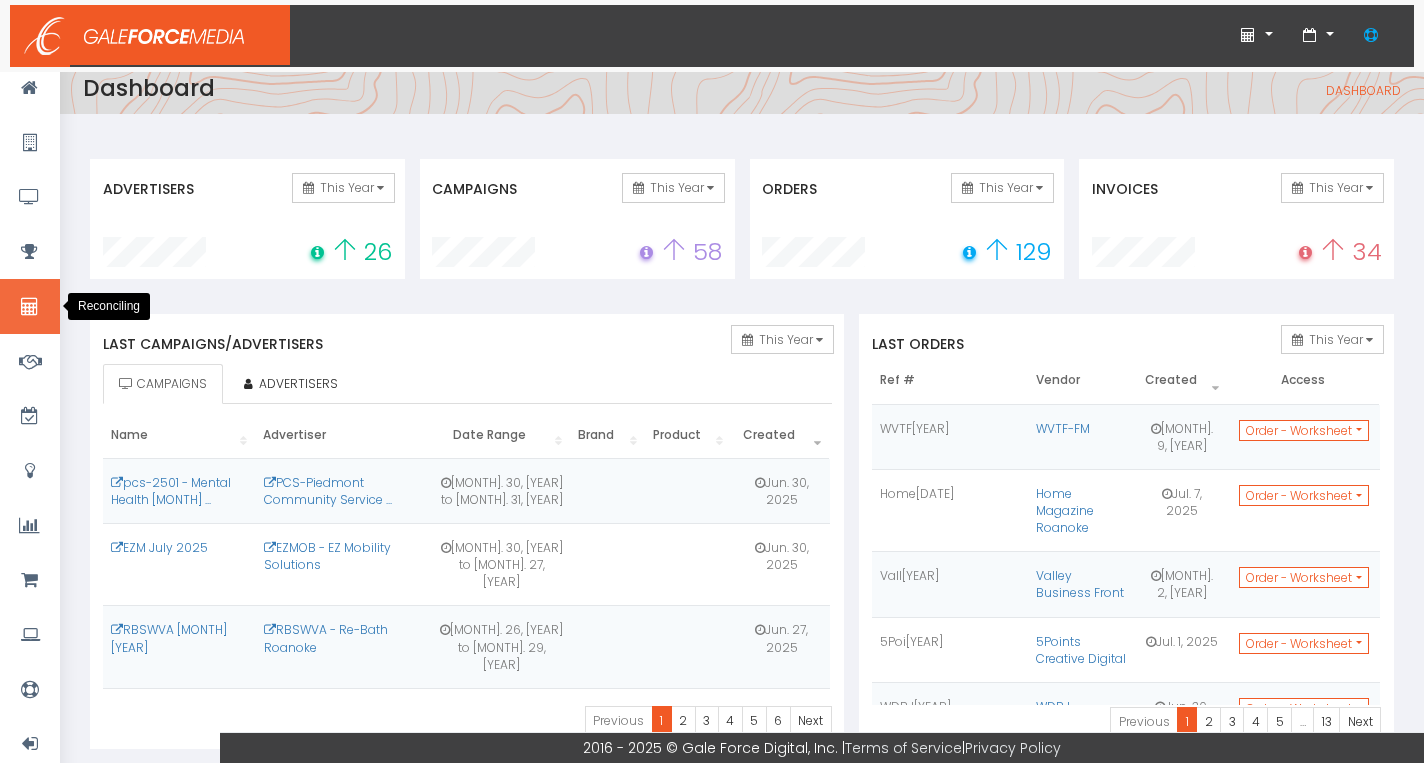 click at bounding box center (29, 307) 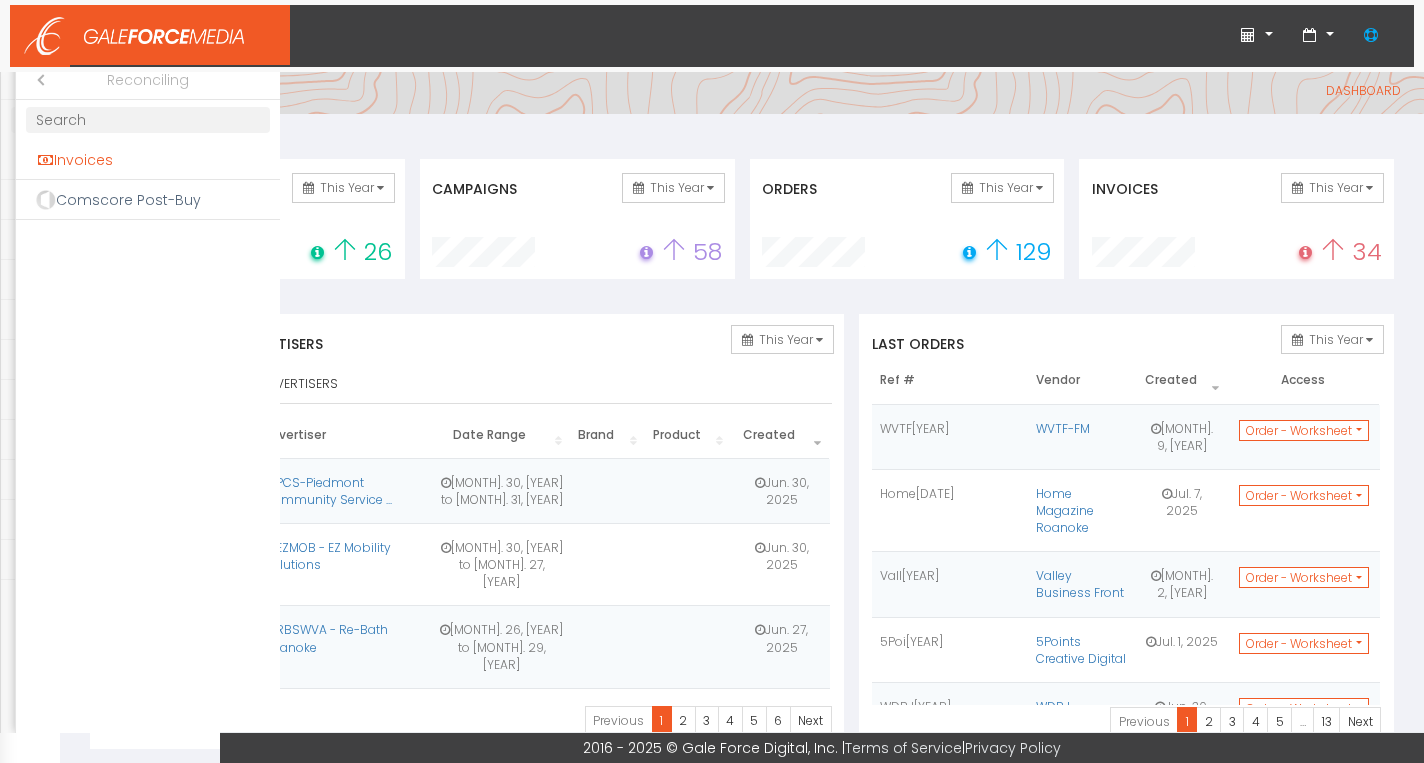 click on "Invoices" at bounding box center (148, 160) 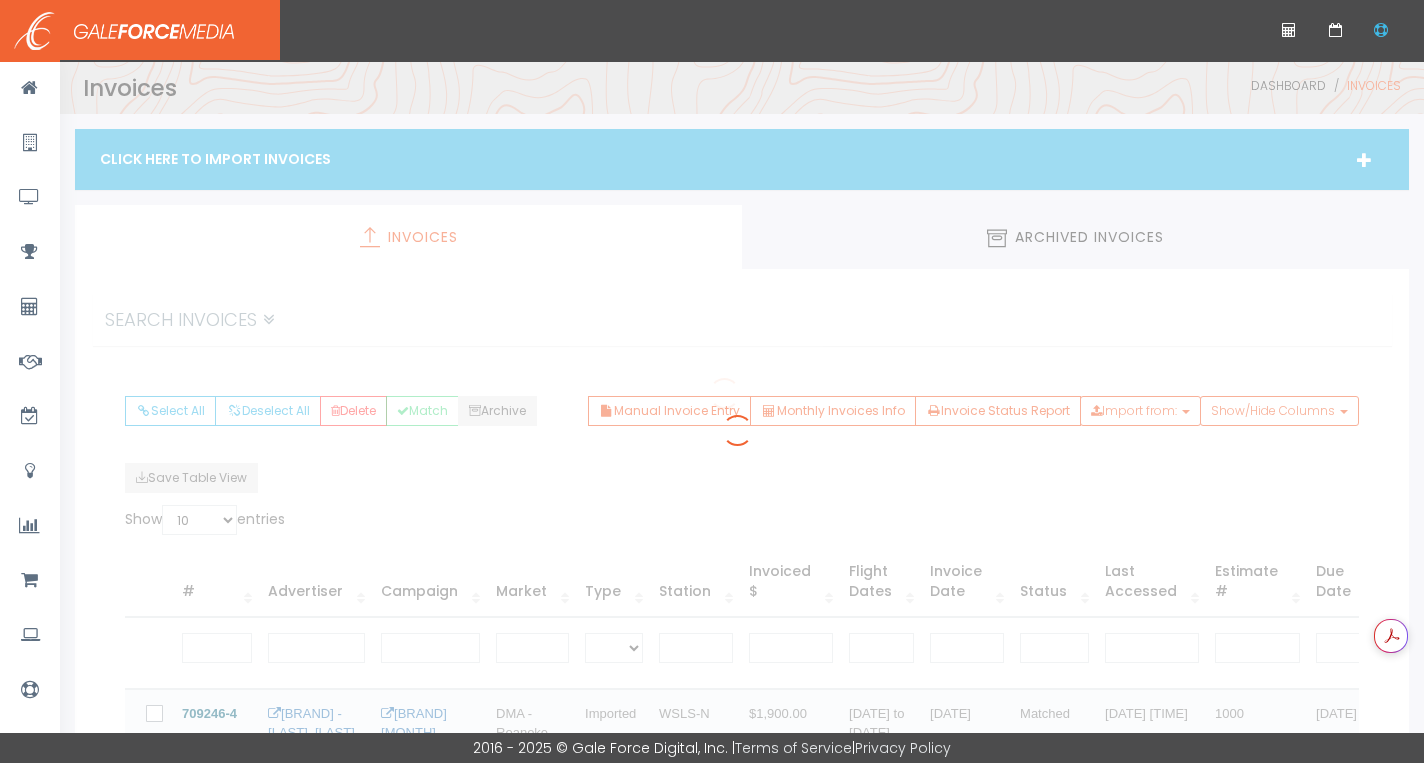scroll, scrollTop: 0, scrollLeft: 0, axis: both 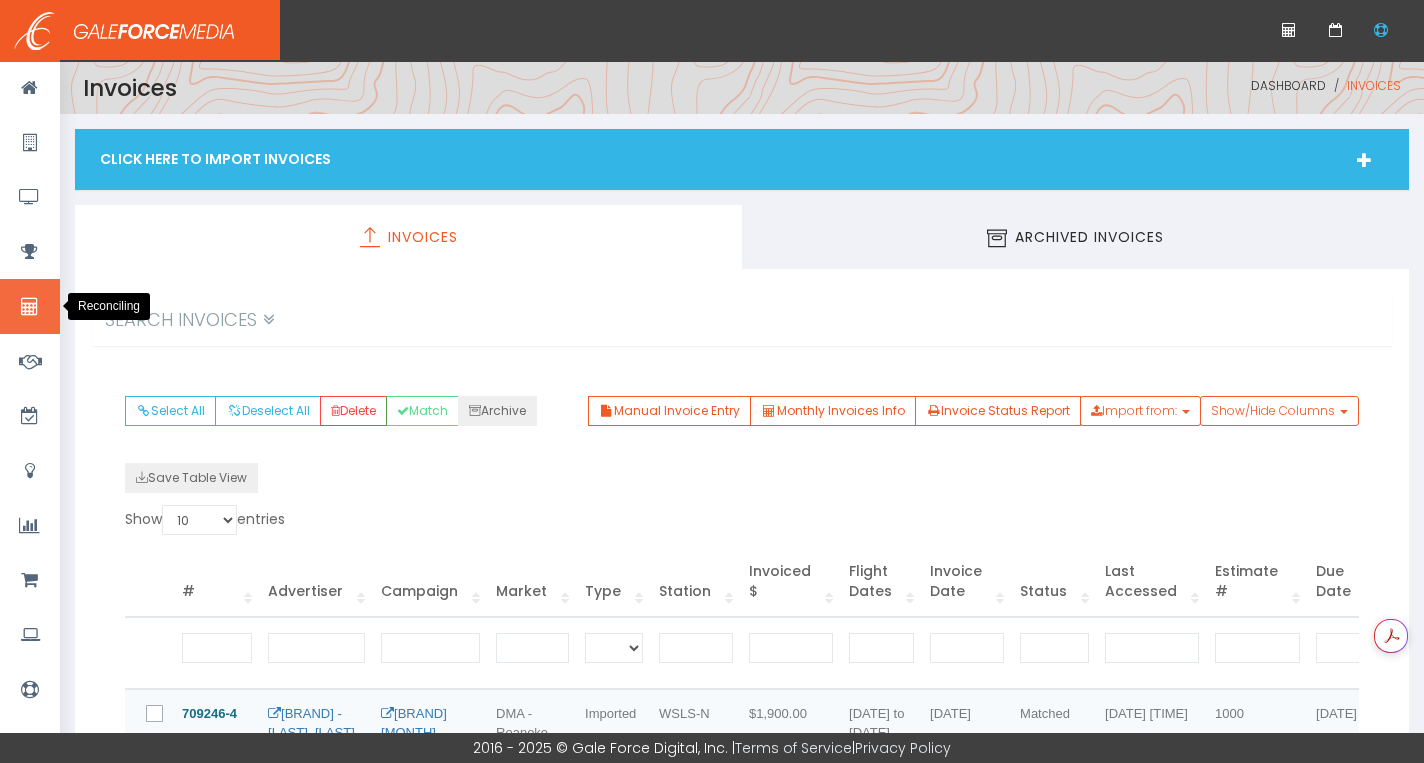 click at bounding box center [29, 307] 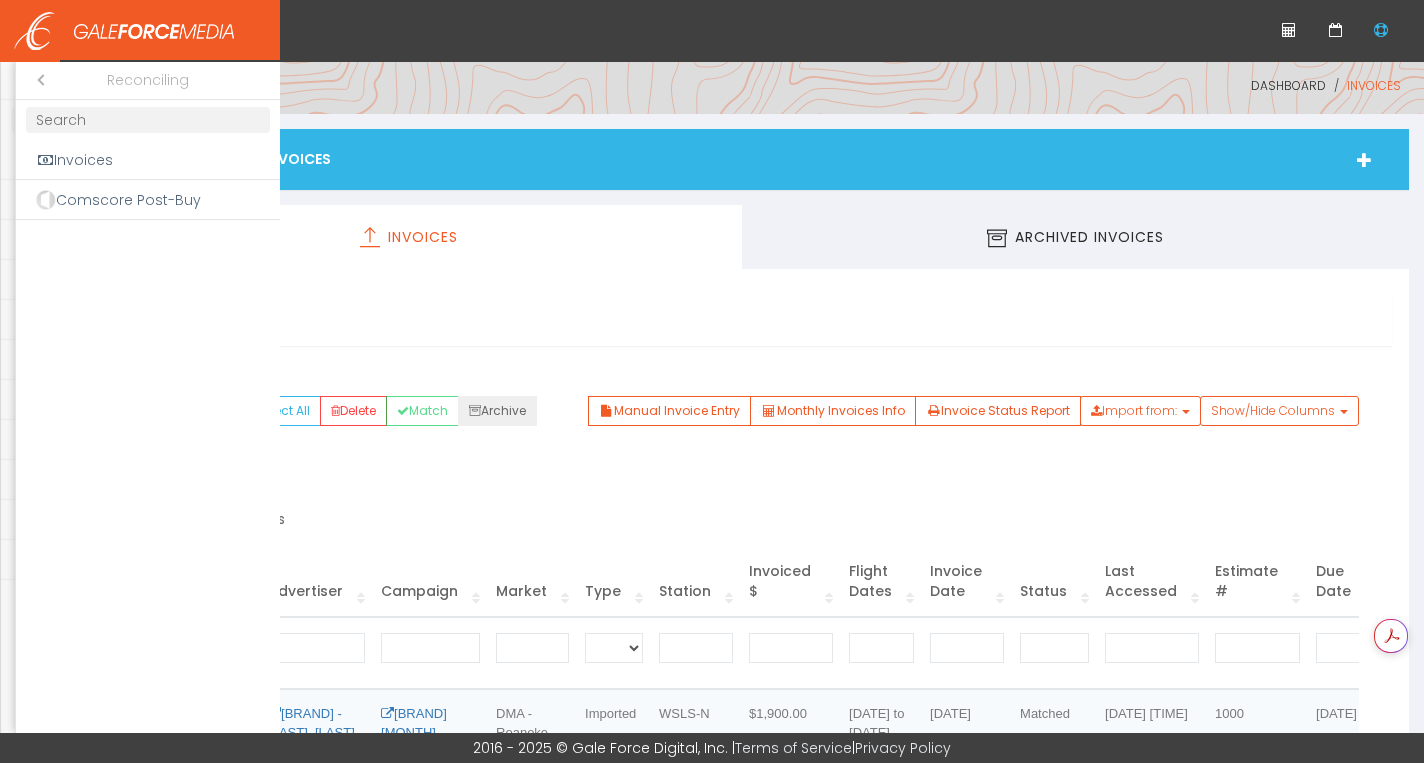 click at bounding box center [712, 381] 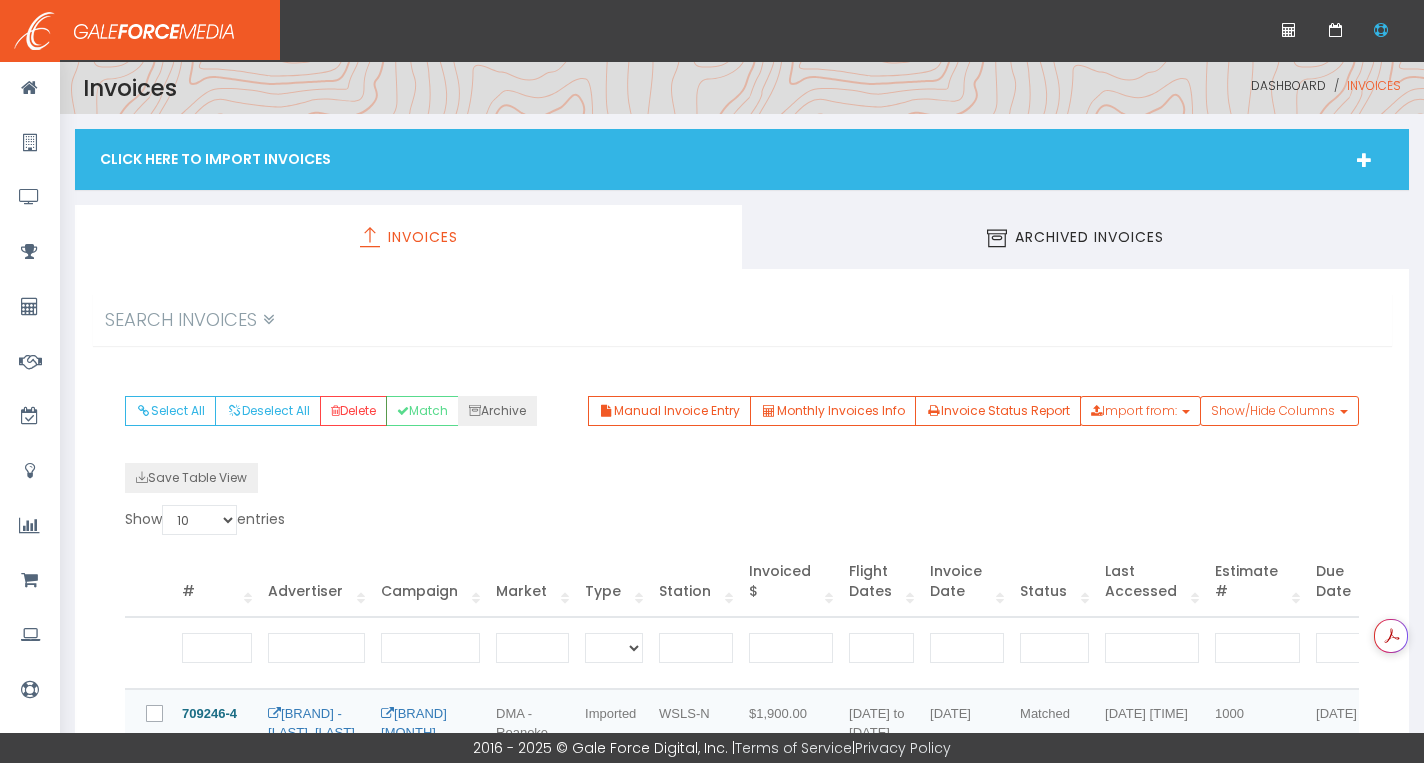 click on "Click Here To Import Invoices" at bounding box center (742, 159) 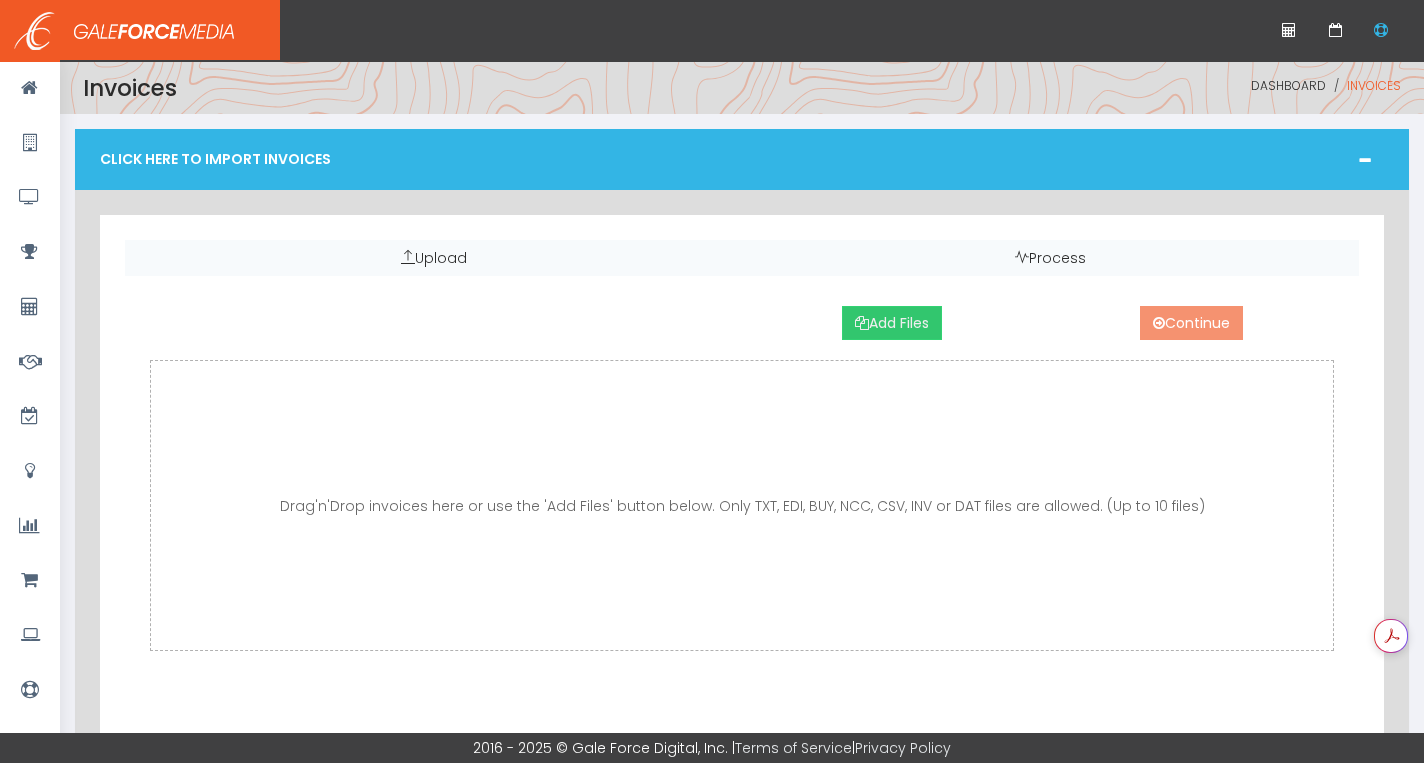 click at bounding box center [862, 323] 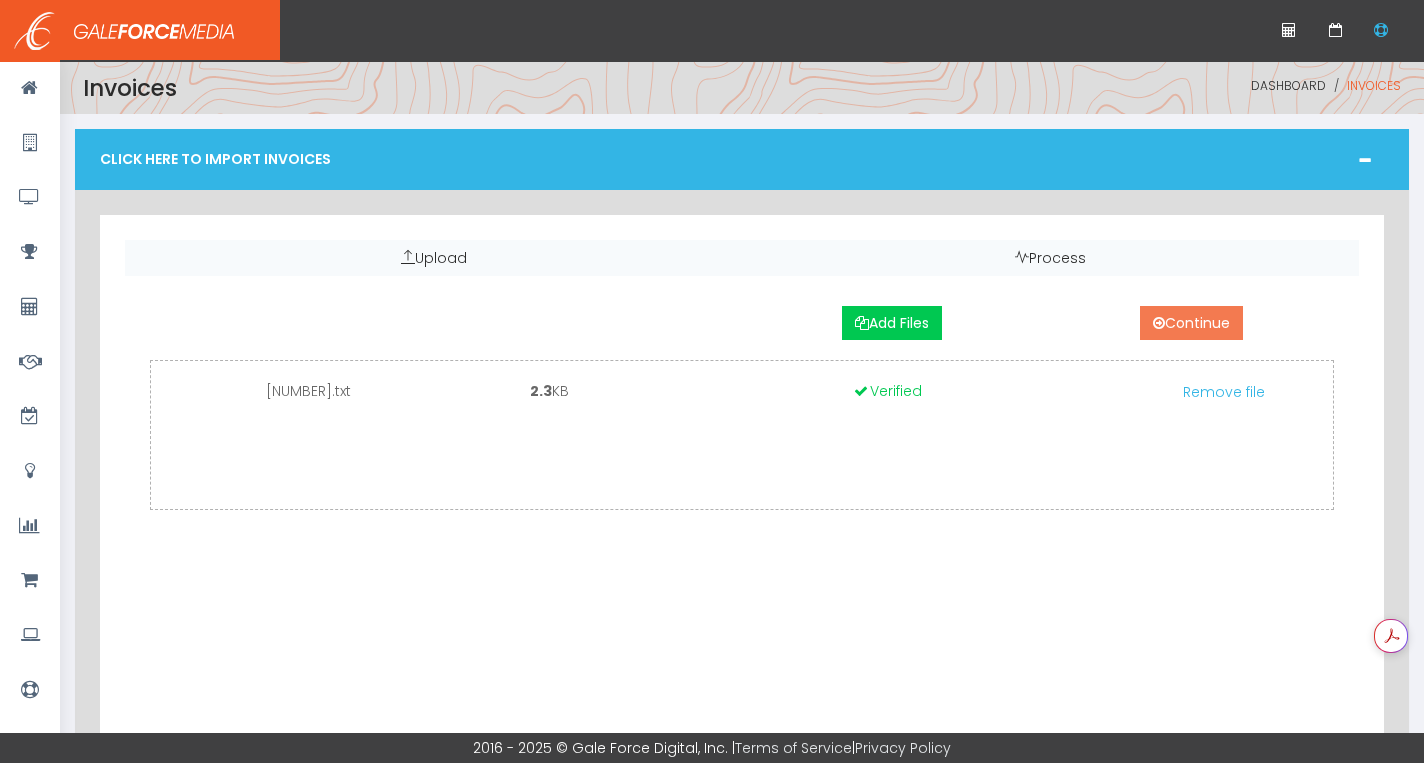 click on "Continue" at bounding box center (1191, 323) 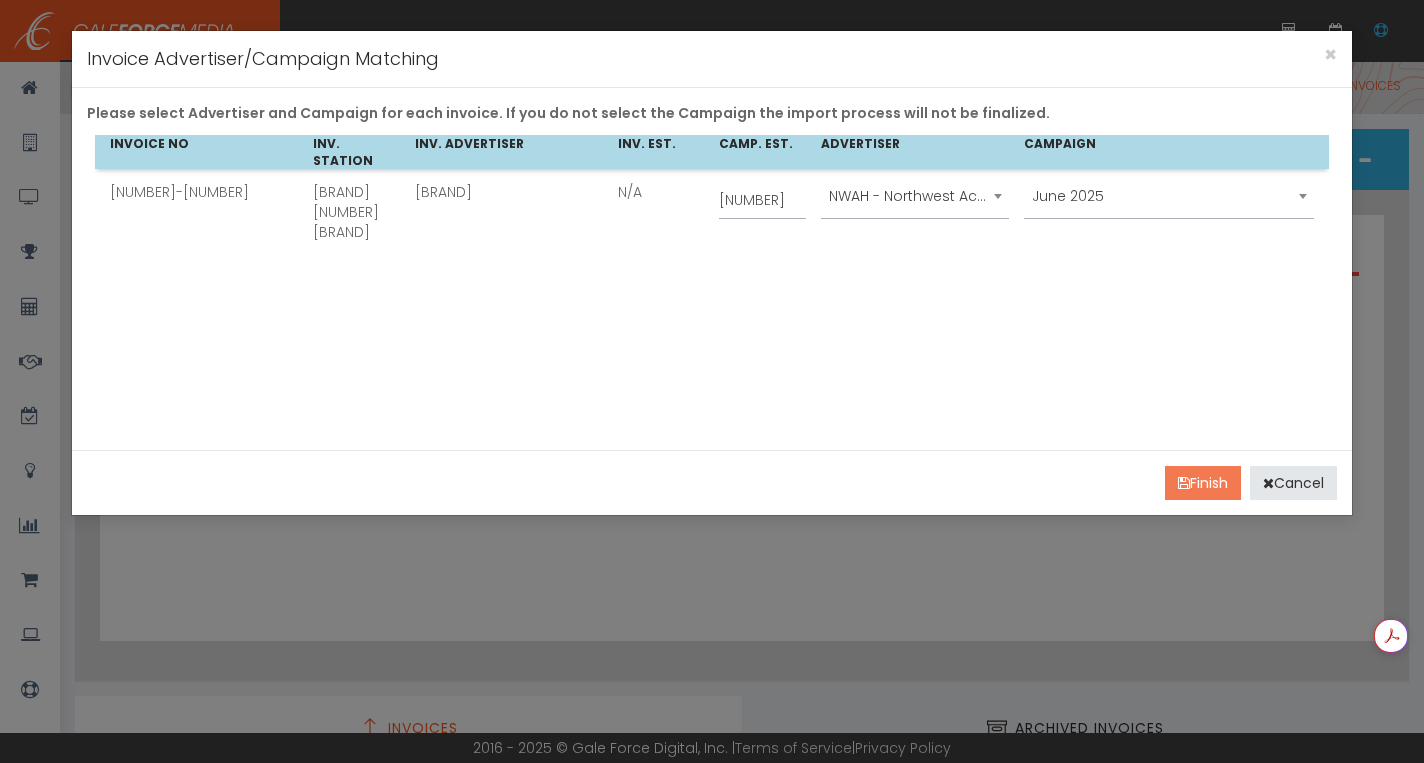 click on "Finish" at bounding box center (1203, 483) 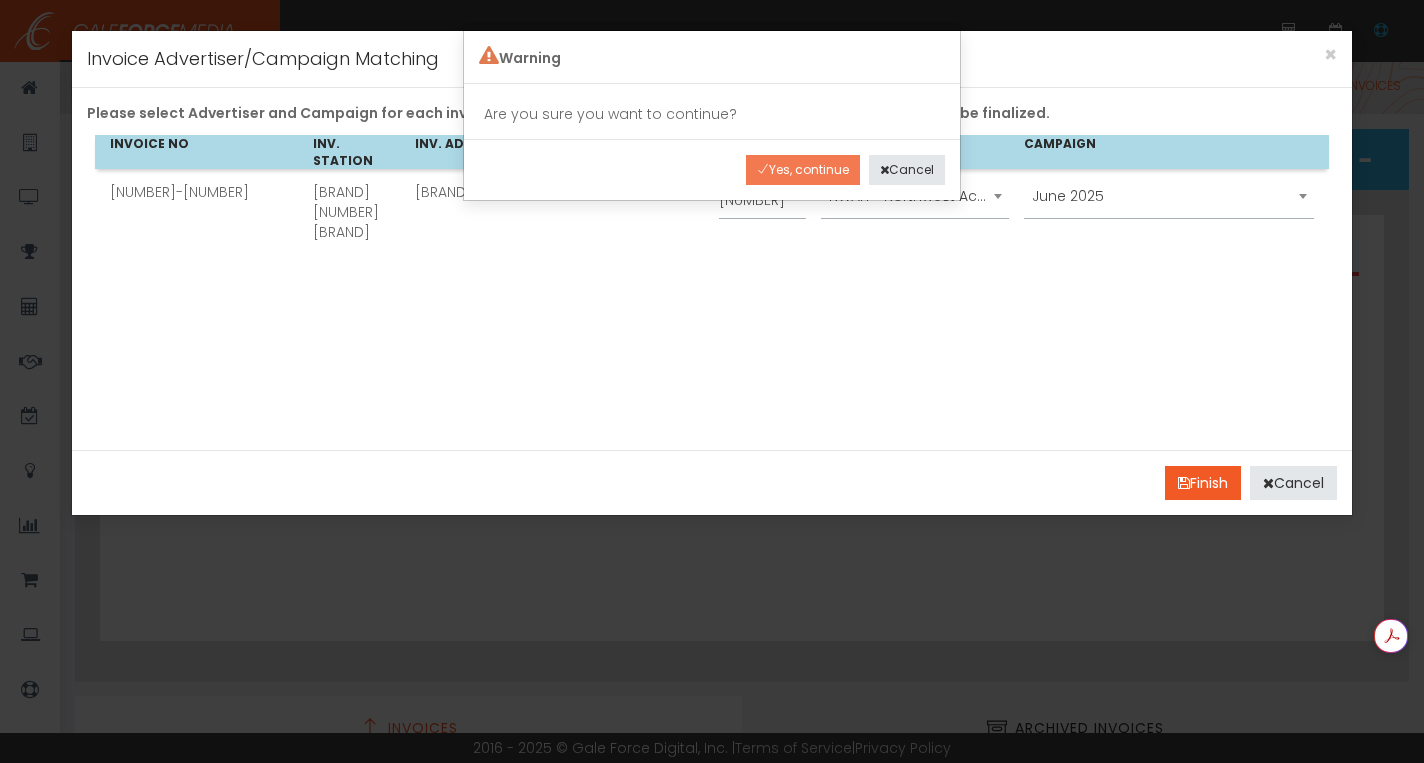 click on "Yes, continue" at bounding box center (803, 170) 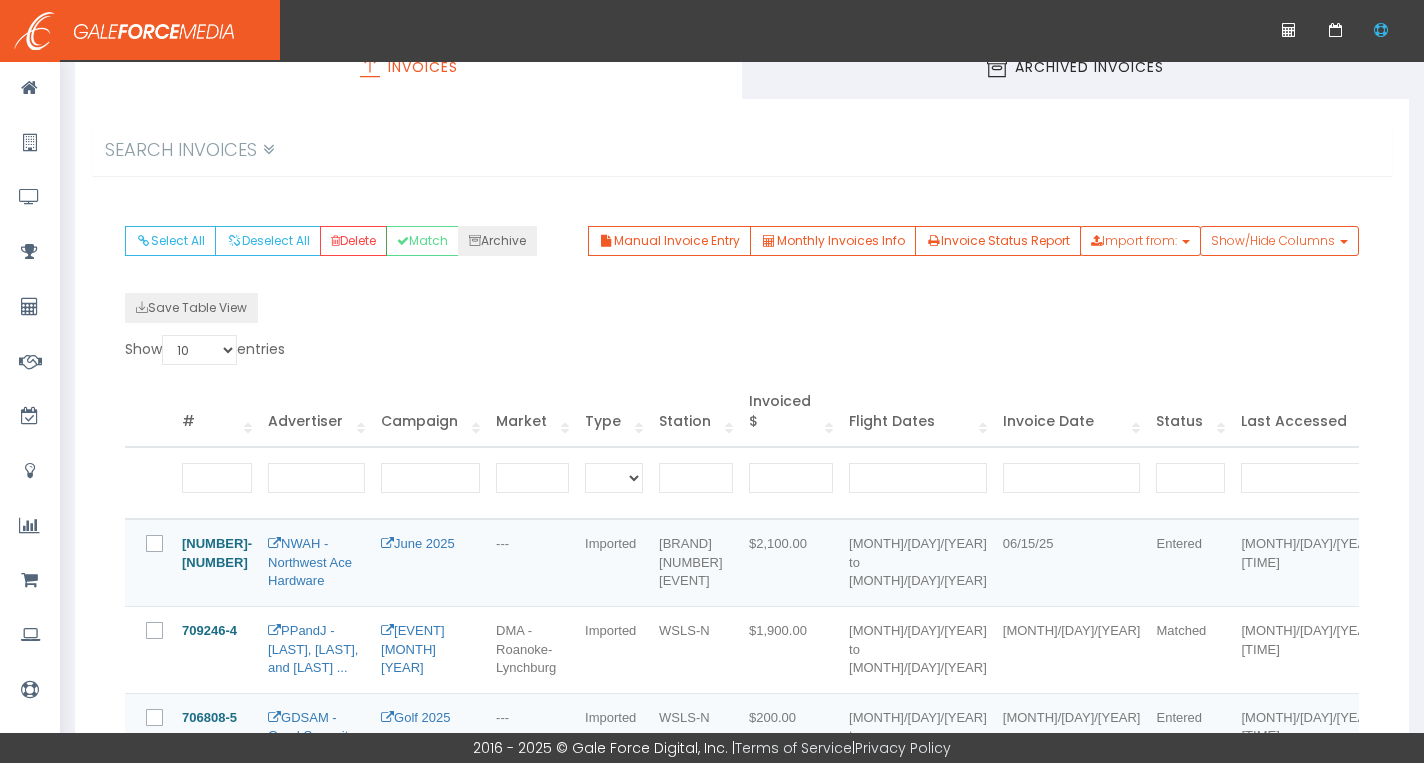 scroll, scrollTop: 173, scrollLeft: 0, axis: vertical 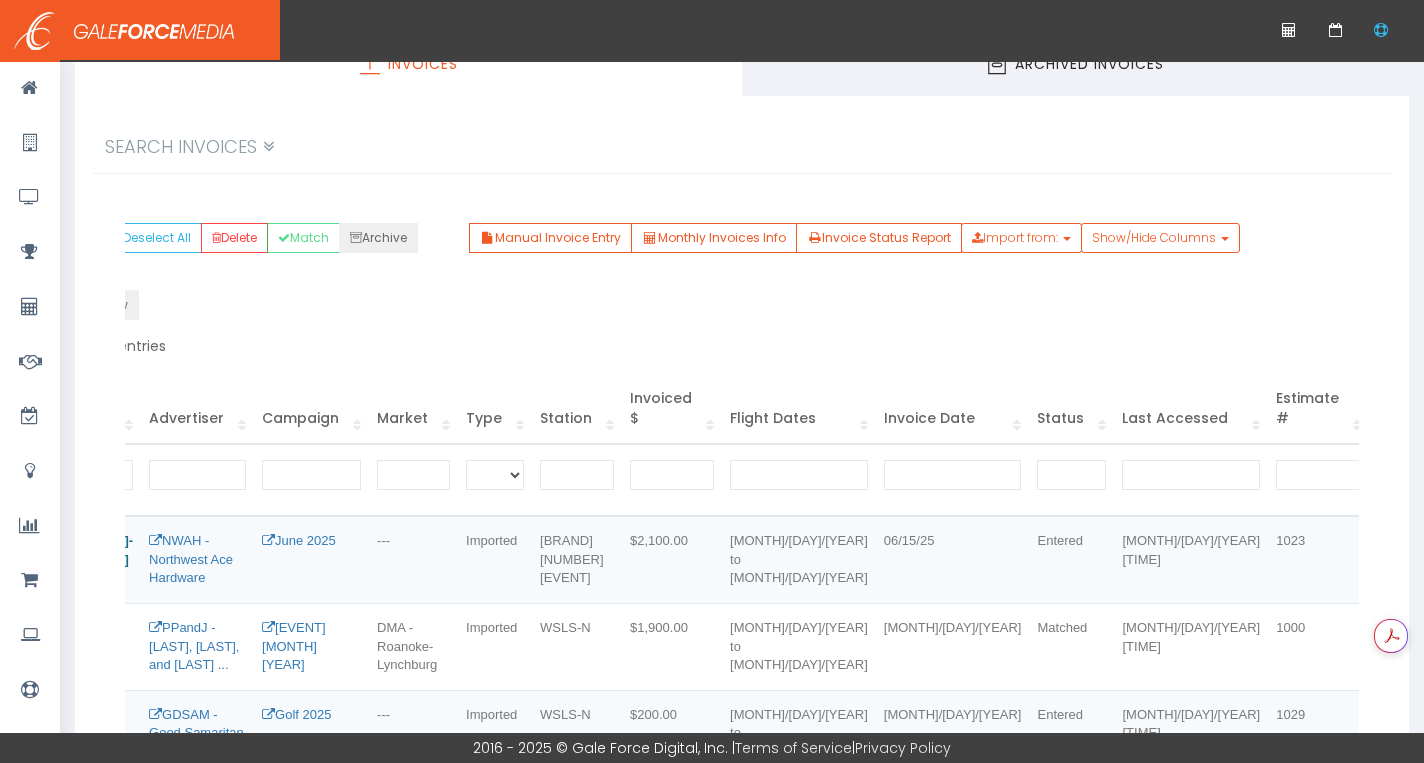 click on "Actions" at bounding box center (1571, 547) 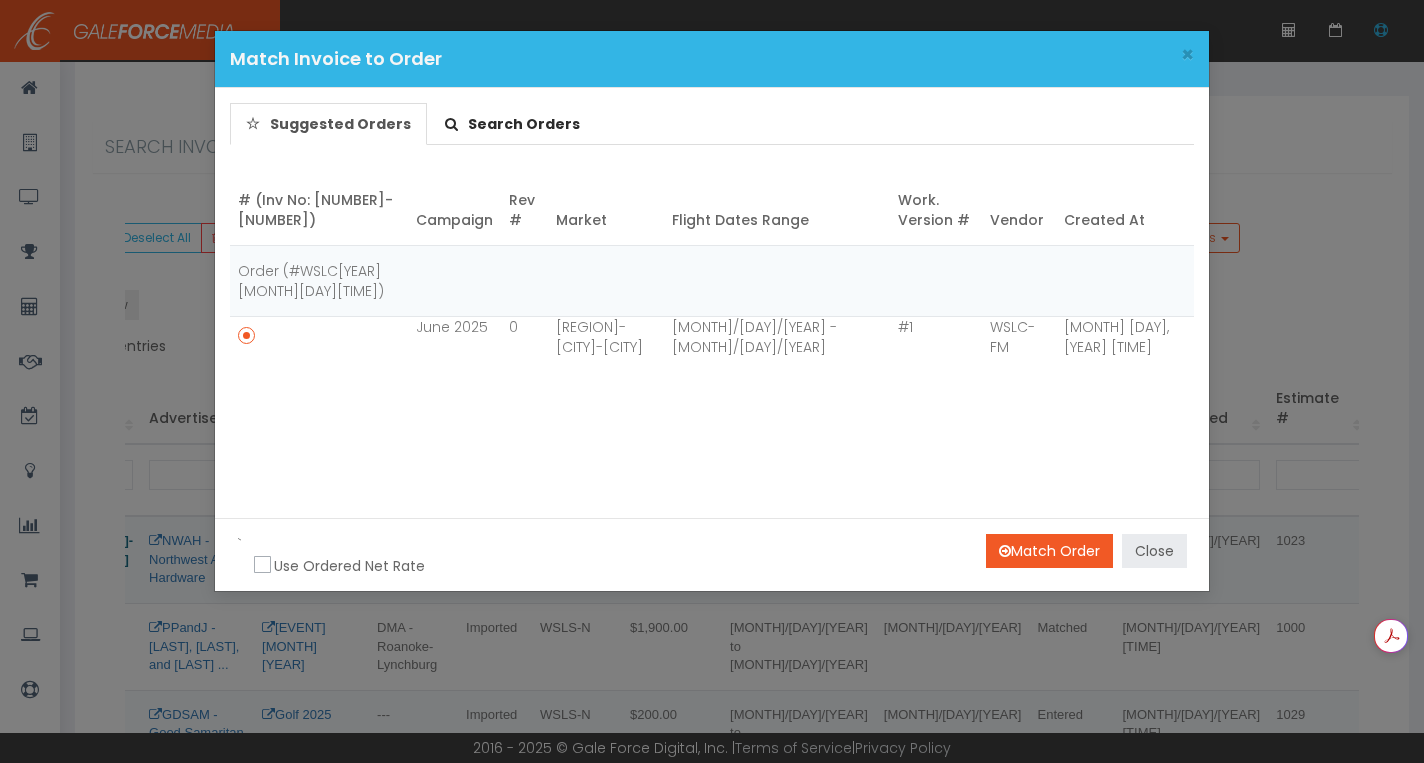 click on "Close" at bounding box center [1154, 551] 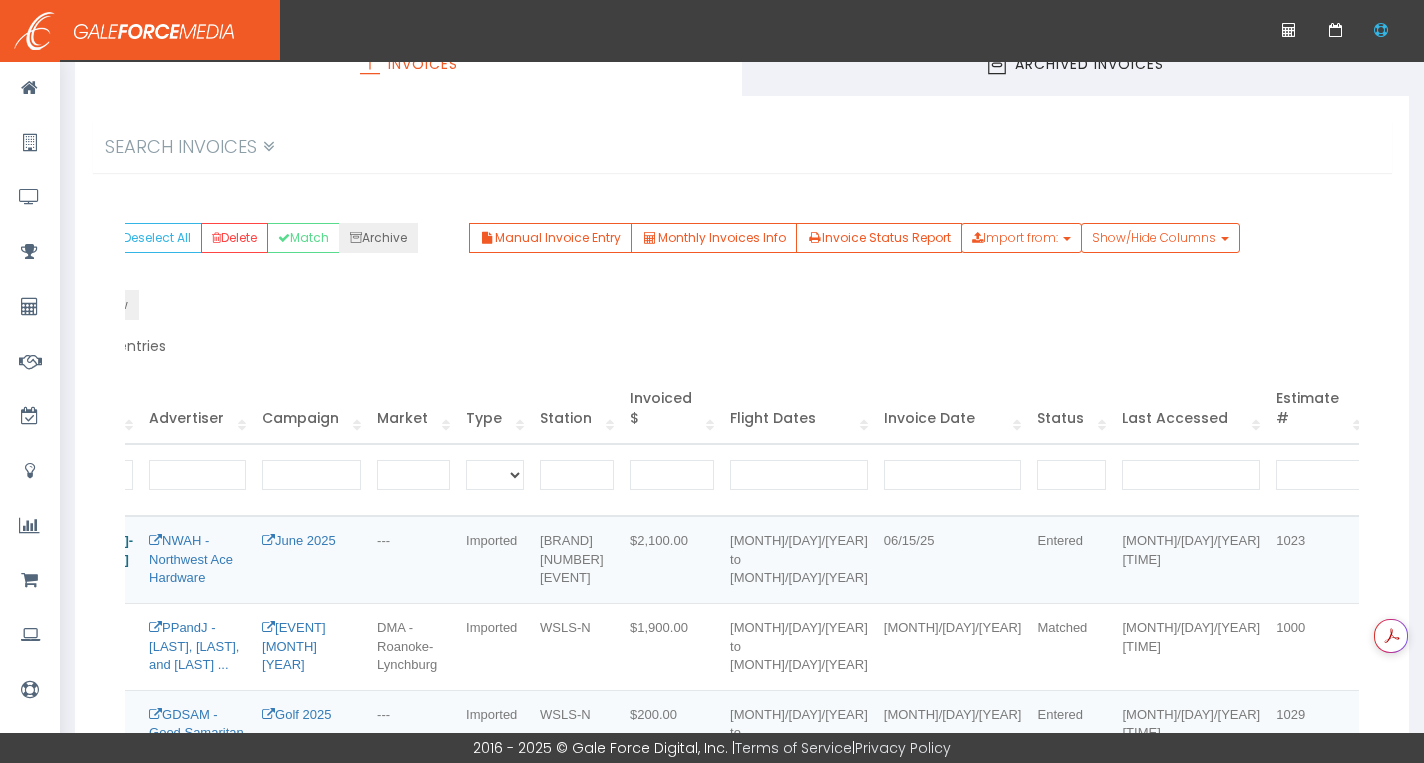click on "Actions" at bounding box center [1571, 547] 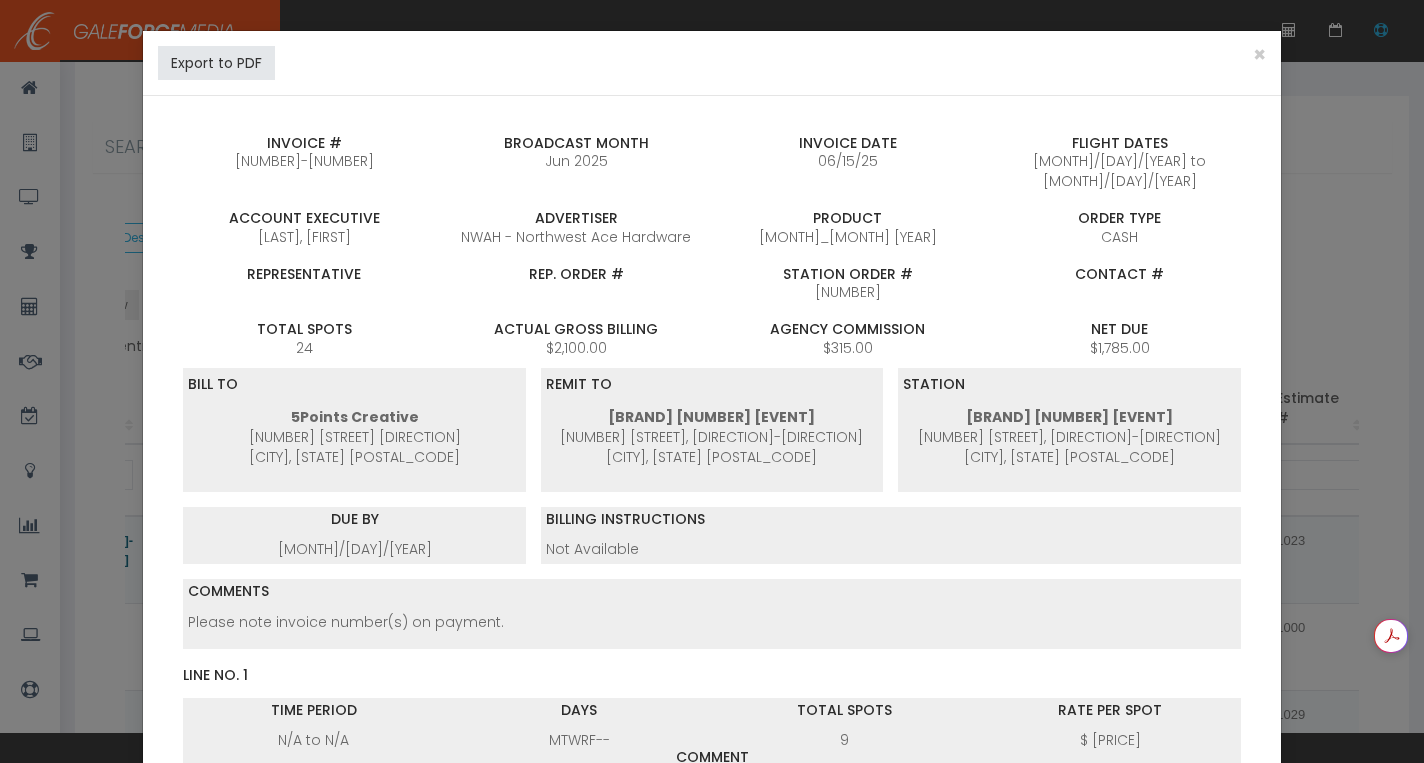 drag, startPoint x: 797, startPoint y: 214, endPoint x: 883, endPoint y: 214, distance: 86 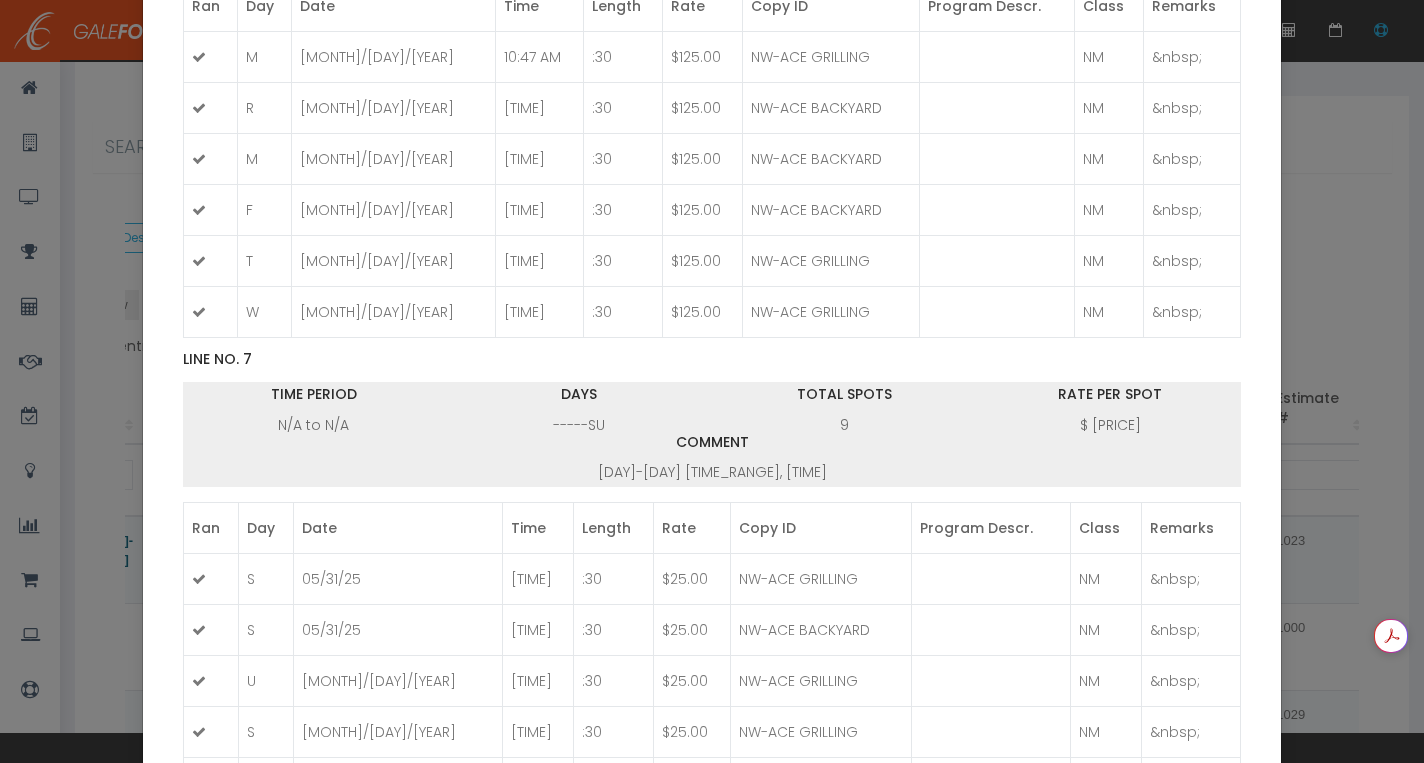 scroll, scrollTop: 0, scrollLeft: 0, axis: both 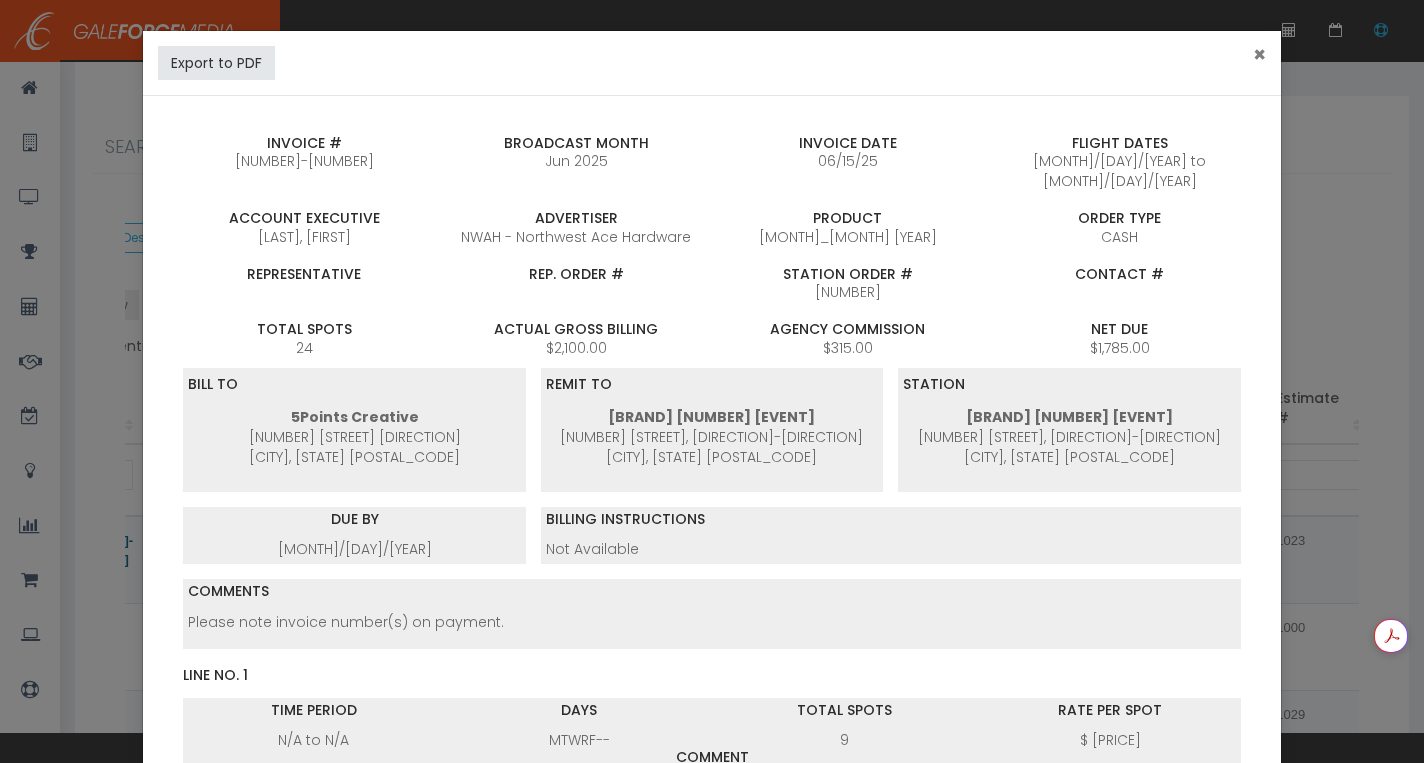 click on "×" at bounding box center (1259, 54) 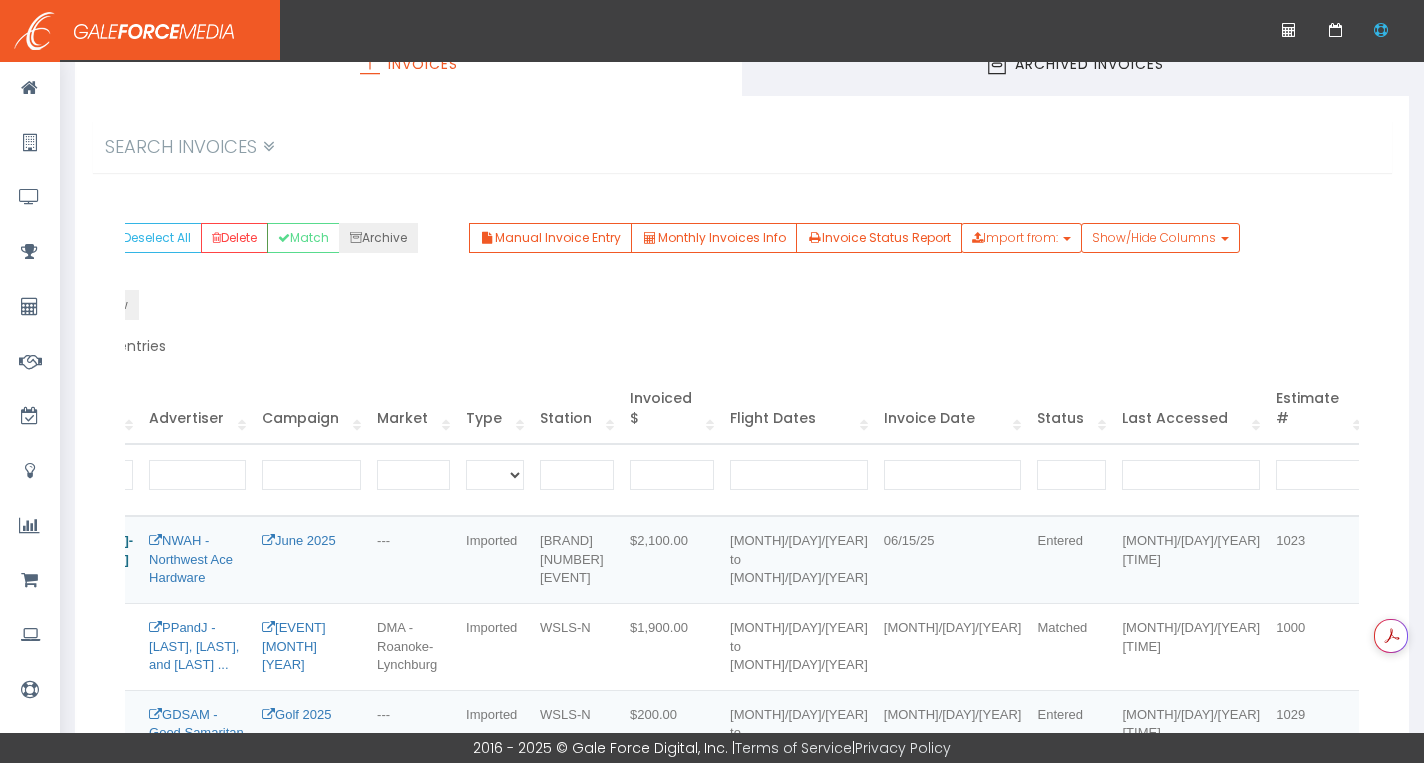 click on "Actions" at bounding box center [1571, 547] 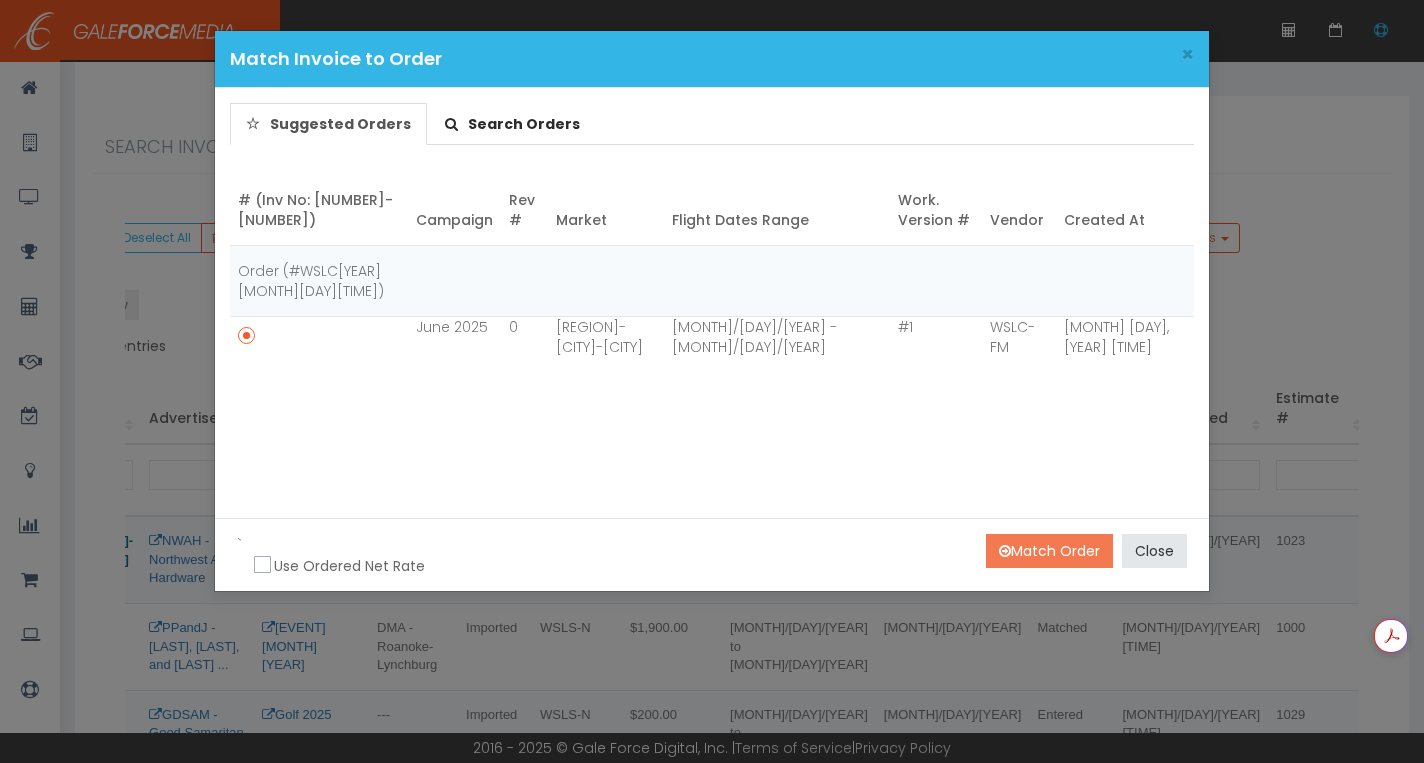 click on "Match Order" at bounding box center (1049, 551) 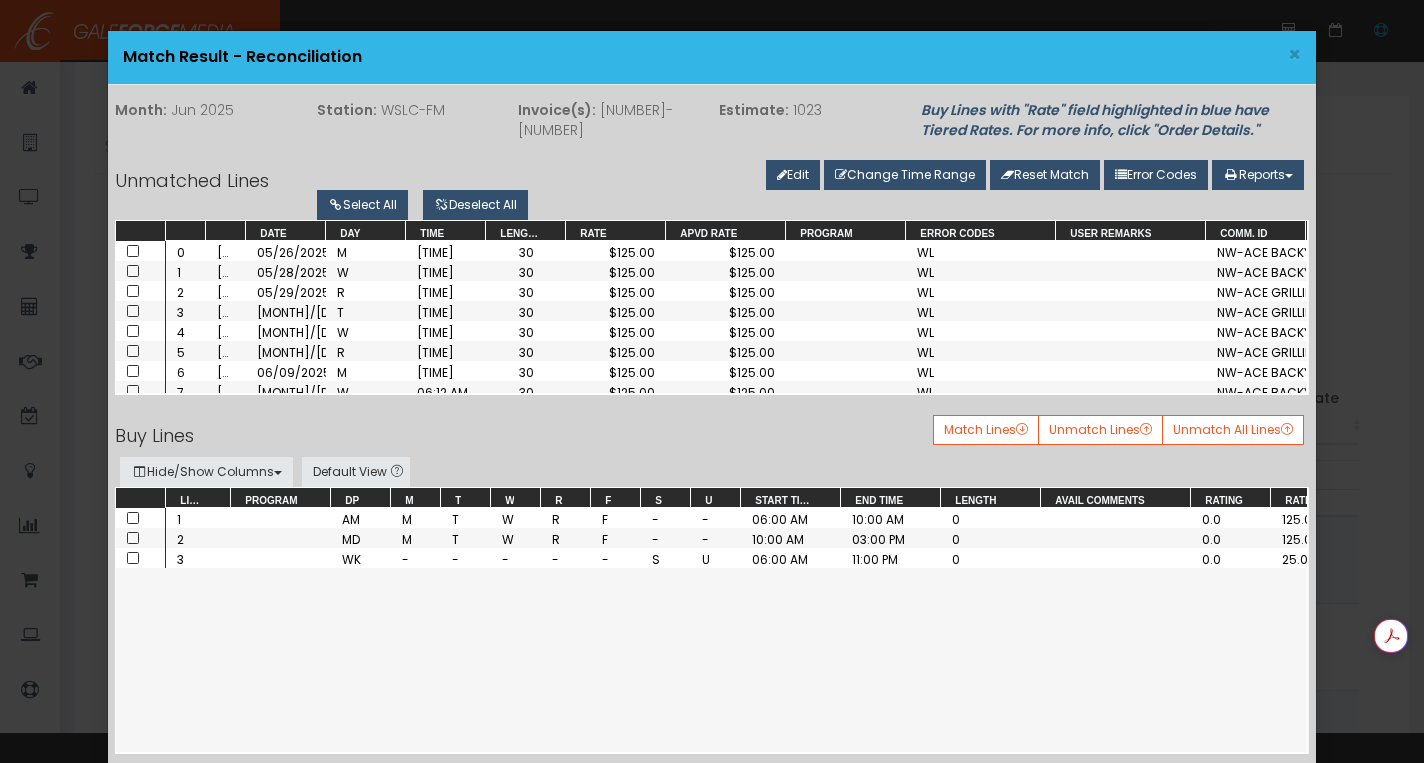 click on "Error Codes" at bounding box center [1156, 175] 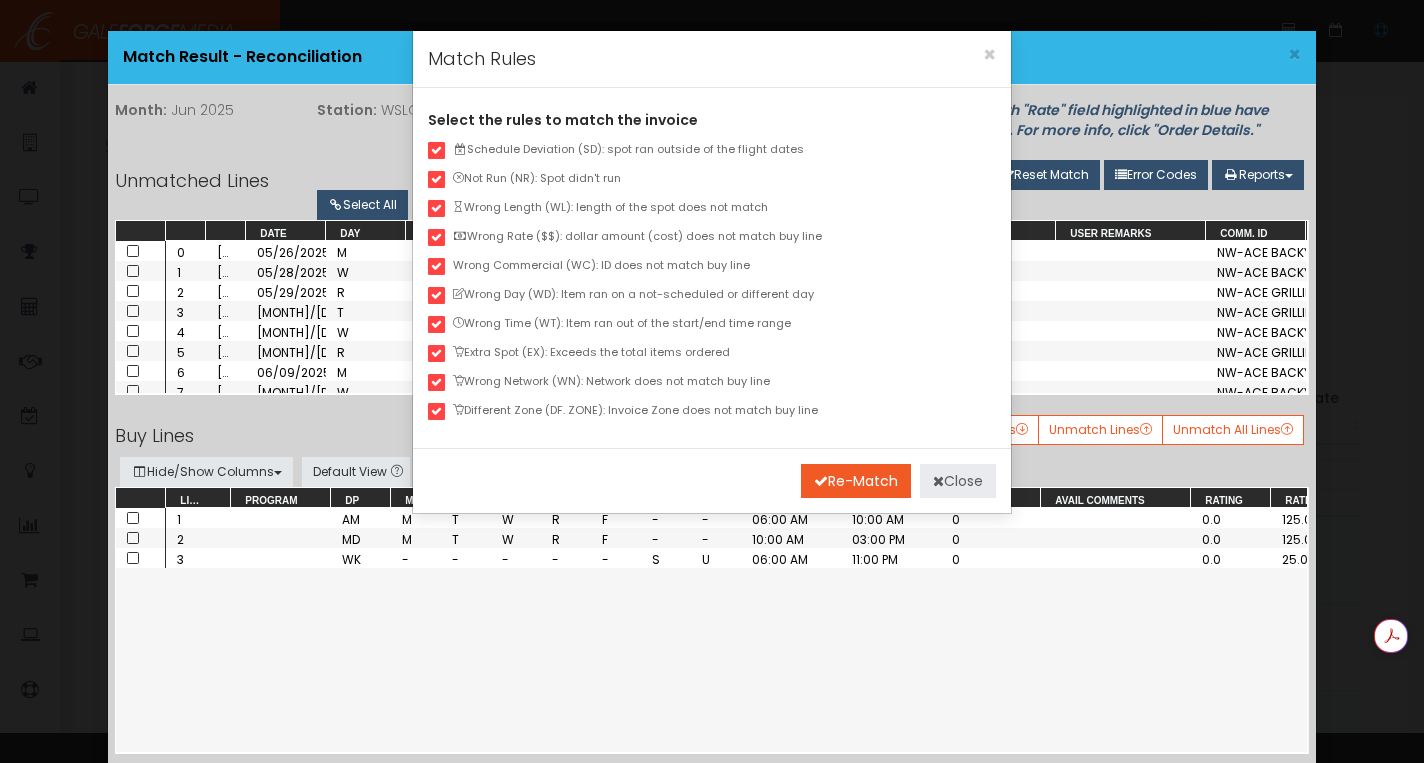 click on "Close" at bounding box center (958, 481) 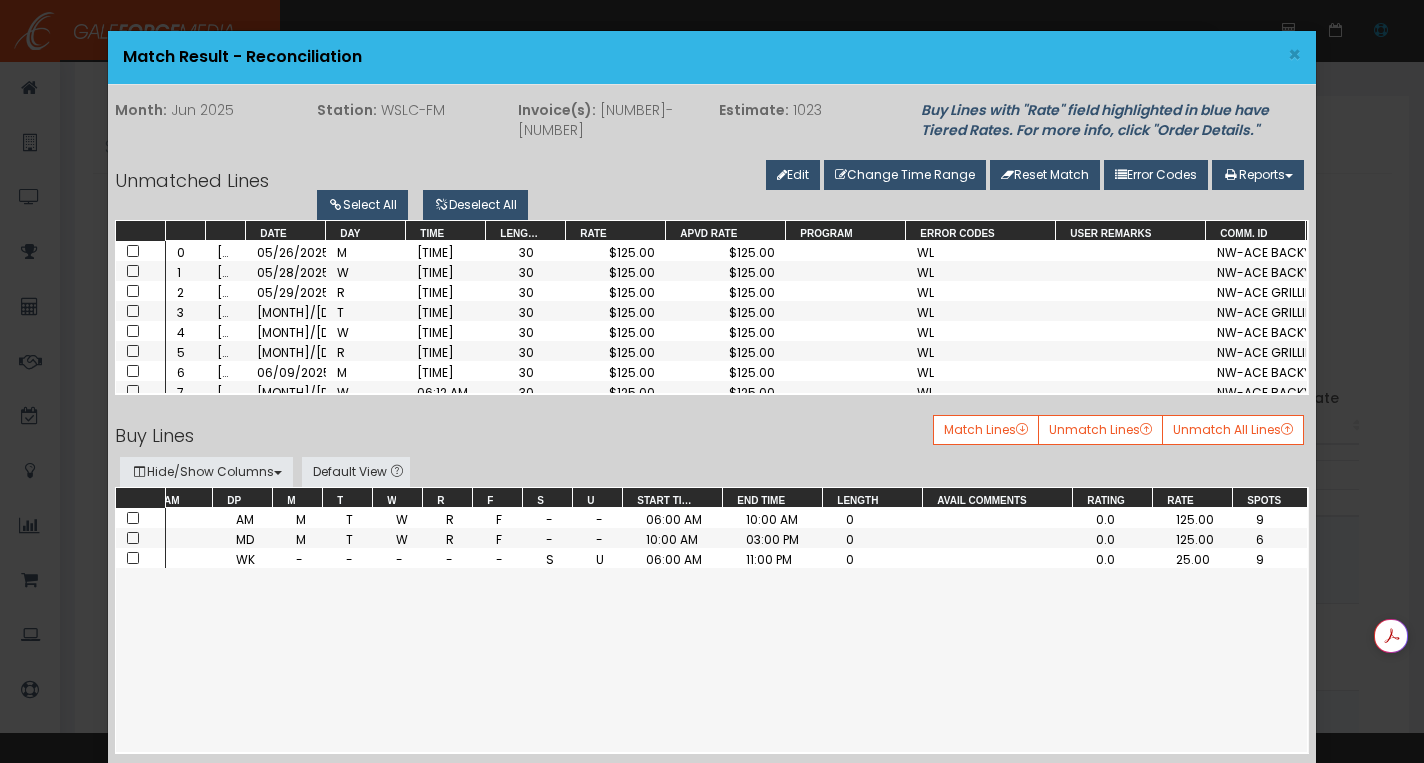 scroll, scrollTop: 0, scrollLeft: 135, axis: horizontal 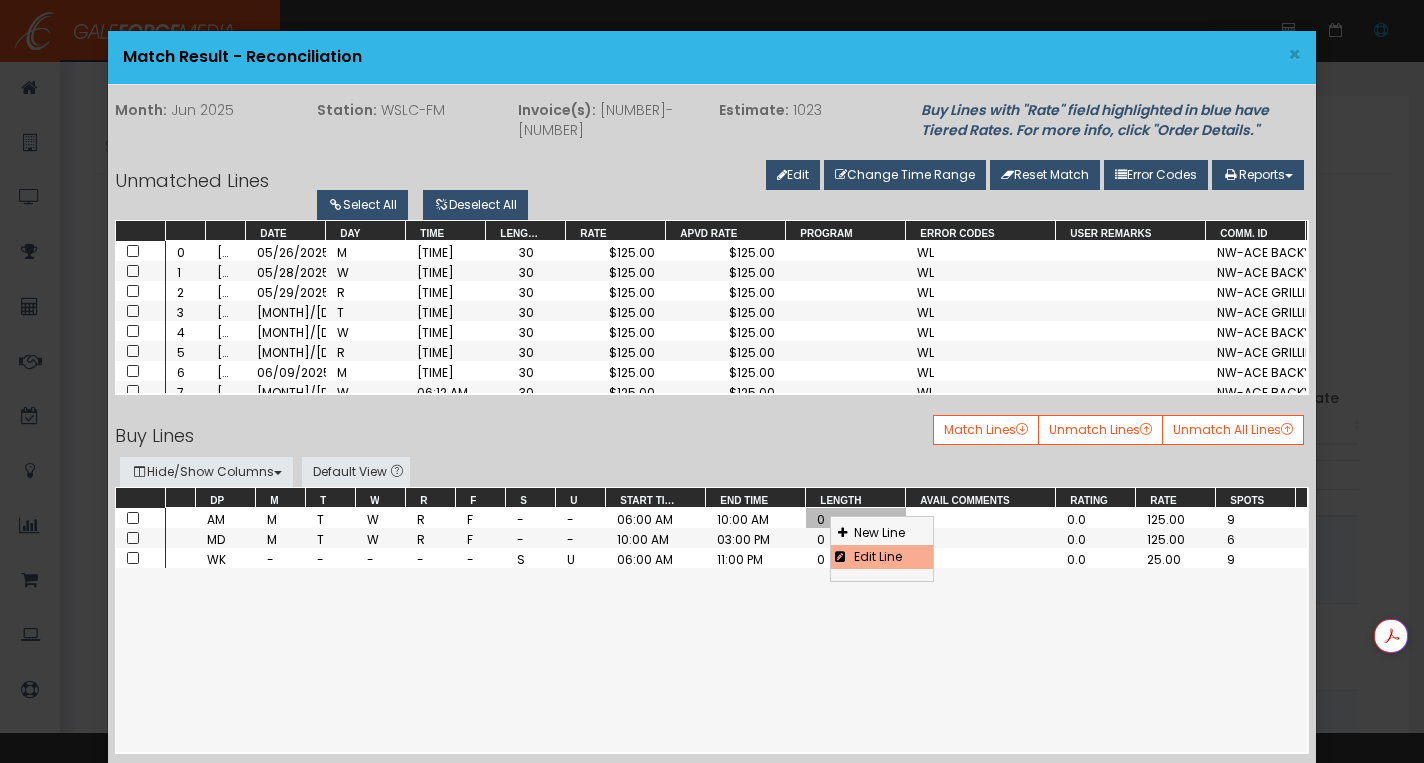 click on "Edit Line" at bounding box center (879, 557) 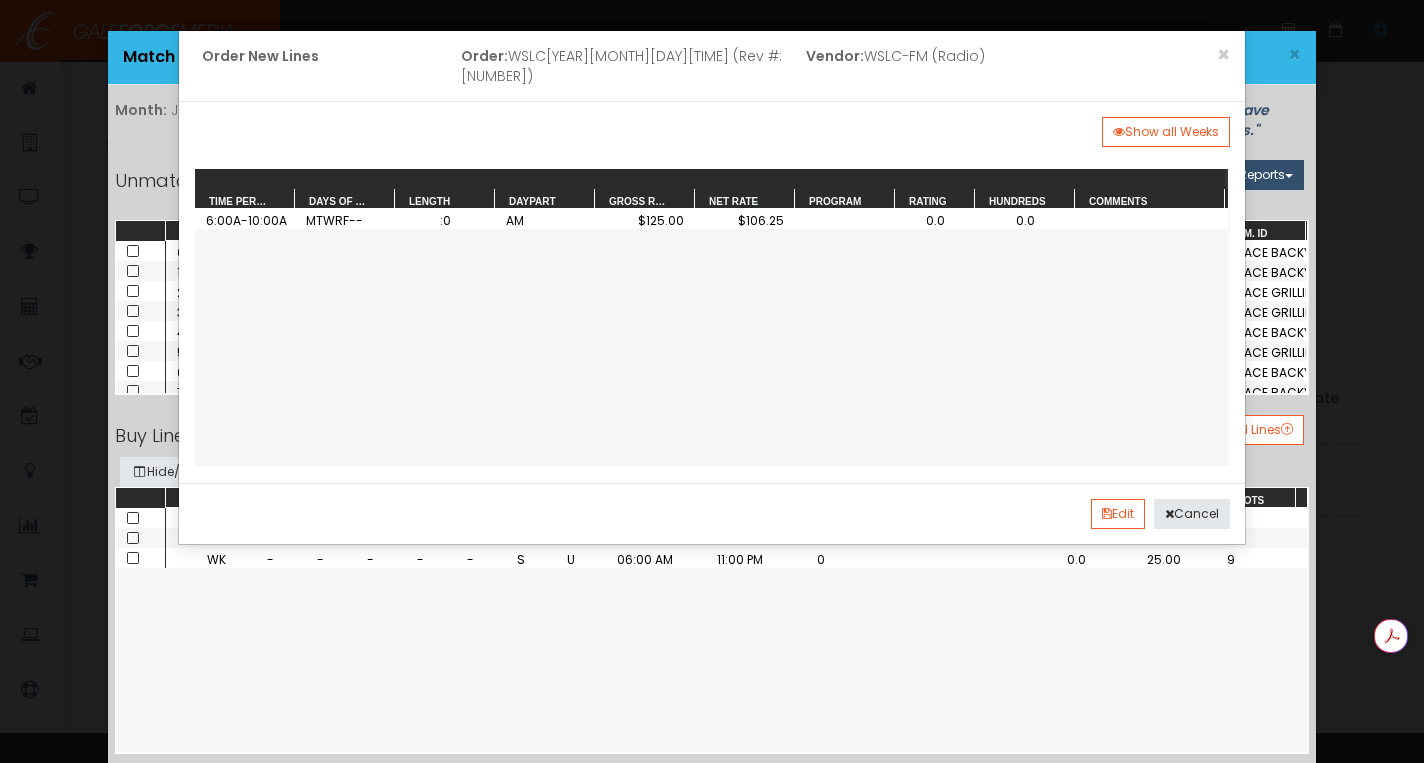 click on ":0" at bounding box center [445, 220] 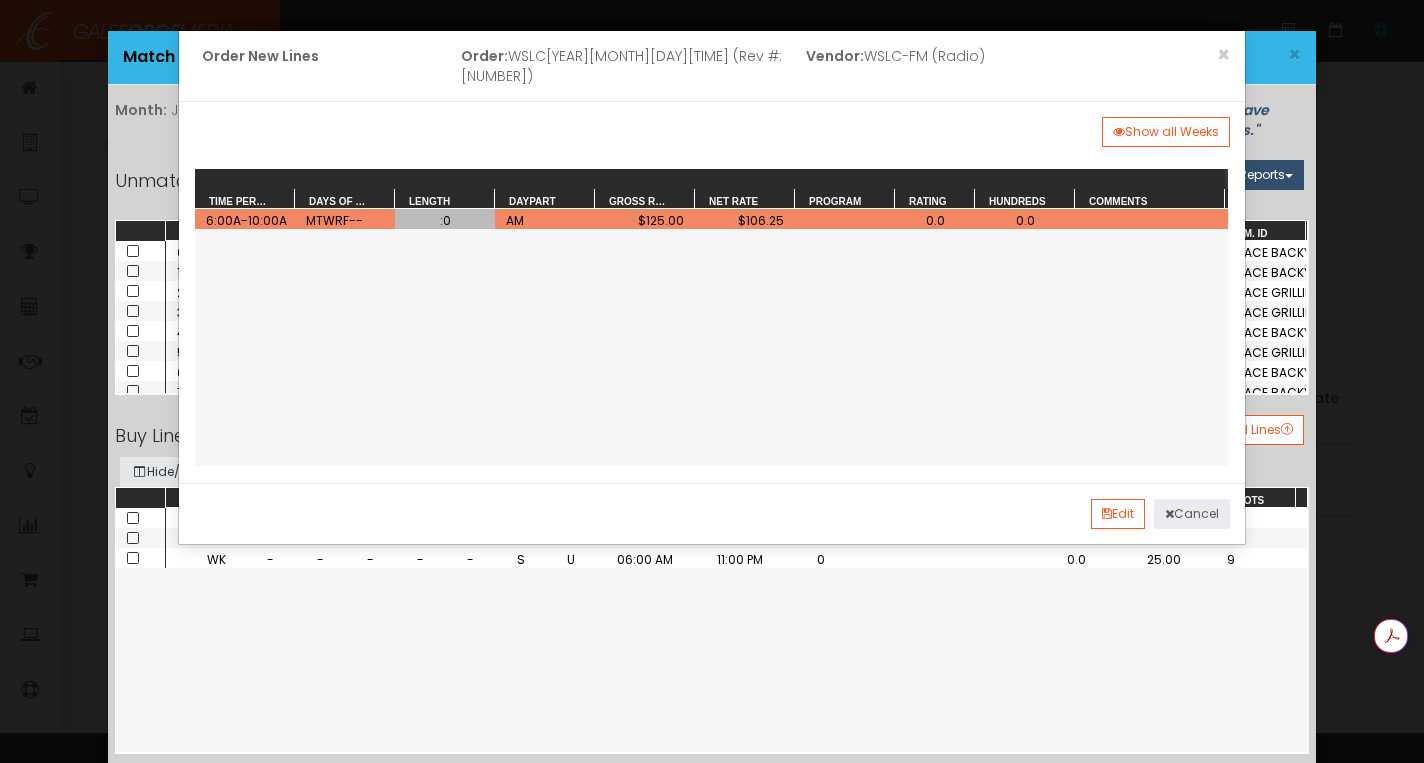 click on "Cancel" at bounding box center (1192, 514) 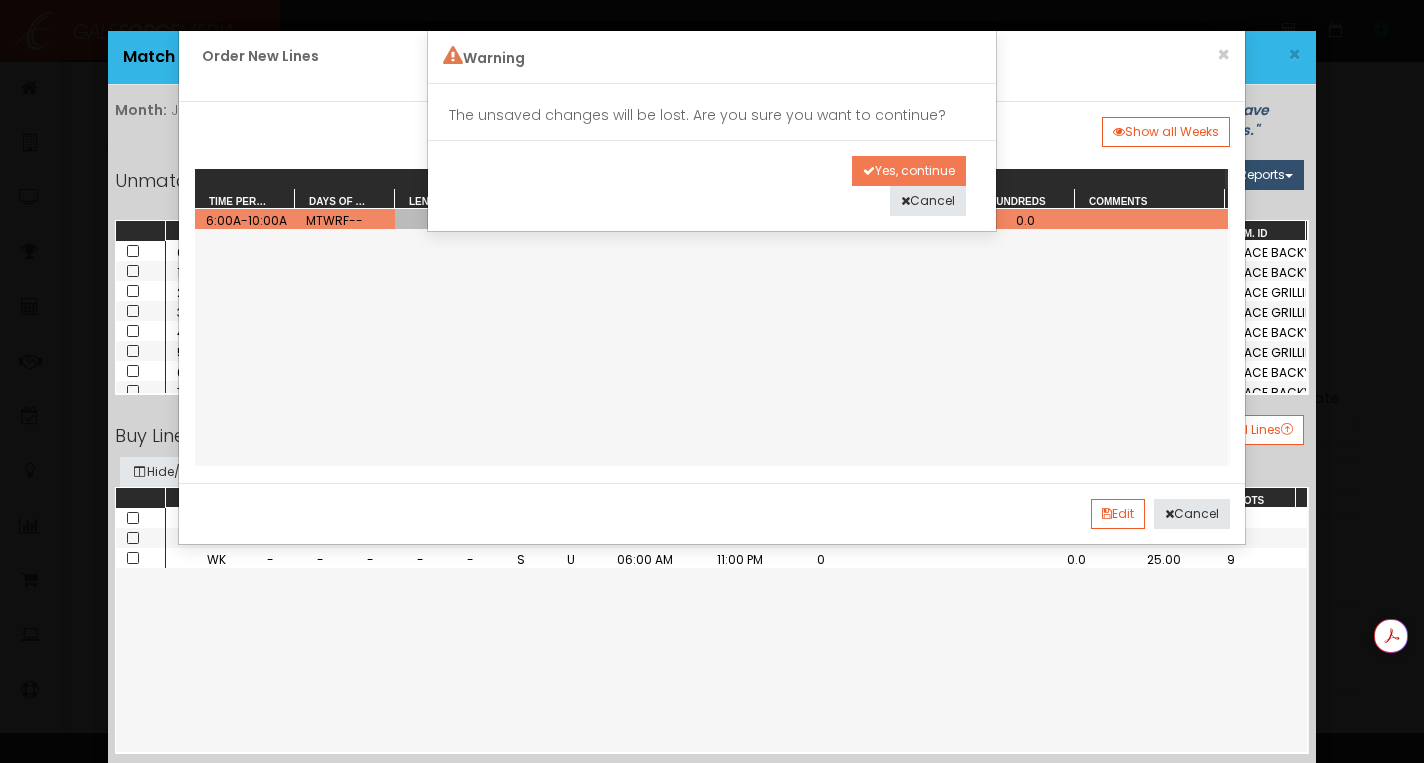 click on "Yes, continue" at bounding box center [909, 171] 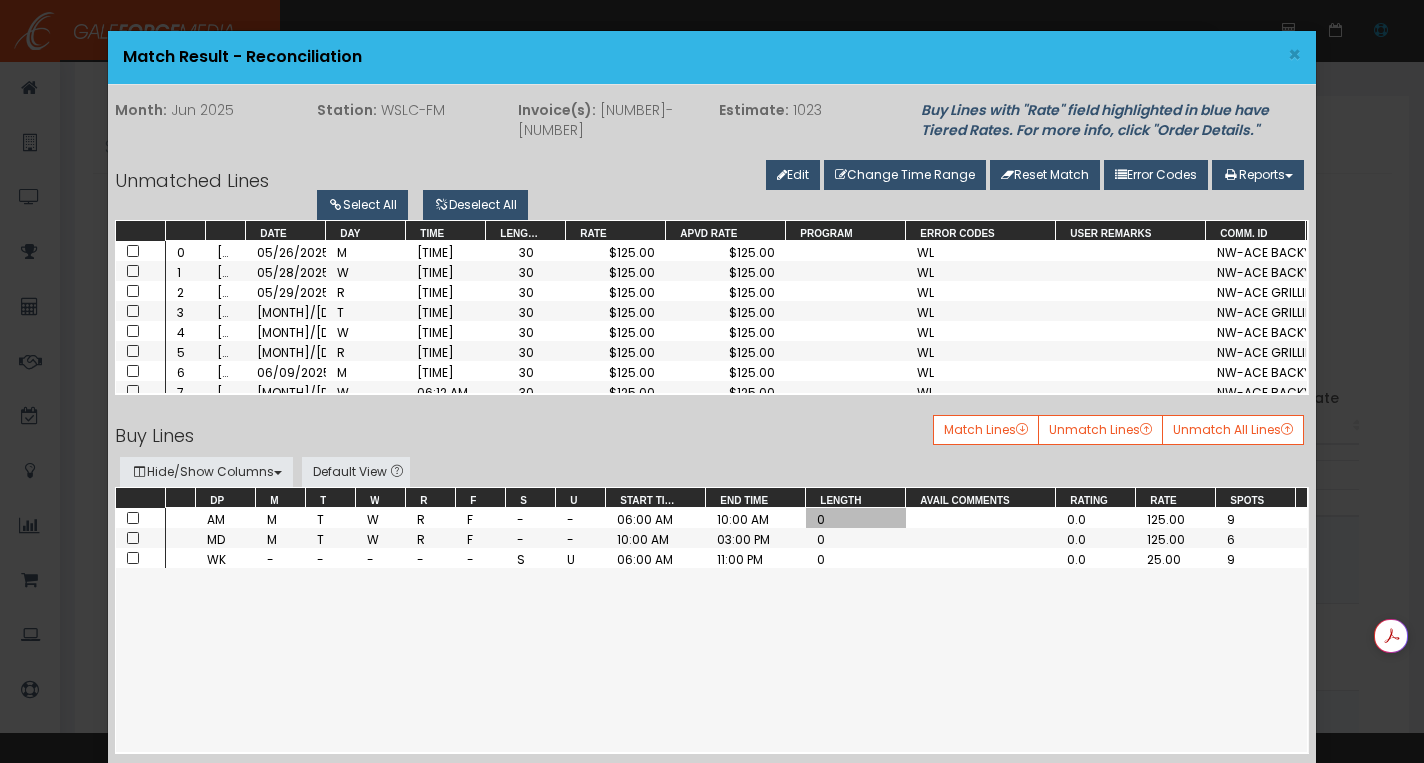 click on "Error Codes" at bounding box center [1156, 175] 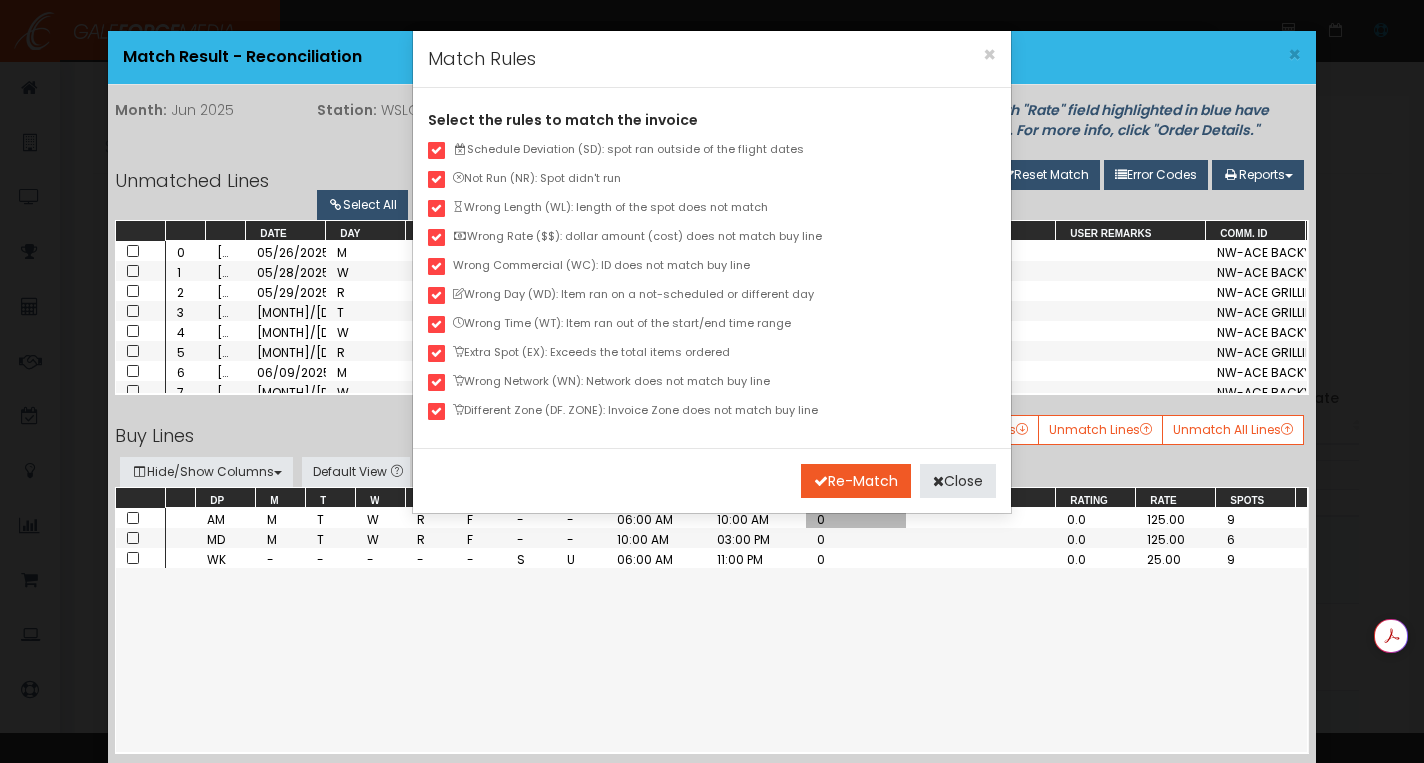 click at bounding box center [434, 148] 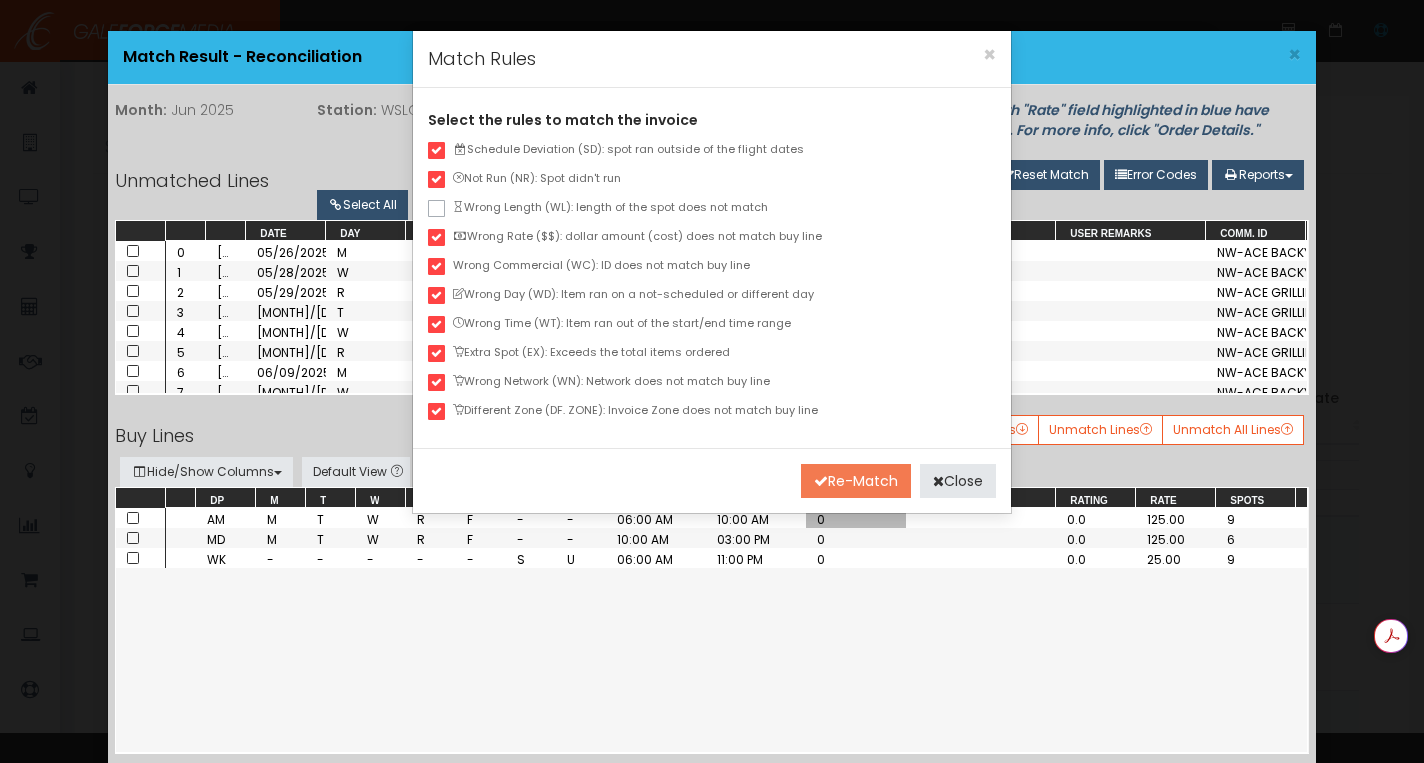 click on "Re-Match" at bounding box center (856, 481) 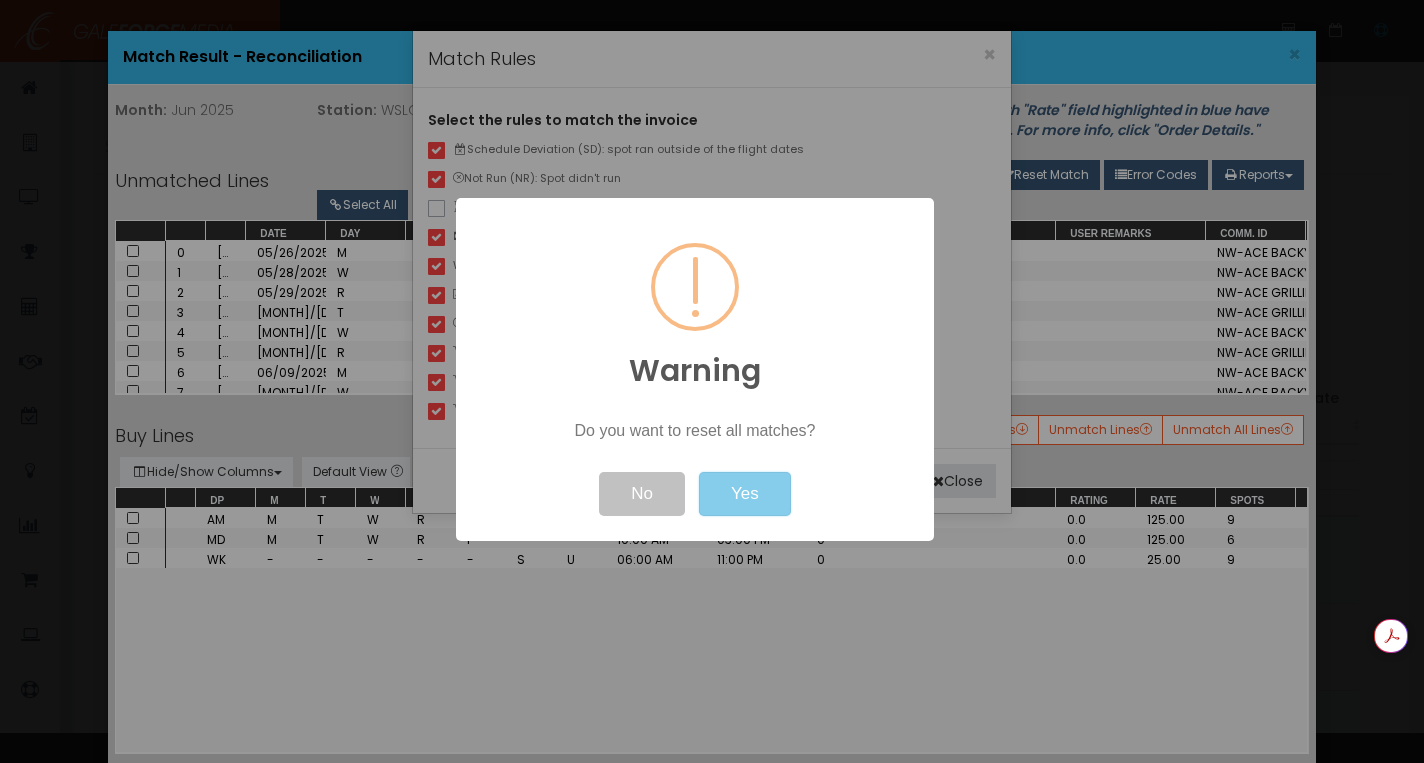 click on "Yes" at bounding box center [745, 494] 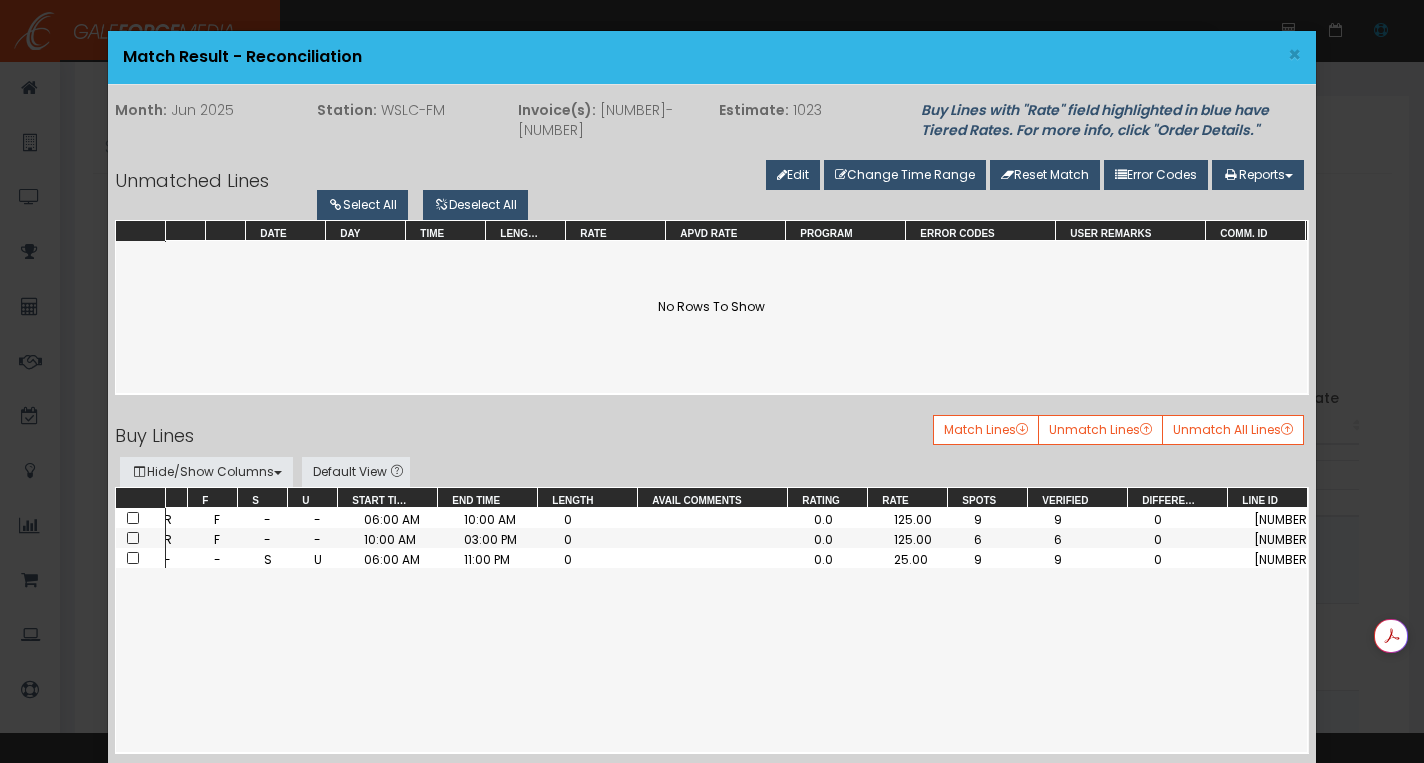 scroll, scrollTop: 0, scrollLeft: 424, axis: horizontal 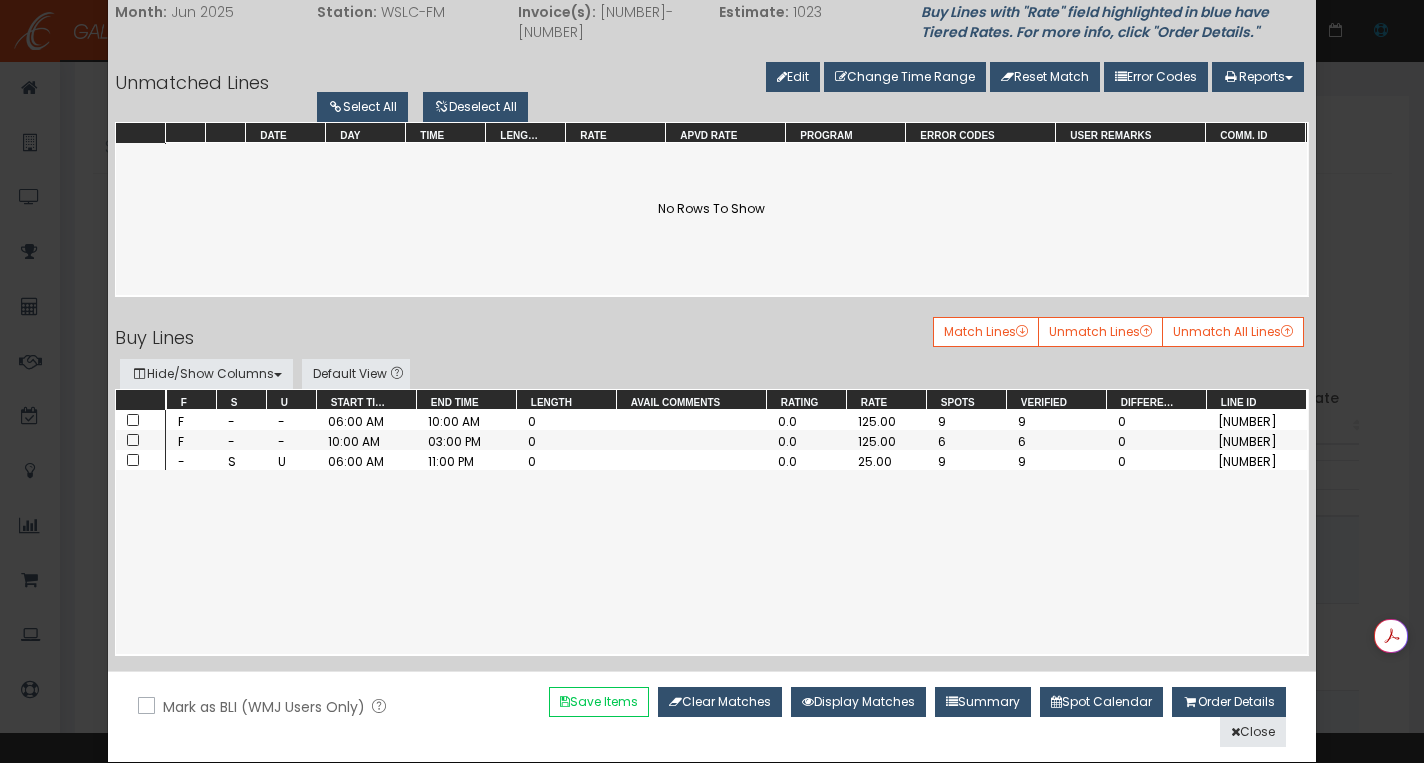 click on "Summary" at bounding box center (983, 702) 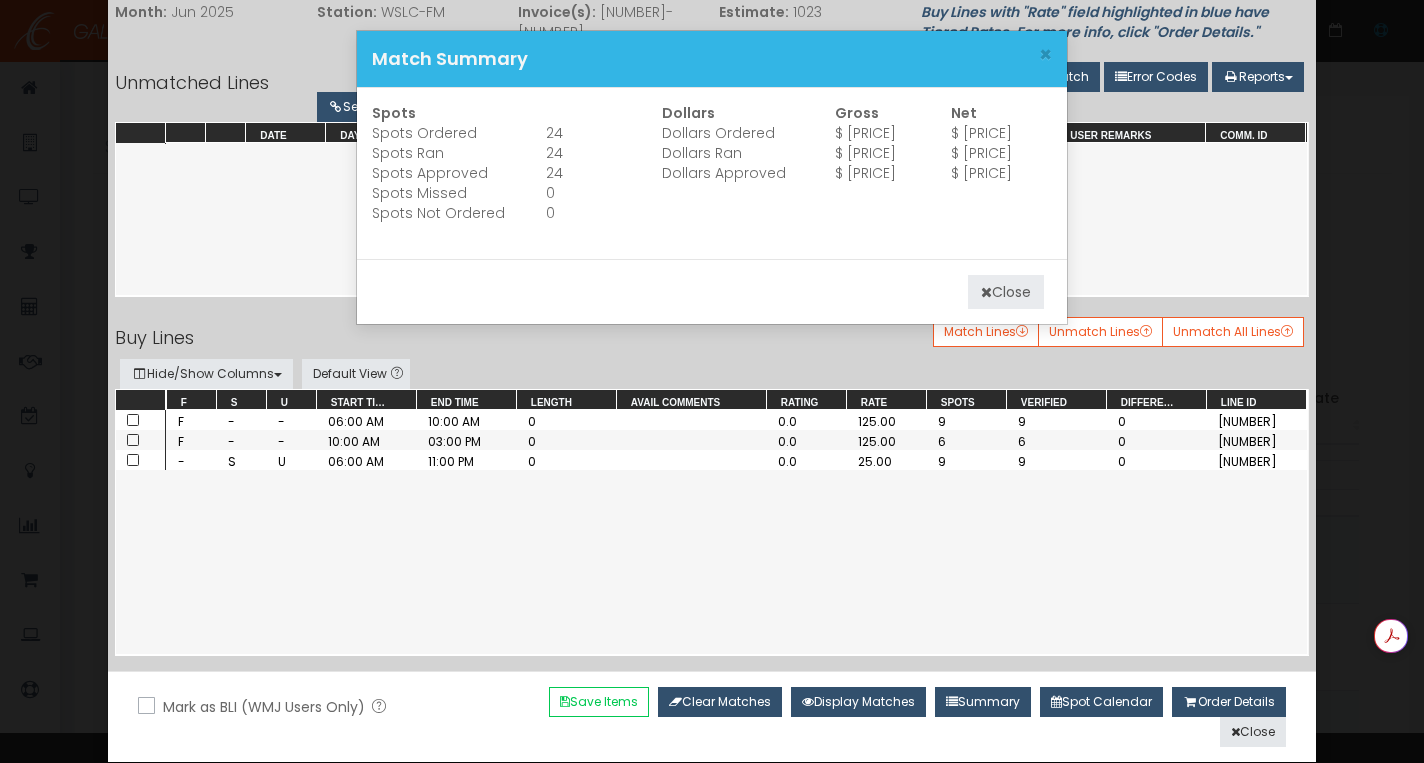 click on "Close" at bounding box center (1006, 292) 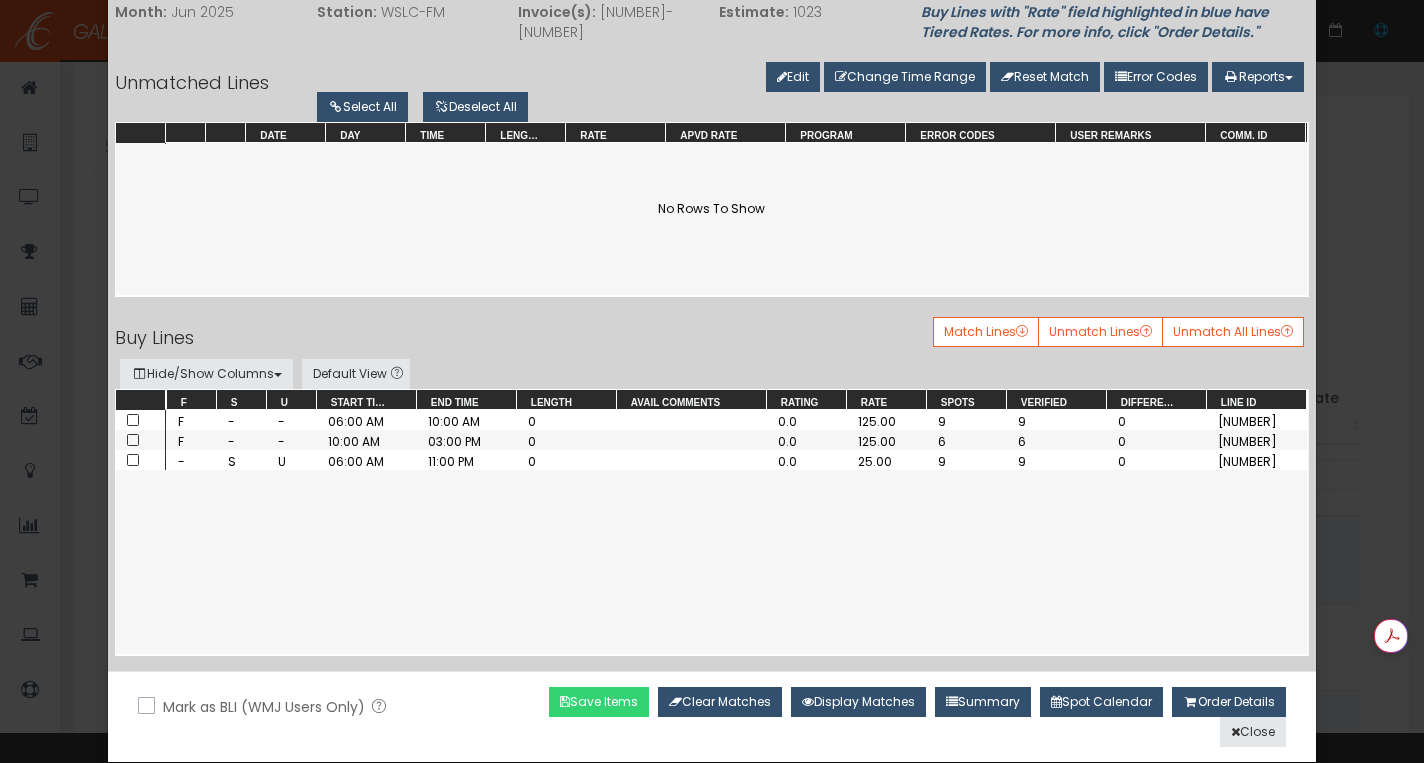 click on "Save Items" at bounding box center [599, 702] 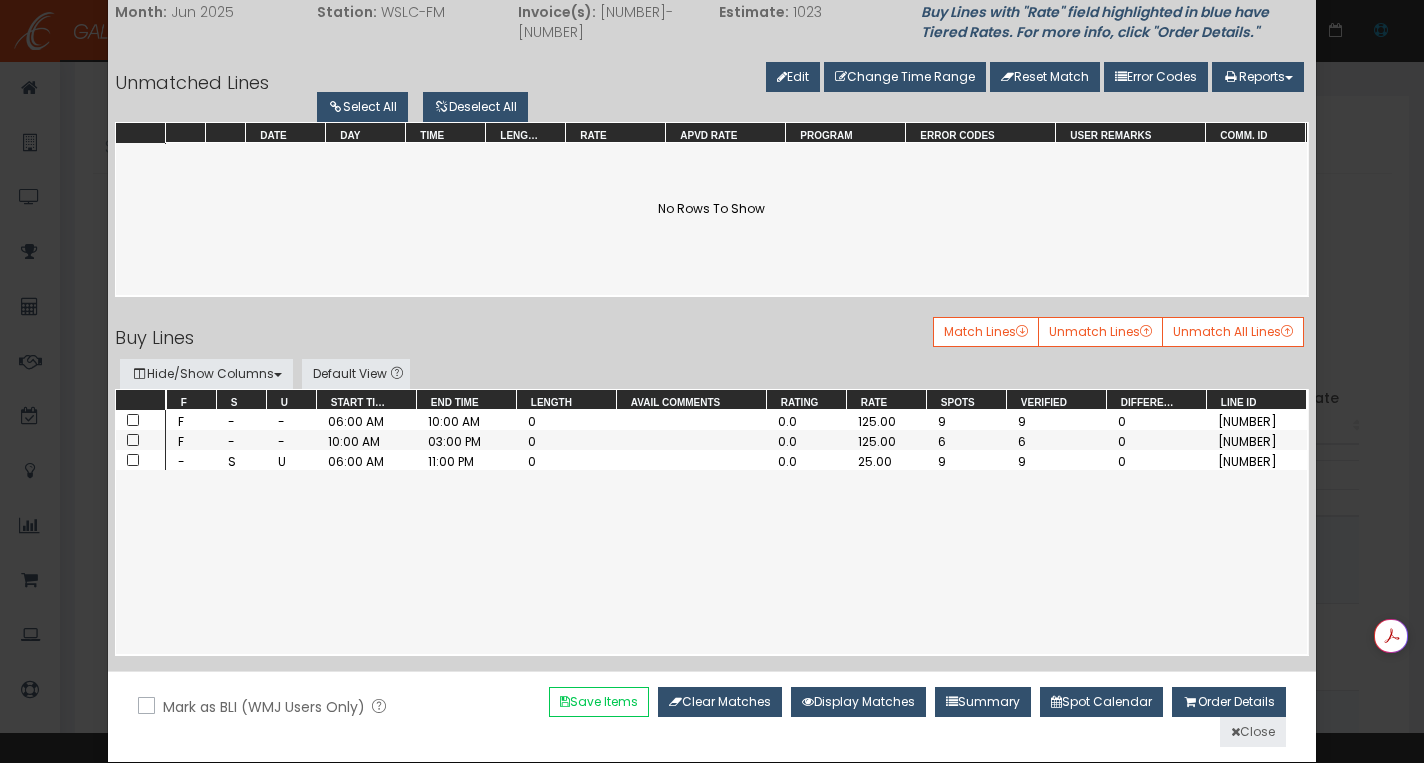 click on "Close" at bounding box center (1253, 732) 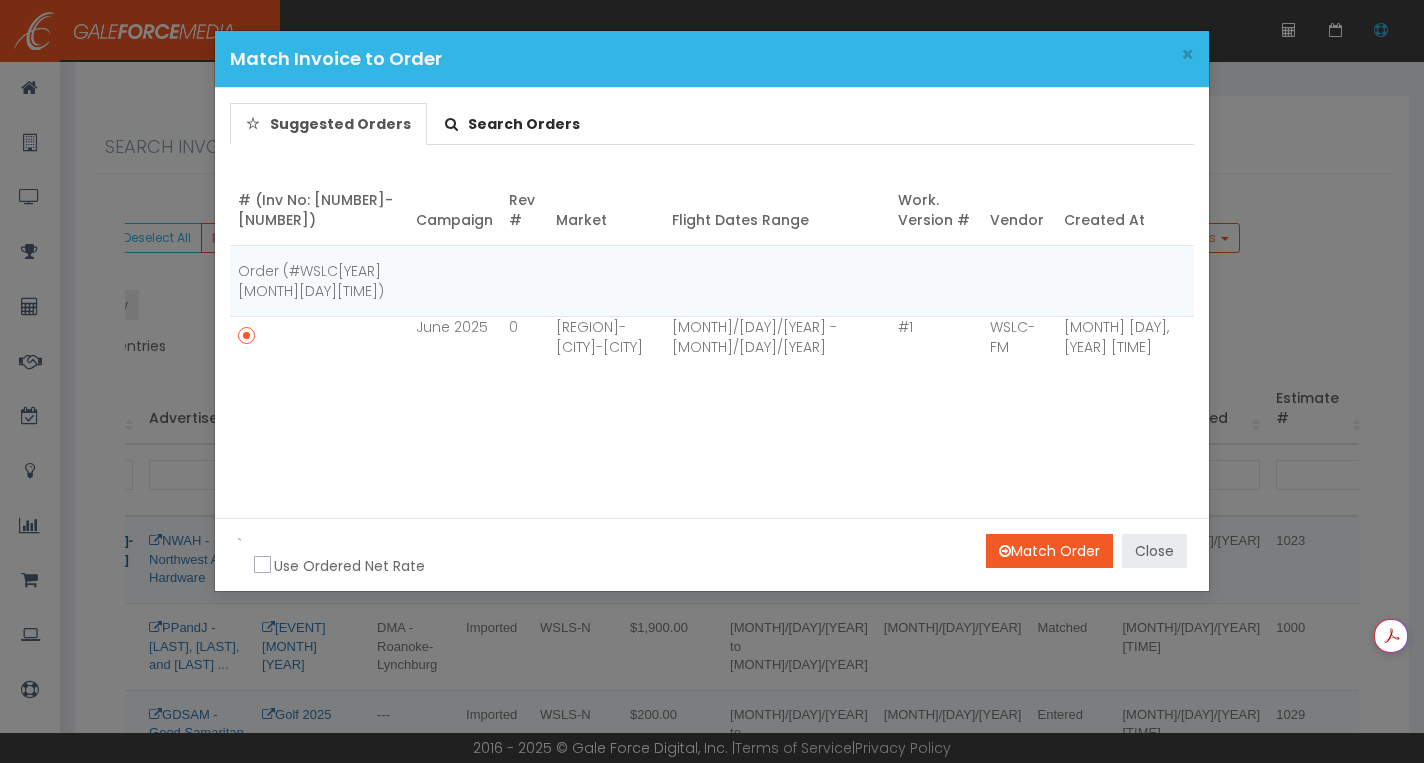 click on "Close" at bounding box center [1154, 551] 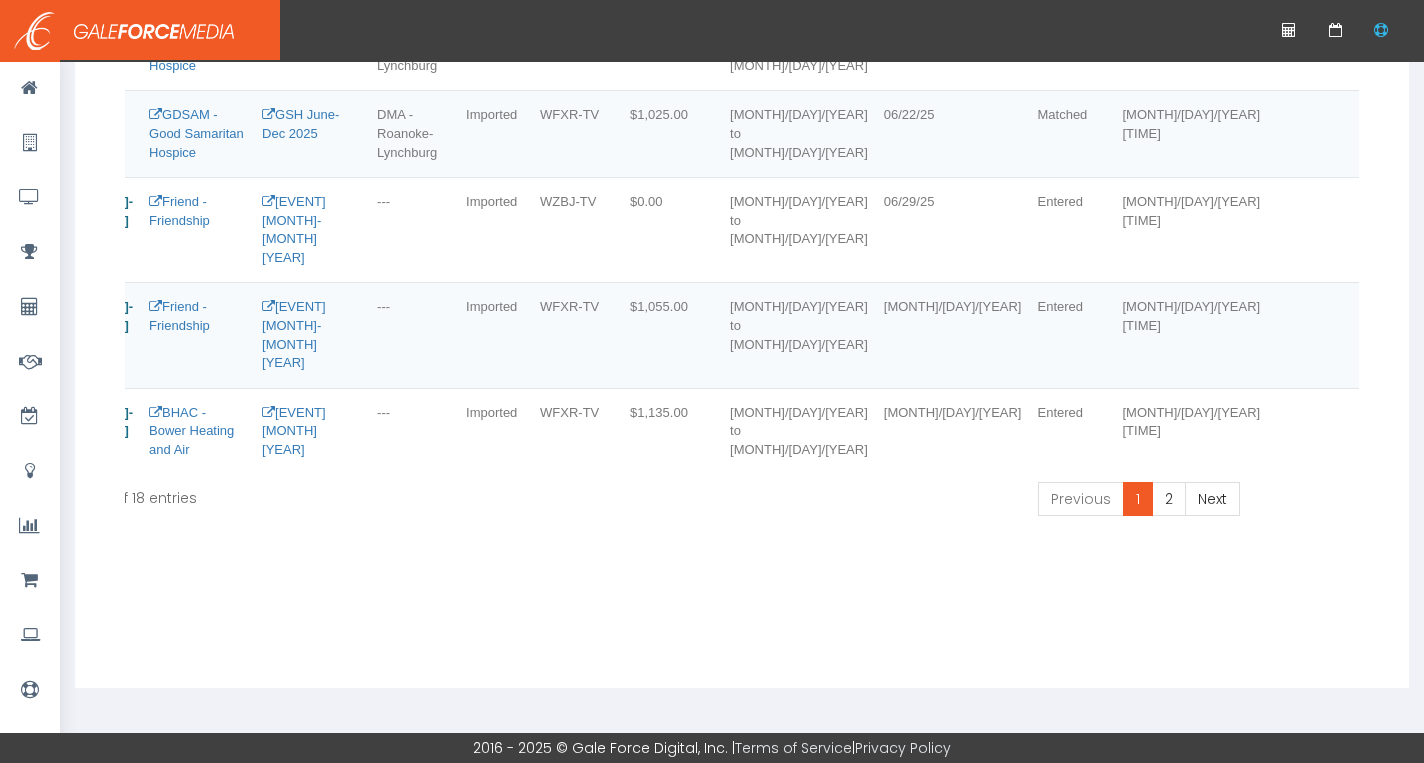 scroll, scrollTop: 1135, scrollLeft: 0, axis: vertical 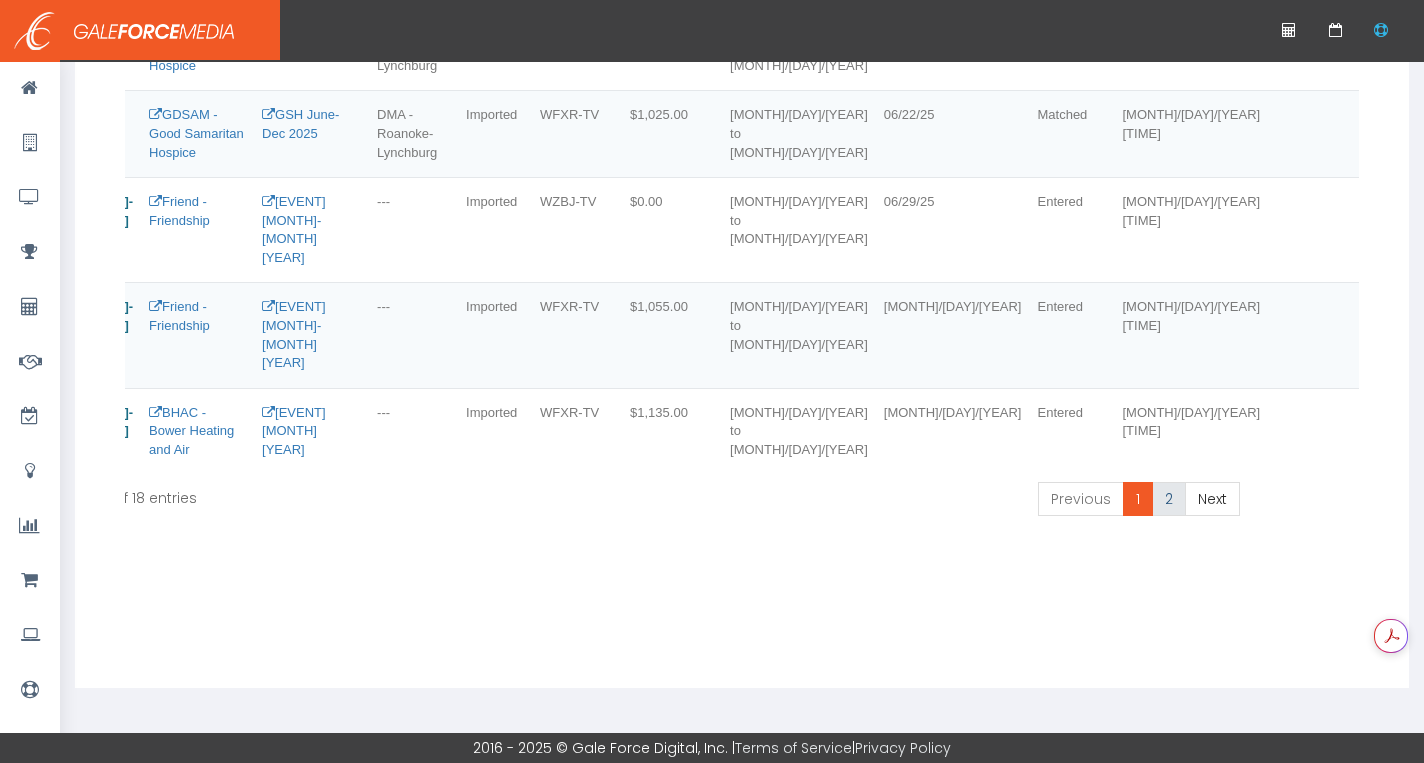 click on "2" at bounding box center (1081, 499) 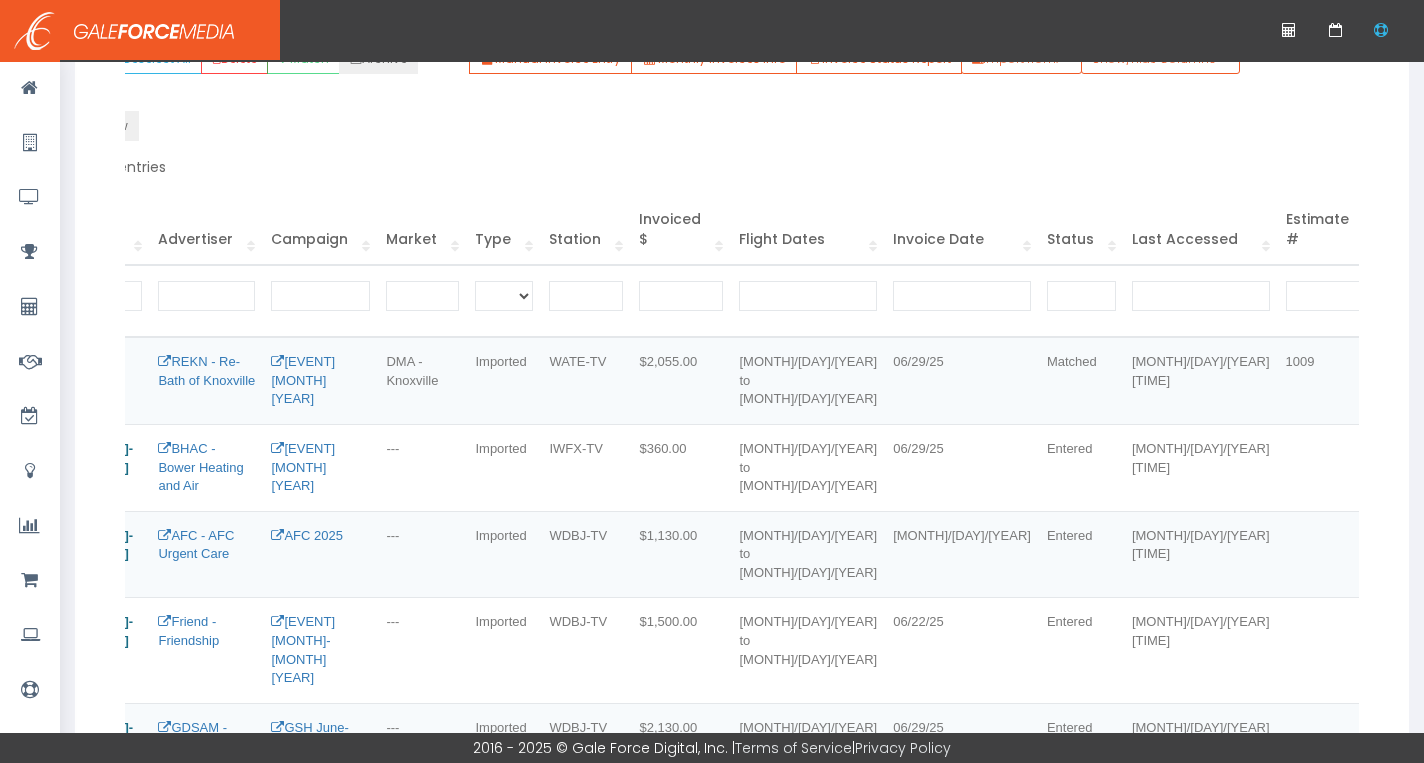 scroll, scrollTop: 349, scrollLeft: 0, axis: vertical 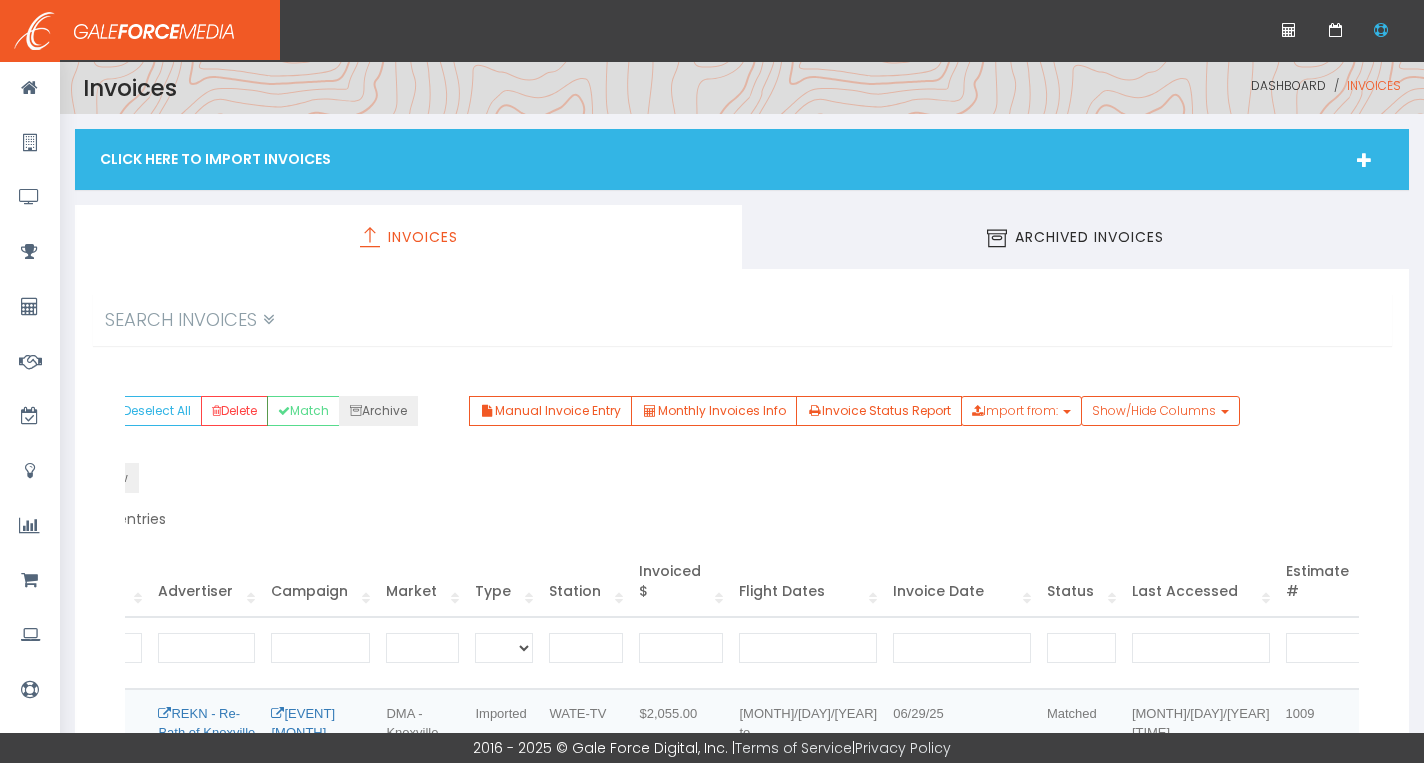 click on "Click Here To Import Invoices" at bounding box center [742, 159] 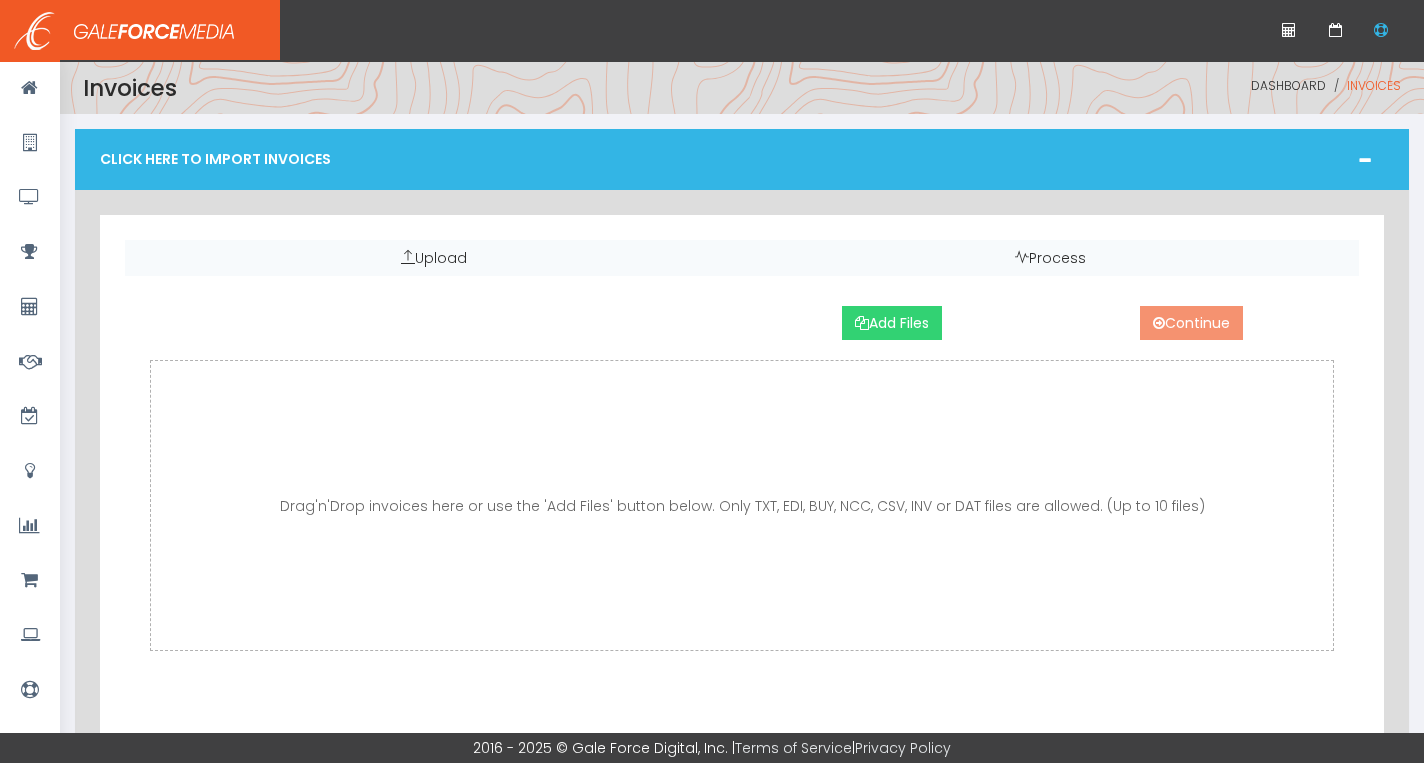 click on "Add Files" at bounding box center [892, 323] 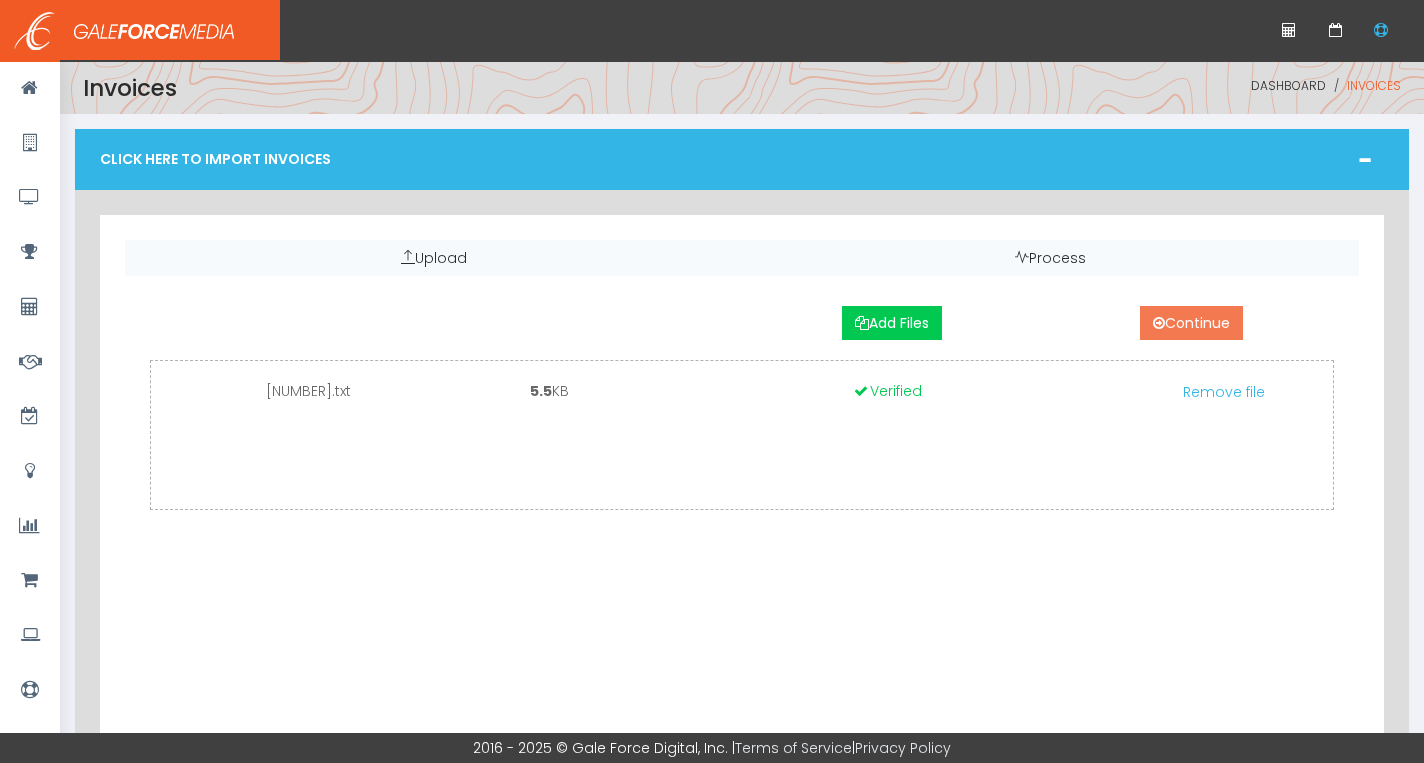 click on "Continue" at bounding box center (1191, 323) 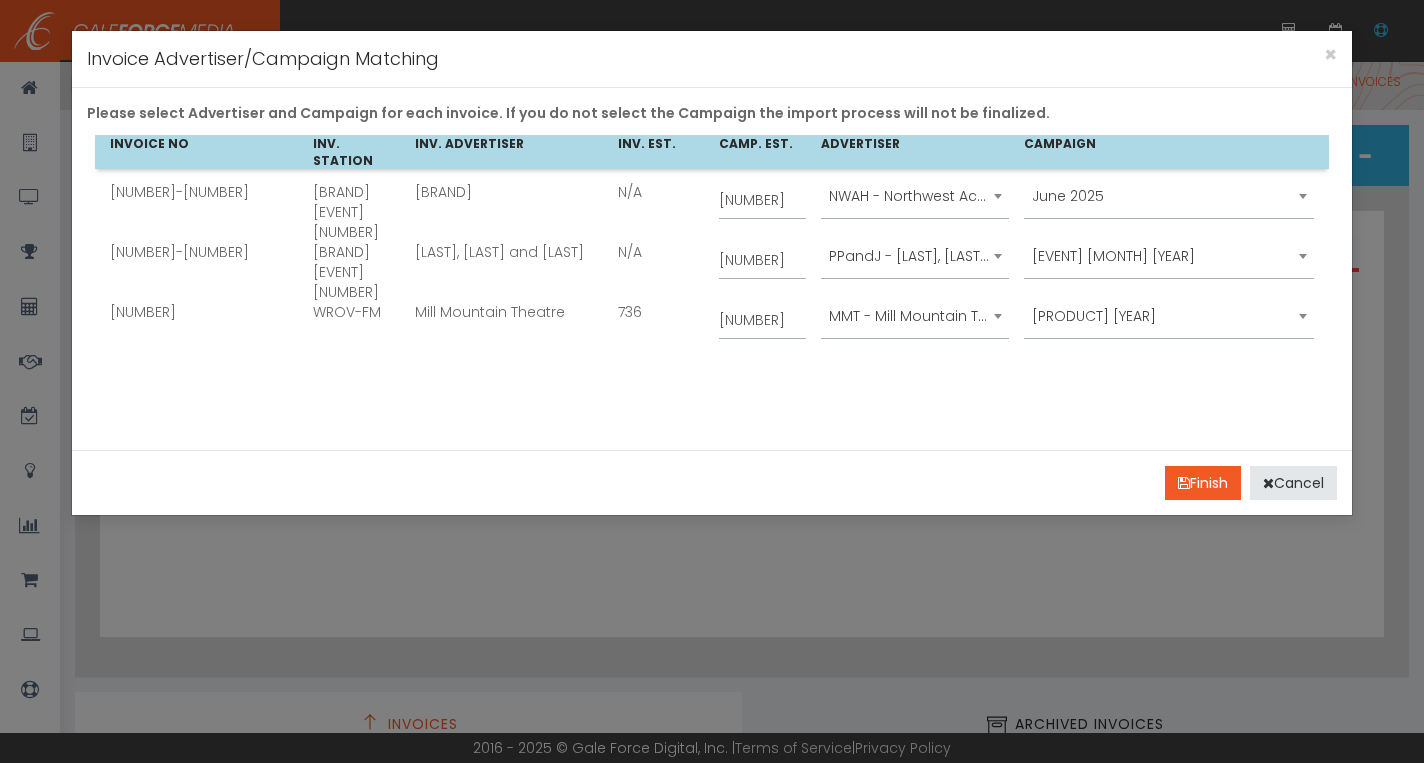 scroll, scrollTop: 0, scrollLeft: 0, axis: both 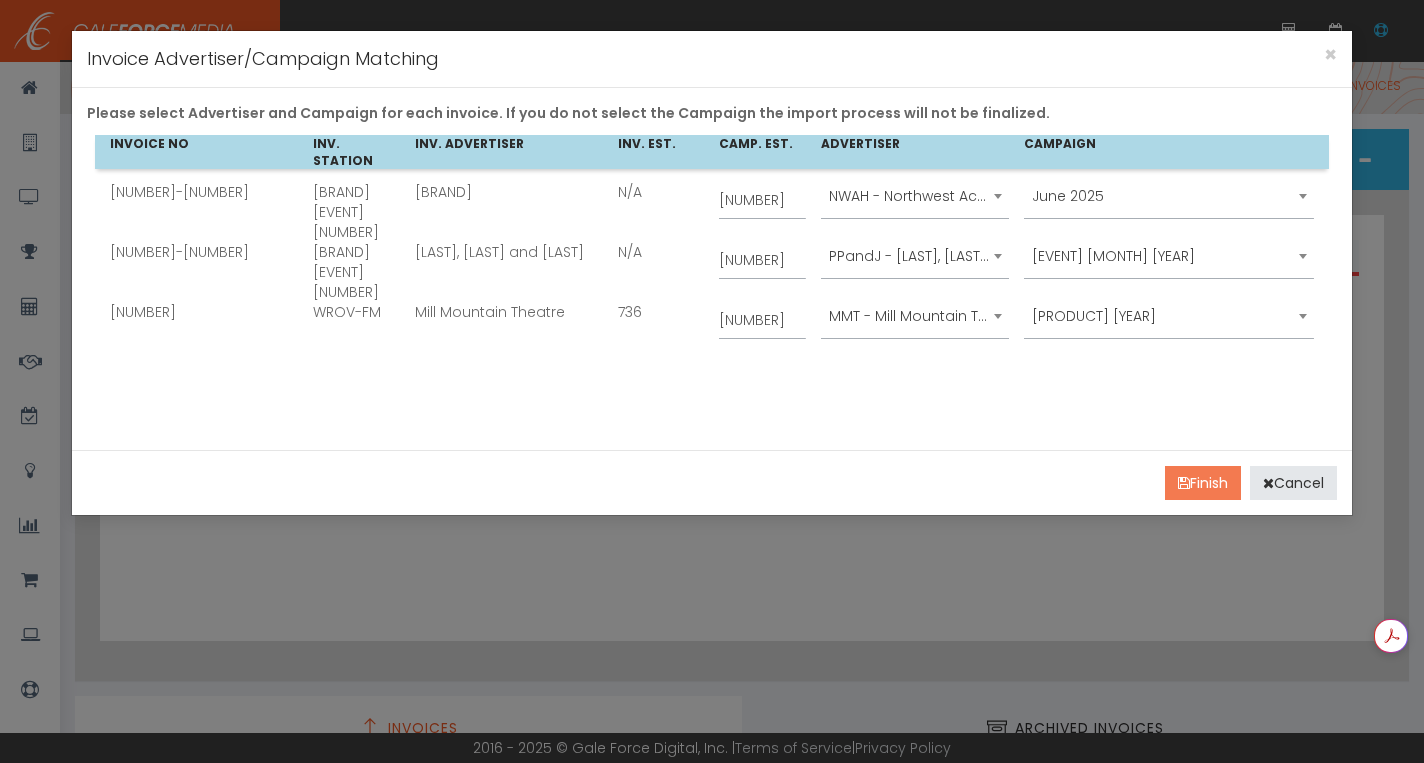 click on "Finish" at bounding box center (1203, 483) 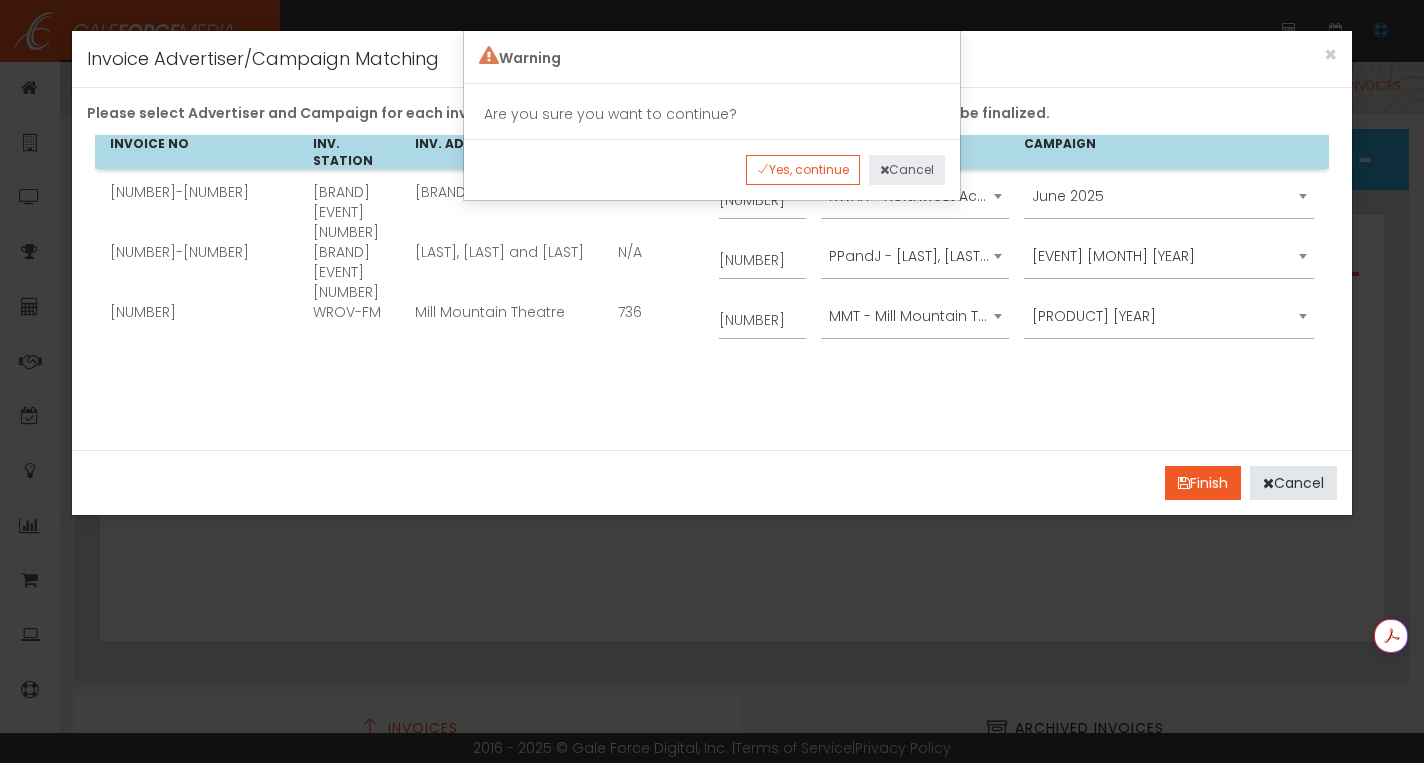click on "Cancel" at bounding box center (907, 170) 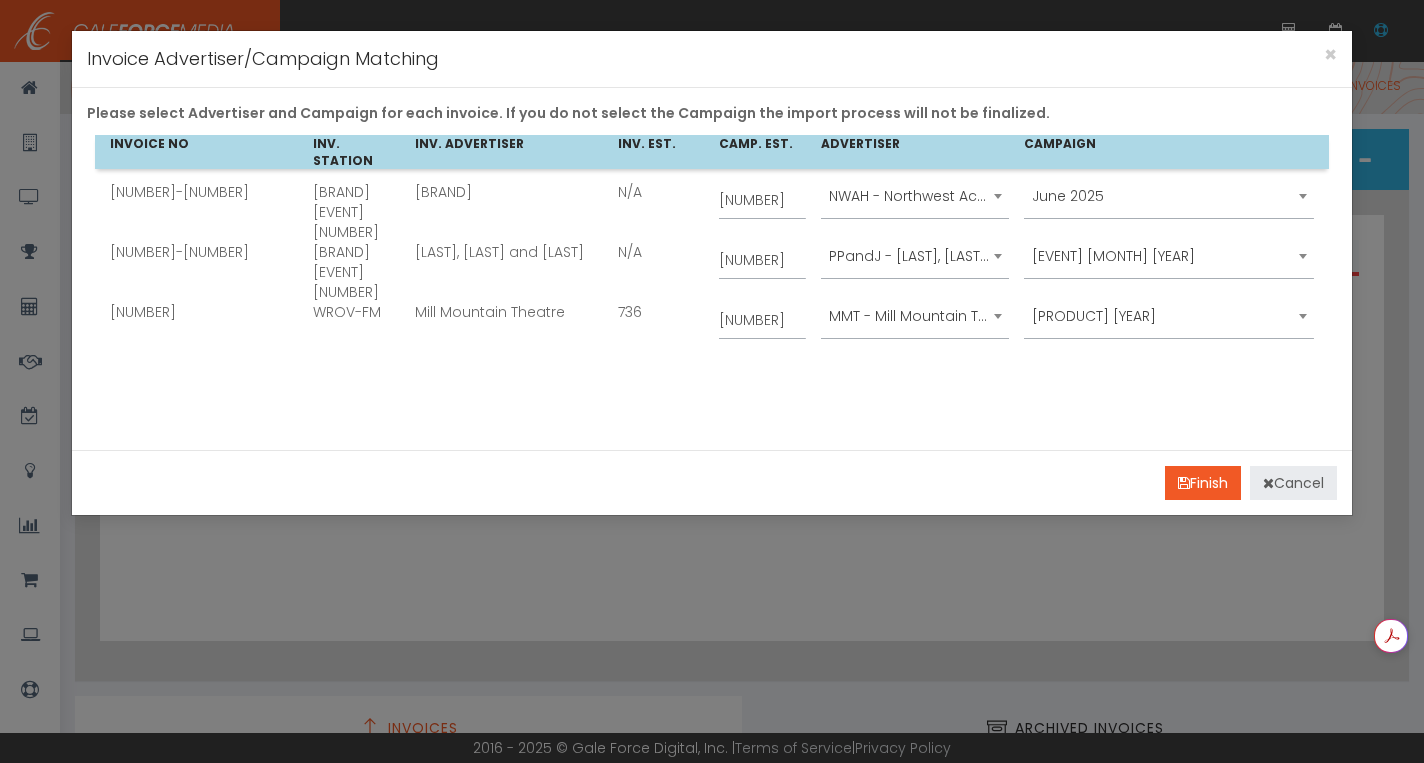 click on "Cancel" at bounding box center [1293, 483] 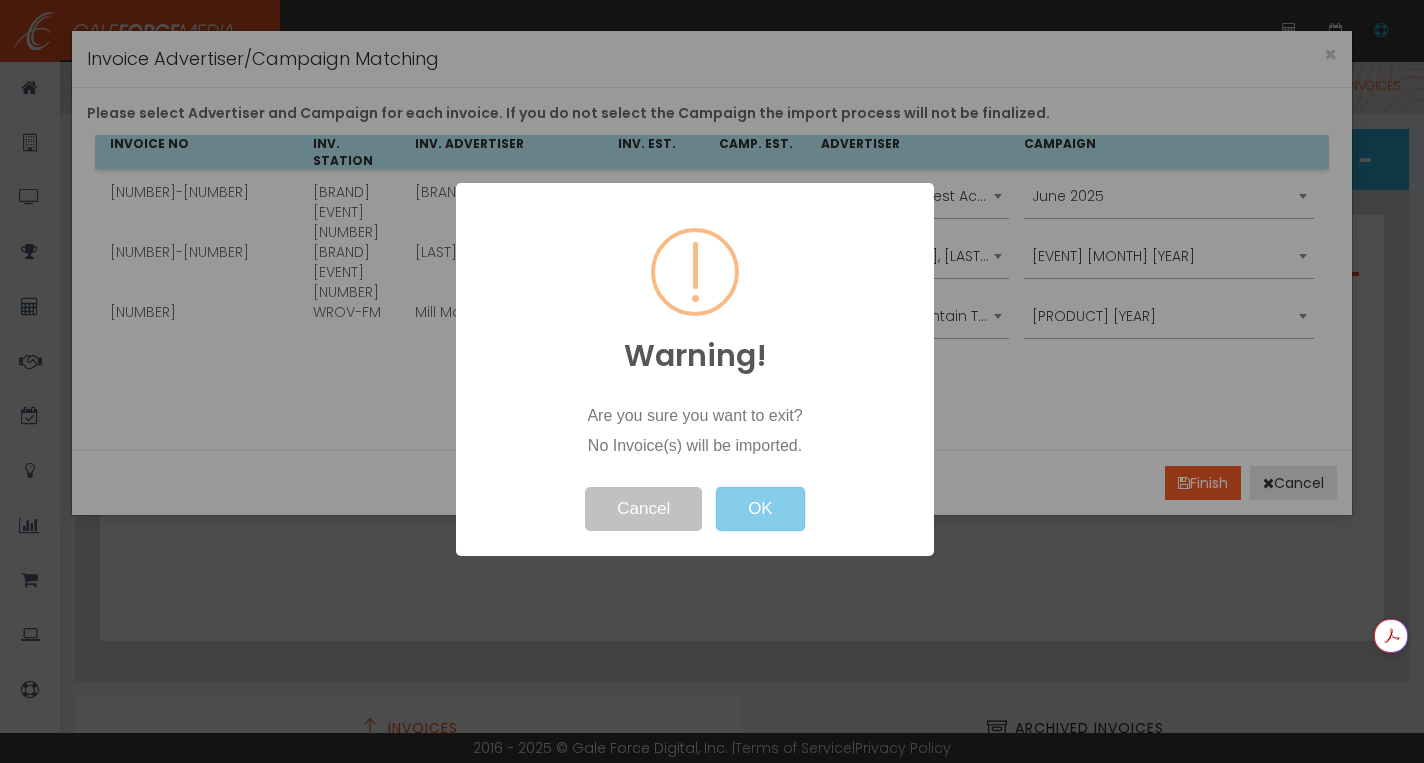 click on "OK" at bounding box center [760, 509] 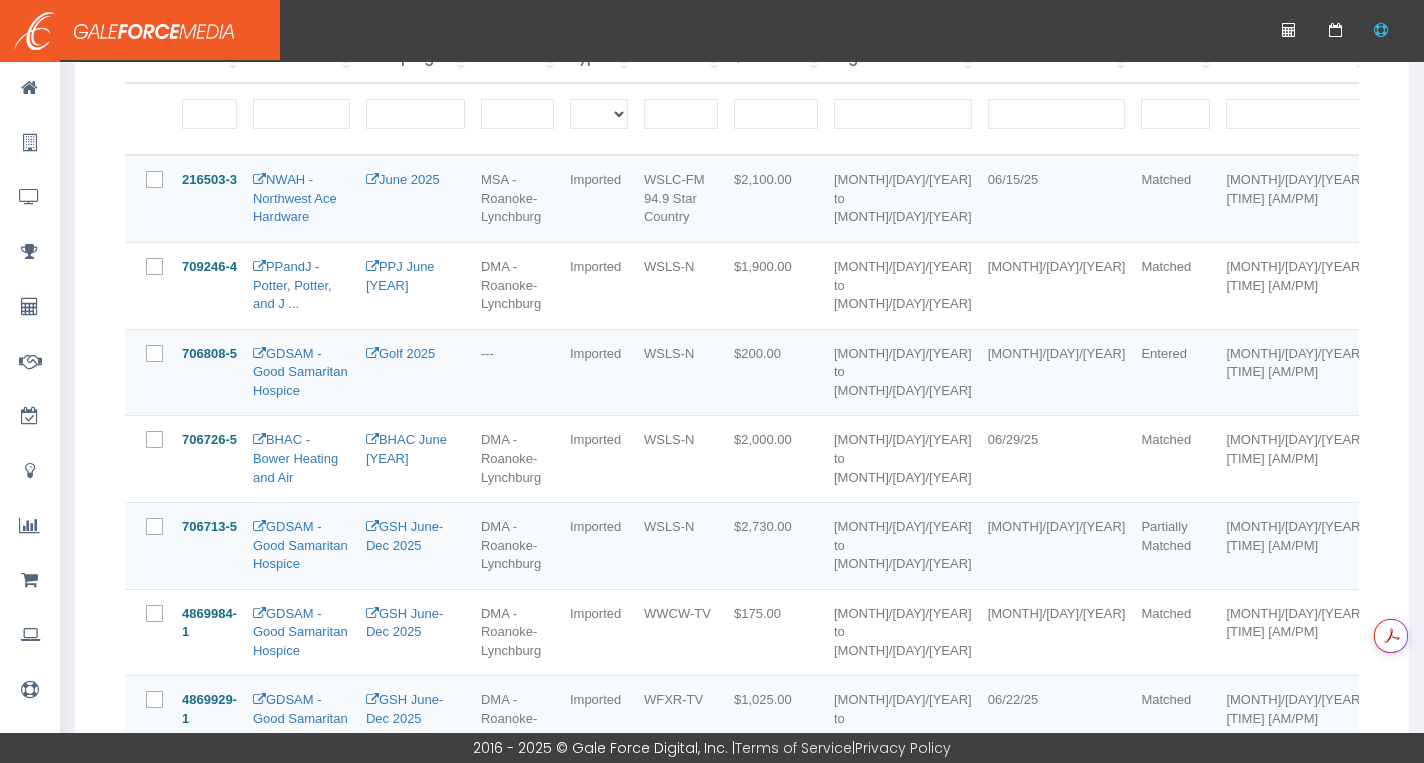 scroll, scrollTop: 0, scrollLeft: 0, axis: both 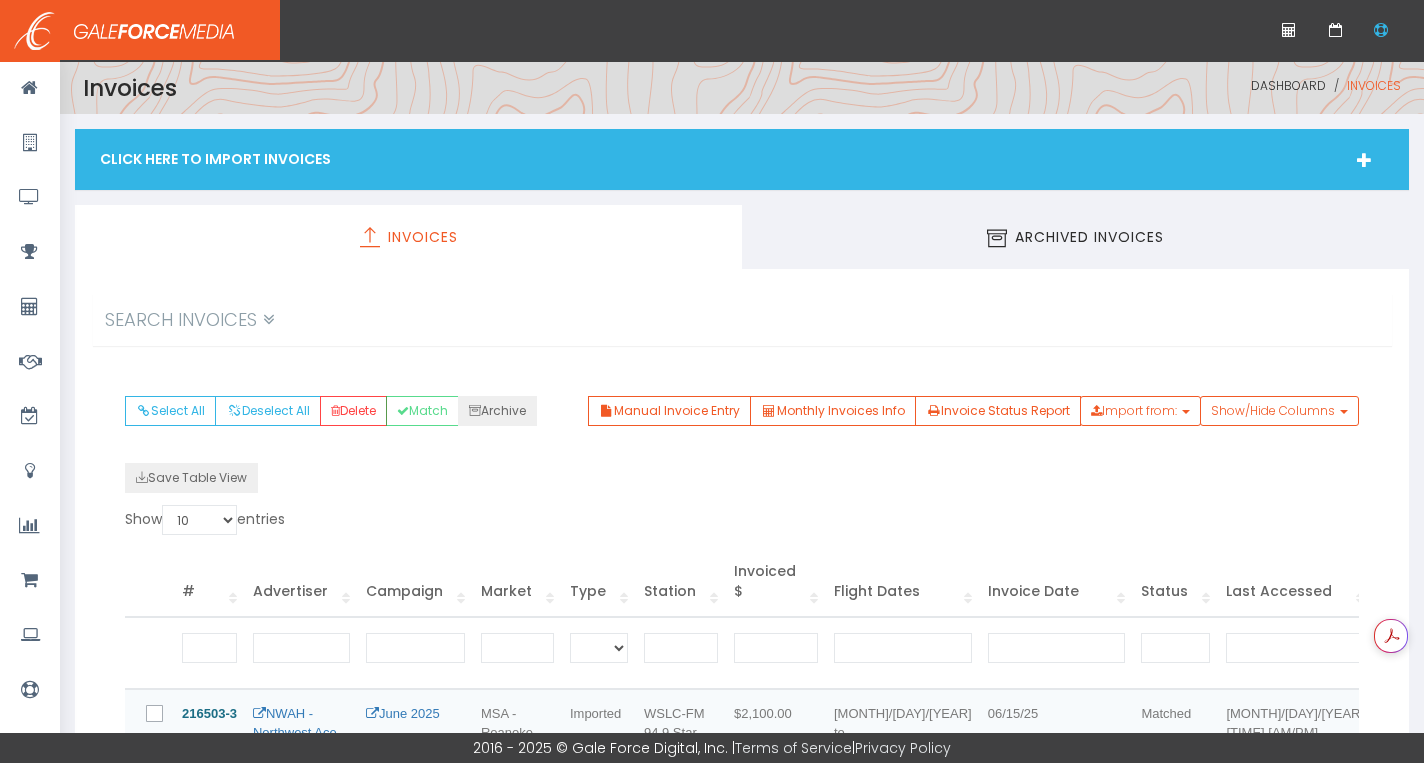 click on "Click Here To Import Invoices" at bounding box center (742, 159) 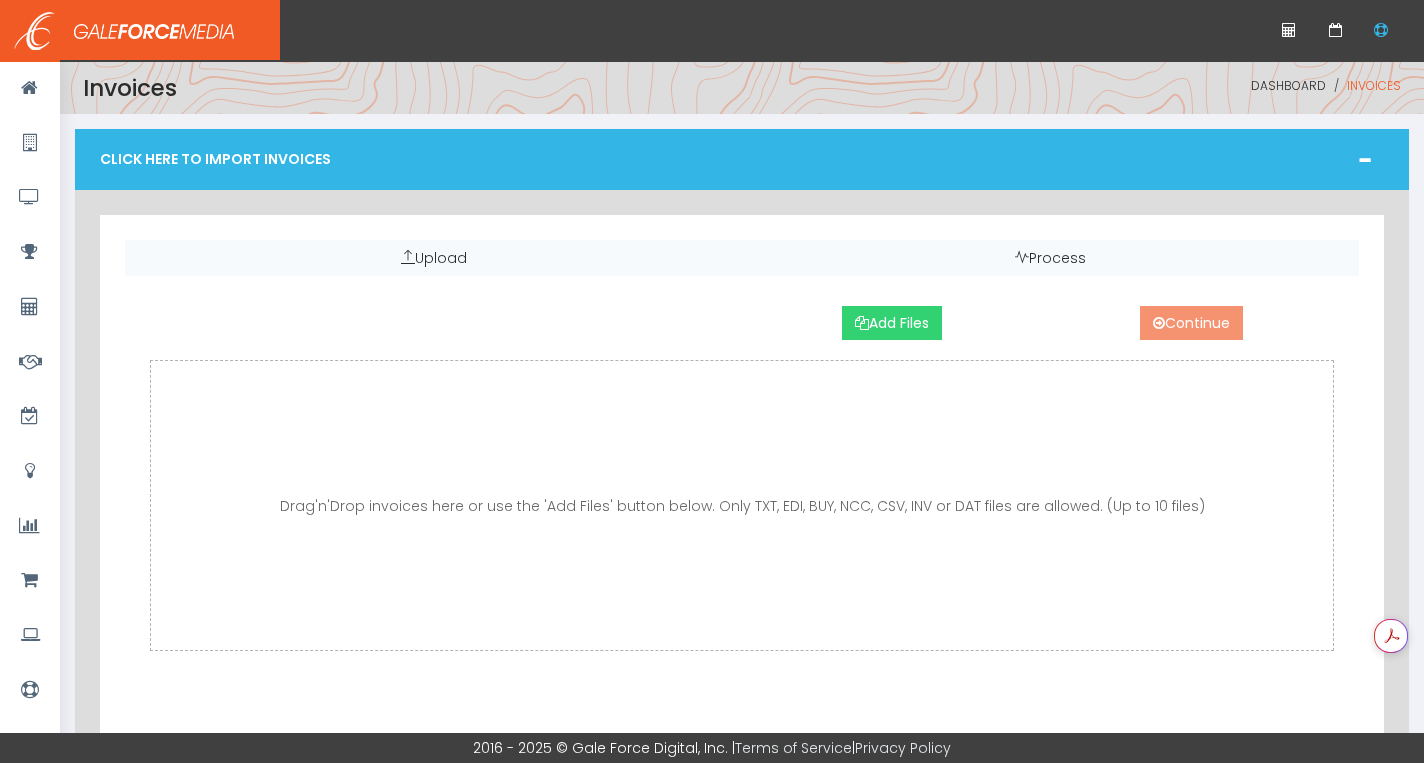 click on "Add Files" at bounding box center [892, 323] 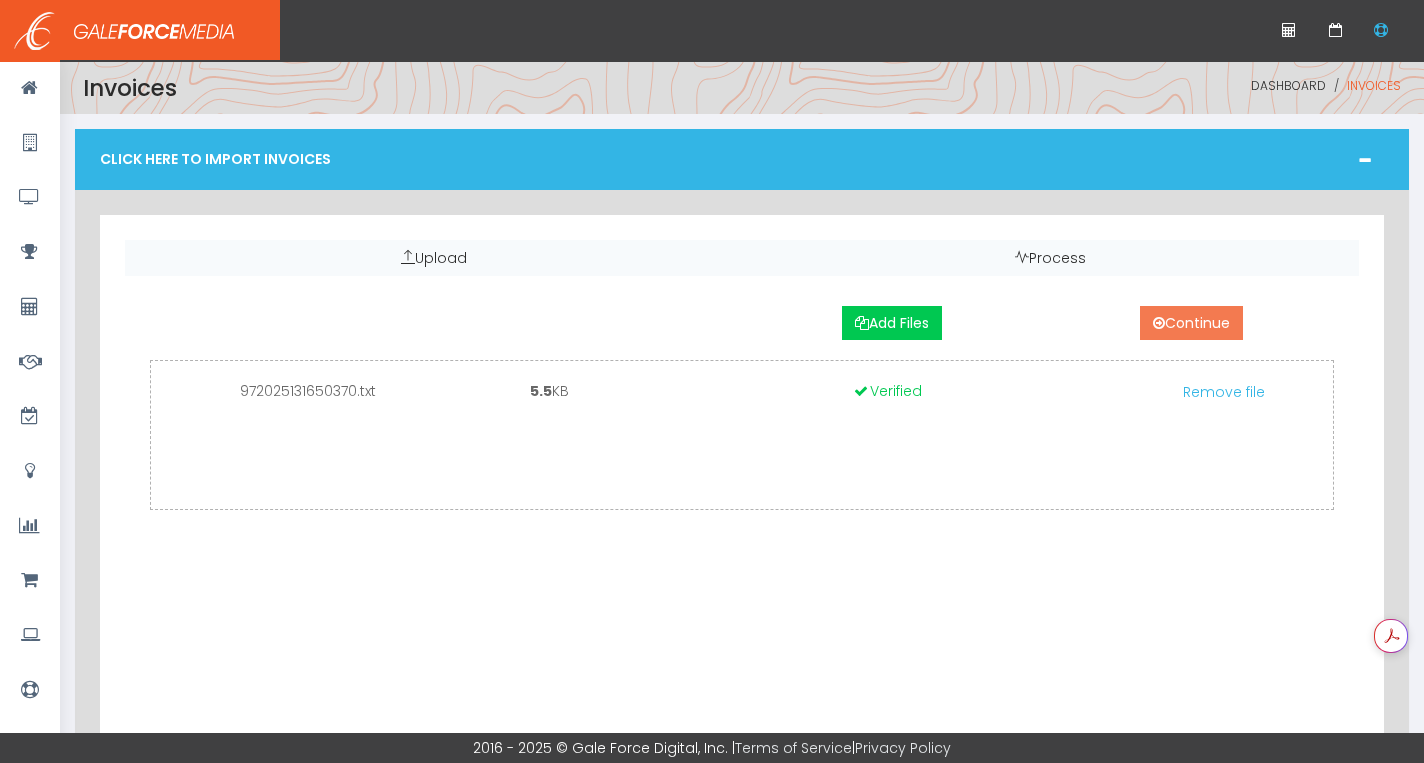 click on "Continue" at bounding box center [1191, 323] 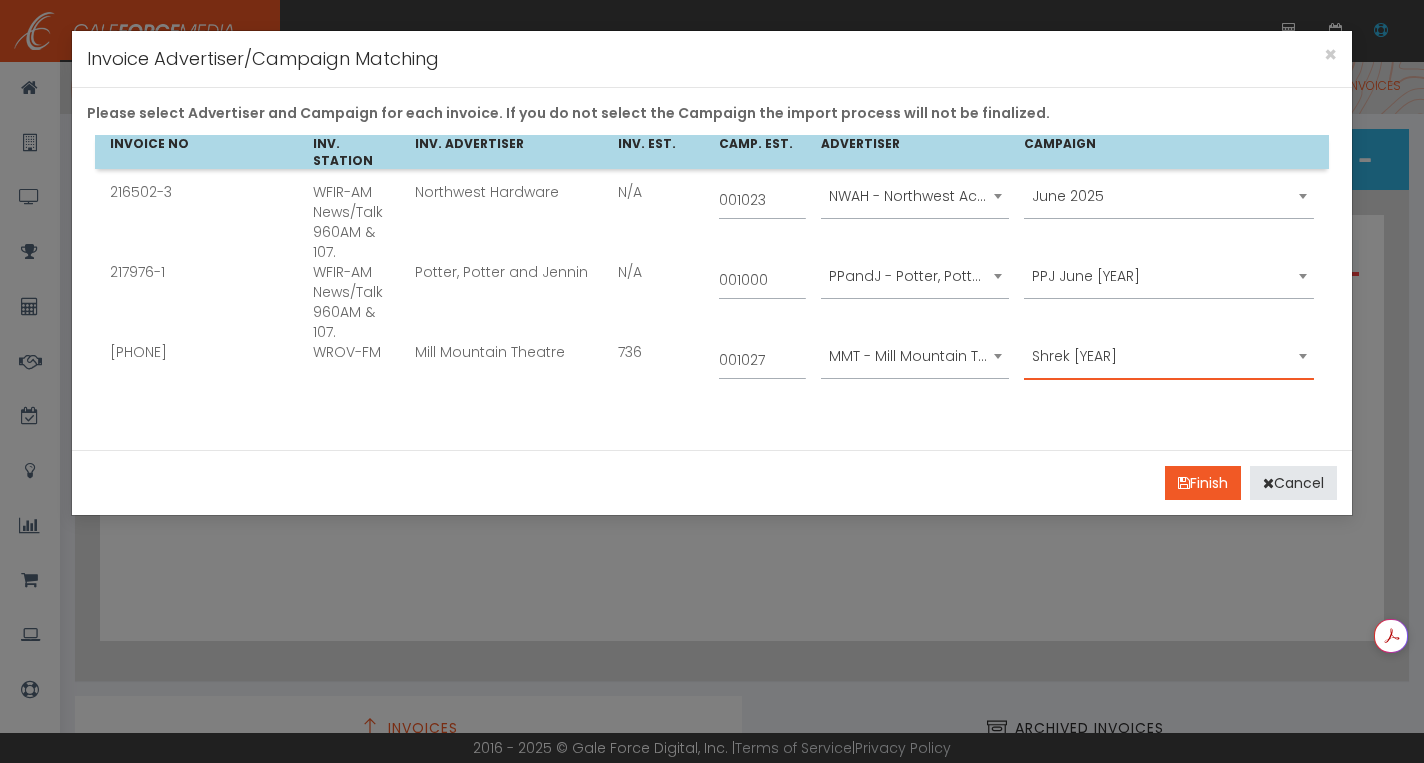 click on "[PRODUCT] [YEAR]" at bounding box center (1169, 356) 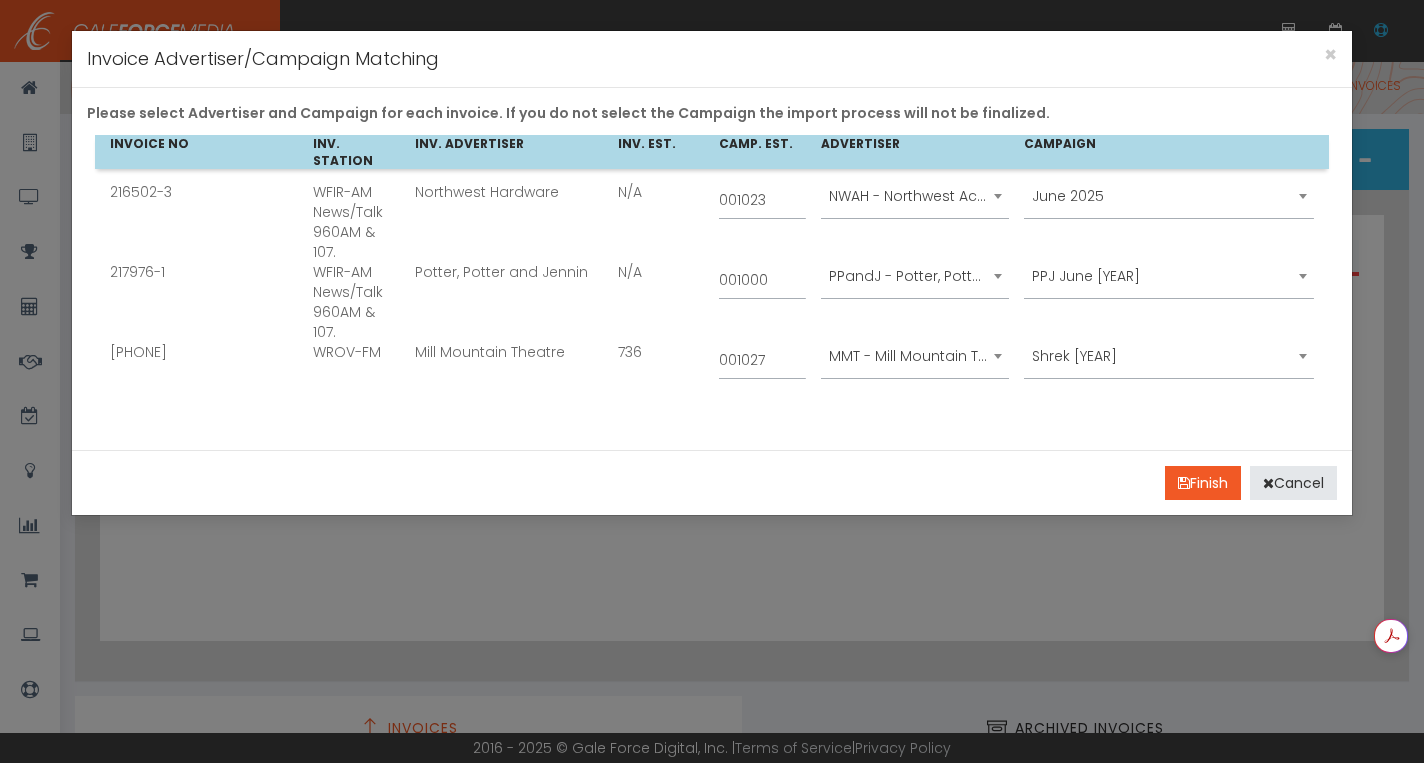 click on "INVOICE NO    INV. STATION    INV. ADVERTISER    INV. EST.   CAMP. EST.   ADVERTISER   CAMPAIGN  216502-3   WFIR-AM News/Talk 960AM & 107.   Northwest Hardware   N/A  001023 BHAC - Bower Heating and Air RVB - Ridge View Bank RBNFP - Re-Bath Pensacola Friend - Friendship GDSAM - Good Samaritan Hospice EZMOB - EZ Mobility Solutions Martin - Martin's Downtown 5PC - 5Points Creative AFC - AFC Urgent Care BRBH - Blue Ridge Behavioral Healthcare VMGRTC - Valley Metro RFF - Reid's Fine Furnishings  RBSWVA - Re-Bath Roanoke MMT - Mill Mountain Theatre PCT - Pulaski County Tourism PPandJ - Potter, Potter, and Jennings NWAH - Northwest Ace Hardware Myrias - The Myrias Group REKN - Re-Bath of Knoxville Barrow - Barrows SCB - Star City School of Ballet DRA-Dominion Risk Advisers JB-Jaybirds SC-Sidecar VBR-Visit Virginia's Blue Ridge PCS-Piedmont Community Services NWAH - Northwest Ace Hardware June 2025 June 2025  217976-1   WFIR-AM News/Talk 960AM & 107.   Potter, Potter and Jennin   N/A  001000 RVB - Ridge View Bank" at bounding box center [712, 285] 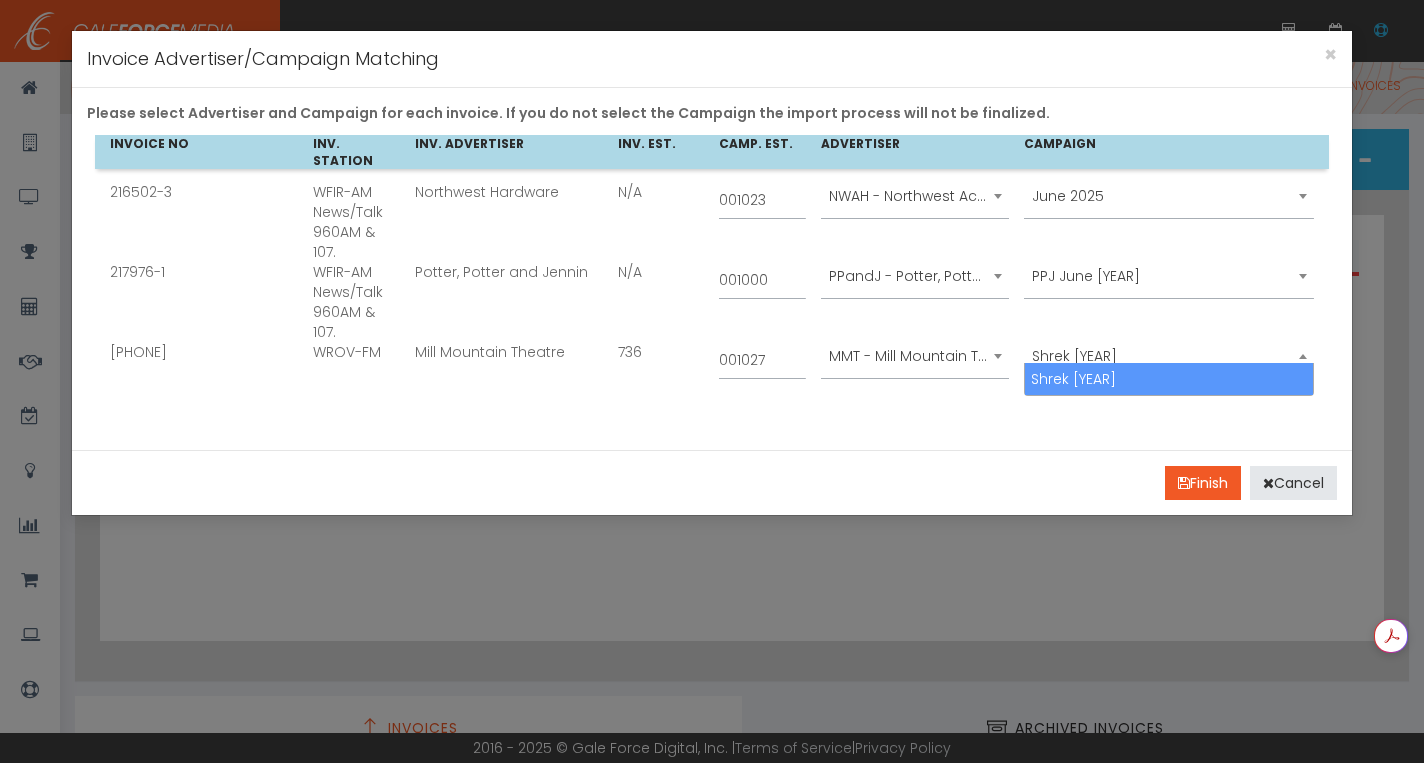 click on "Shrek 2025" at bounding box center (1169, 356) 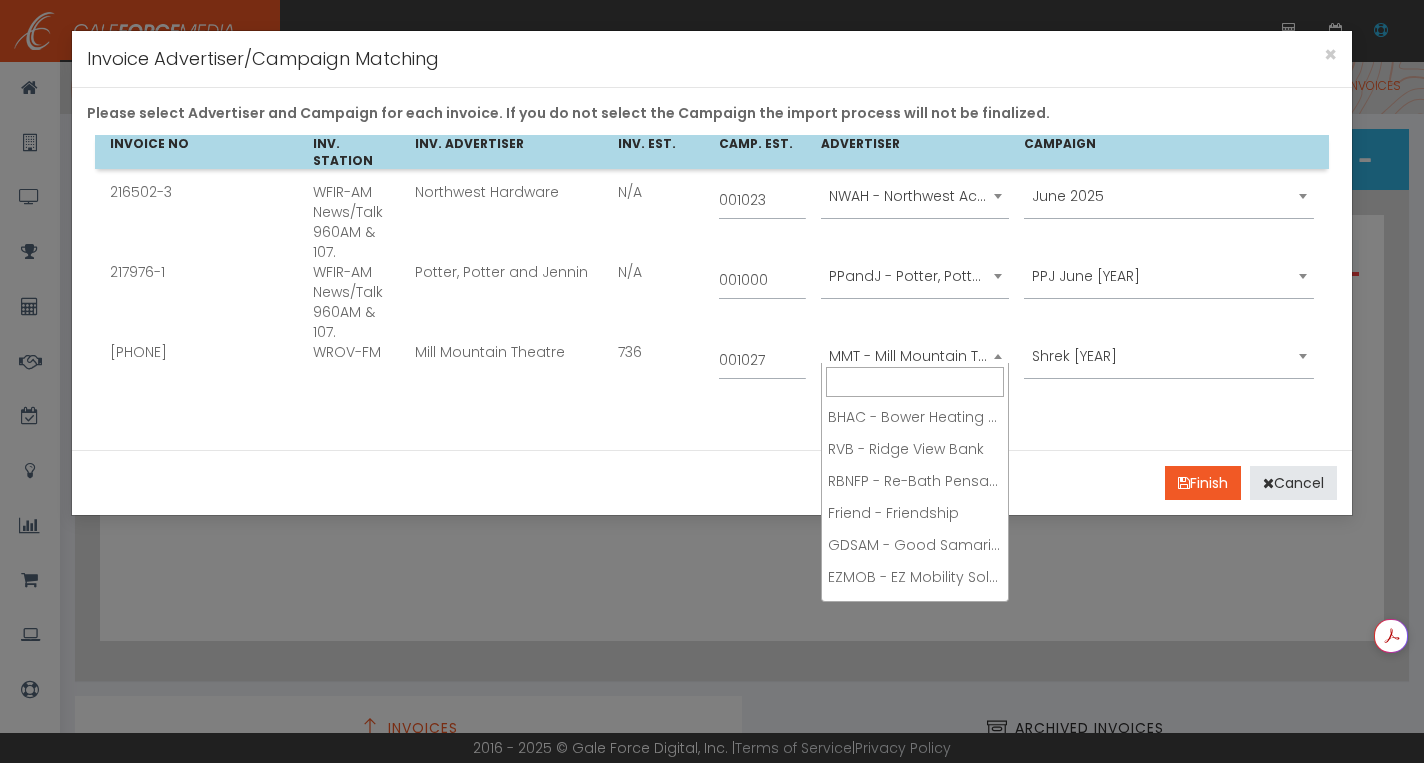 click on "MMT - Mill Mountain Theatre" at bounding box center (915, 356) 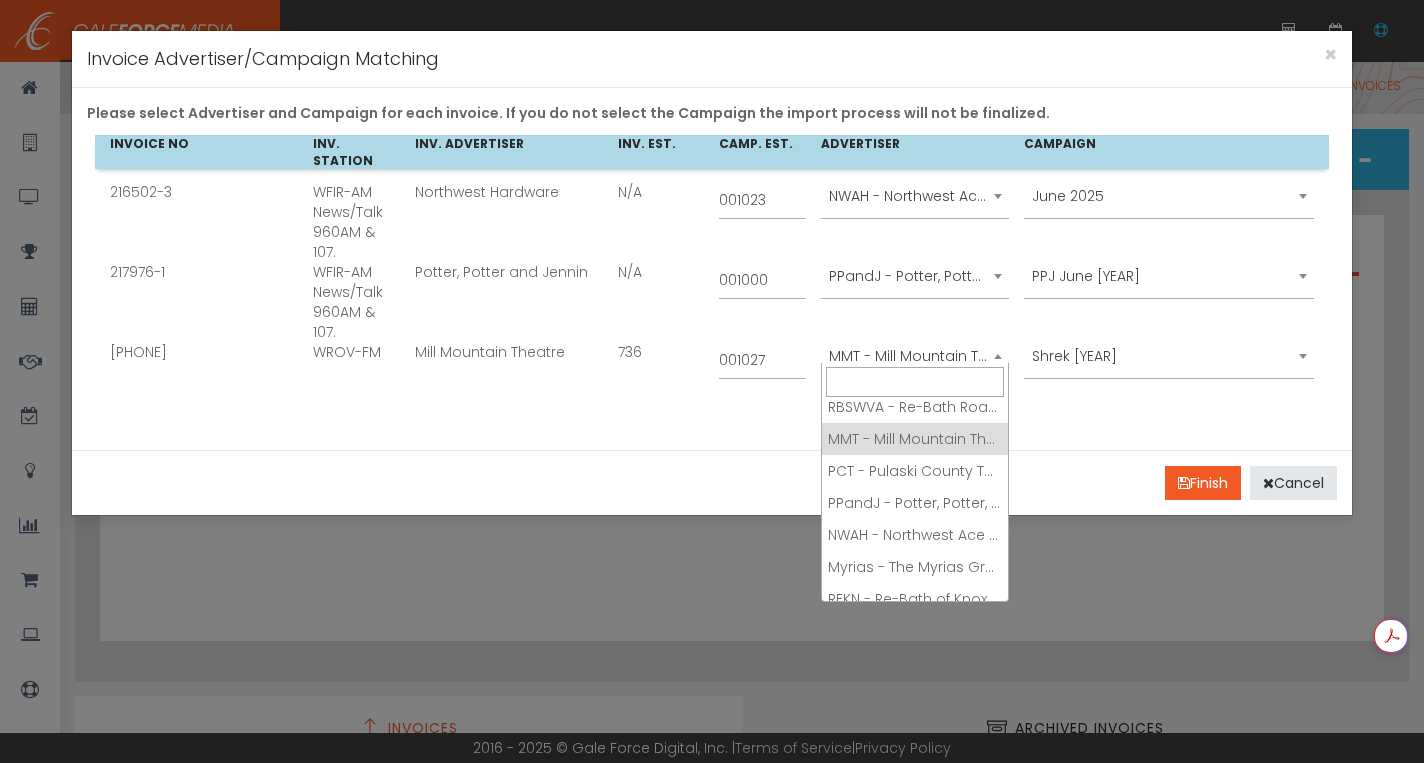 scroll, scrollTop: 396, scrollLeft: 0, axis: vertical 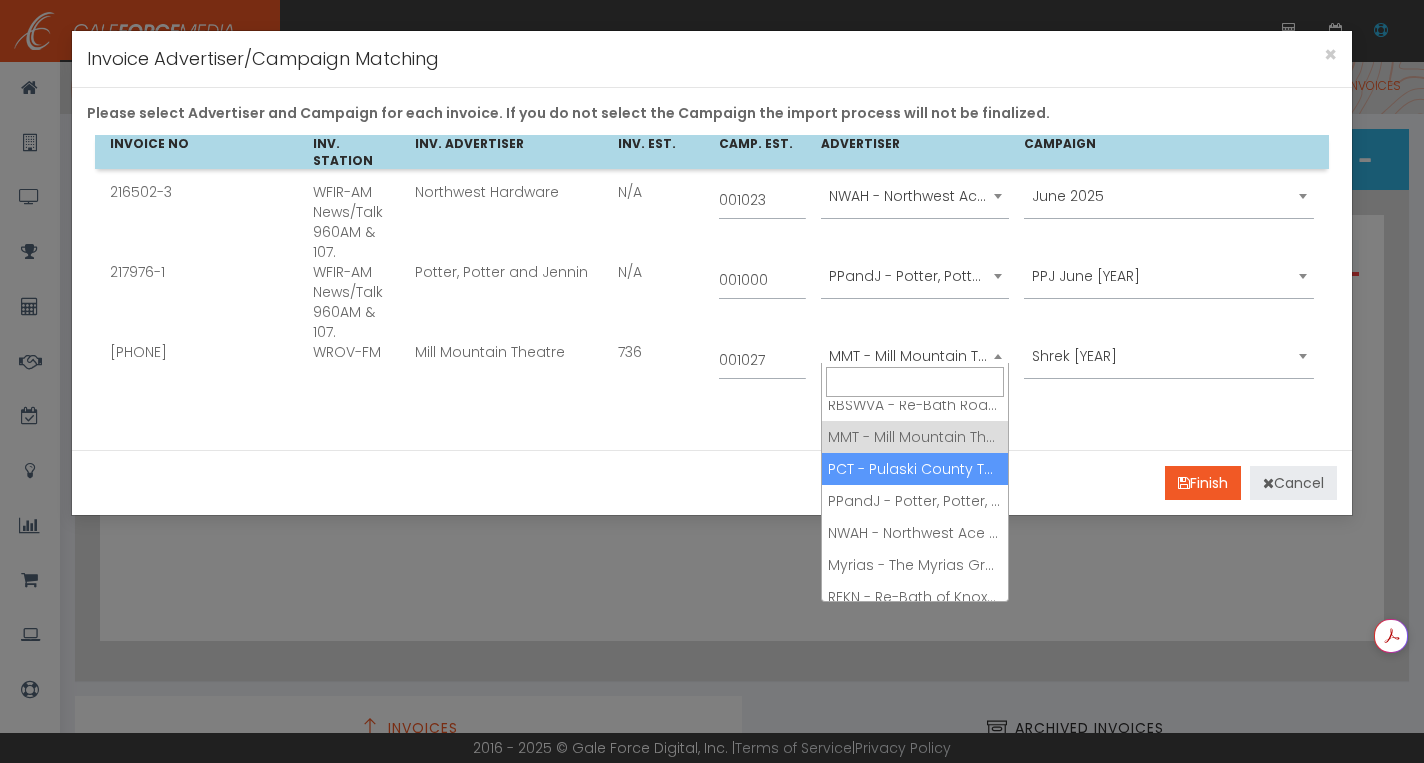click on "Cancel" at bounding box center [1293, 483] 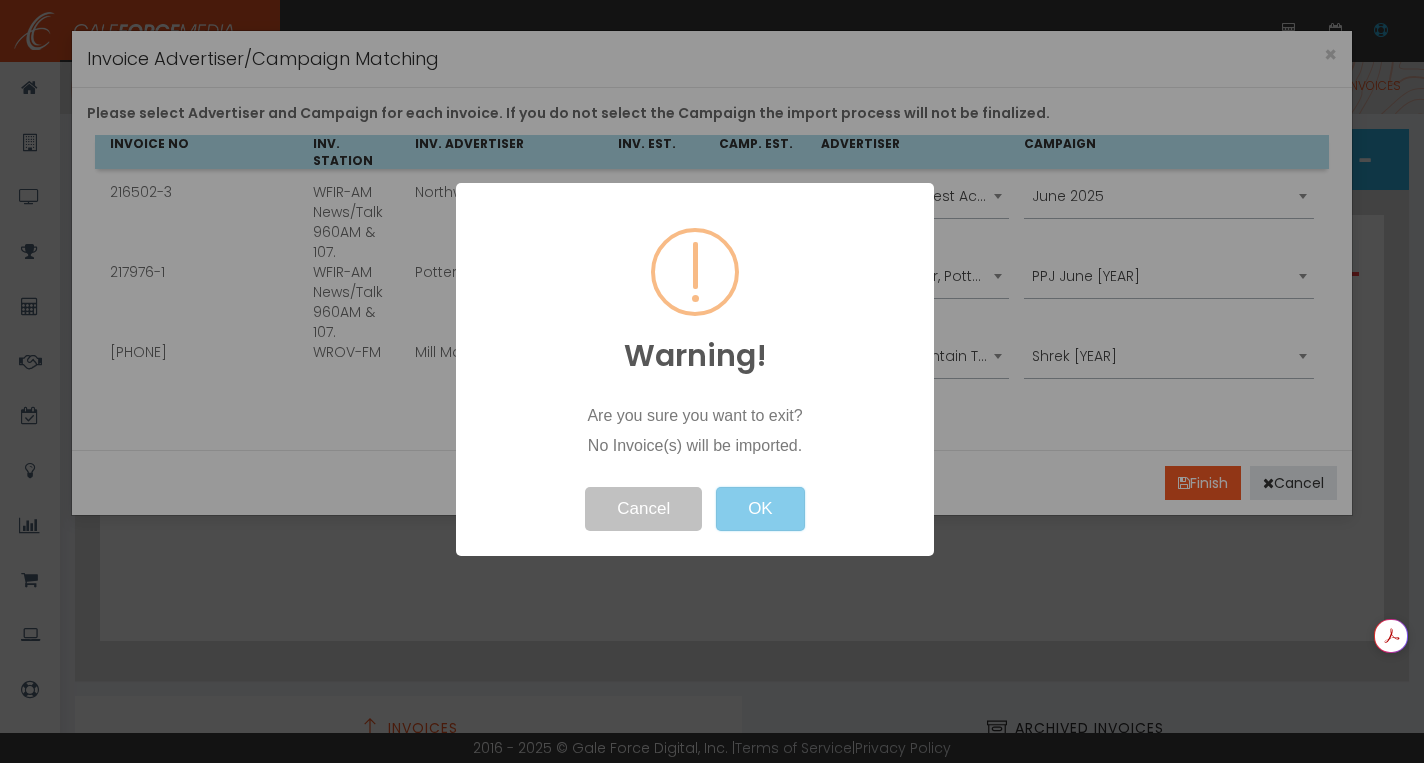 click on "OK" at bounding box center [760, 509] 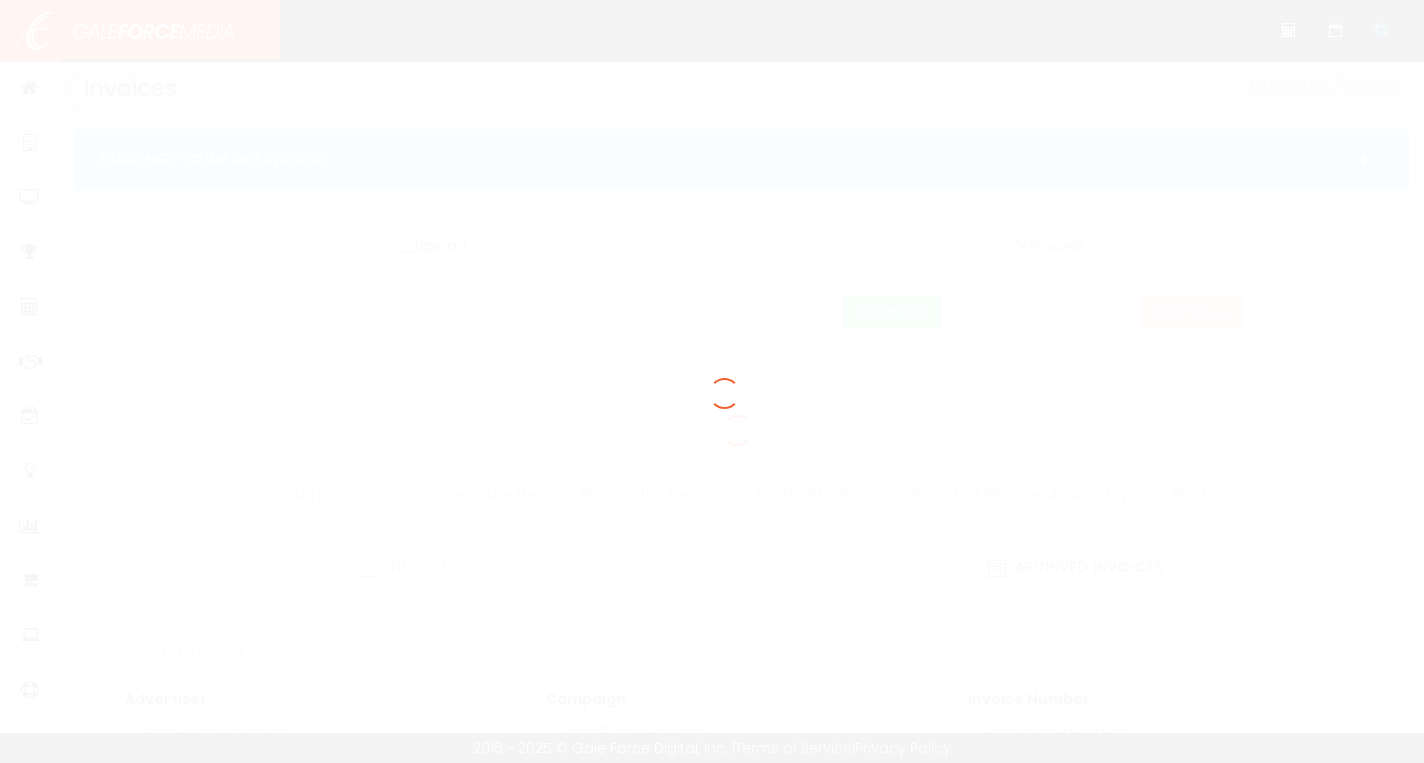 scroll, scrollTop: 0, scrollLeft: 0, axis: both 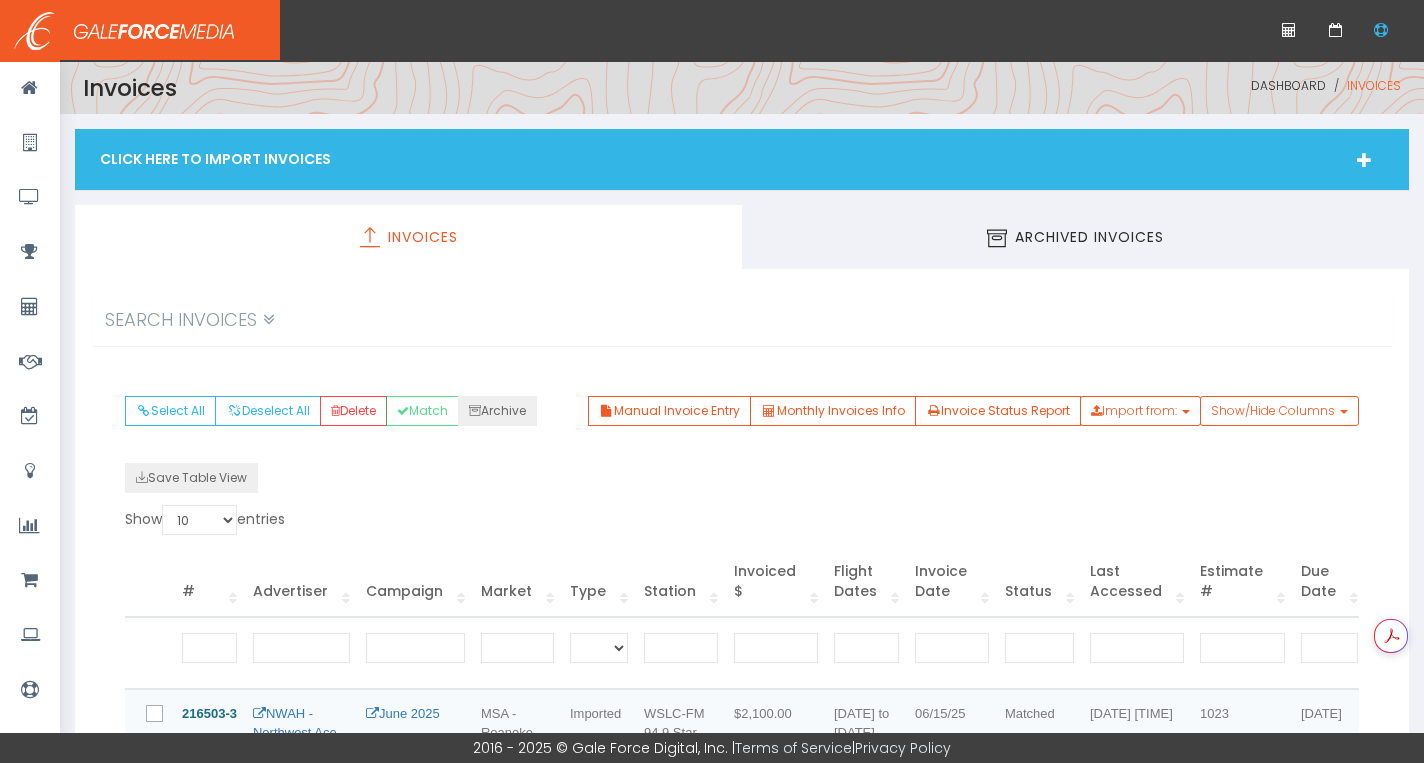 click on "Click Here To Import Invoices" at bounding box center (742, 159) 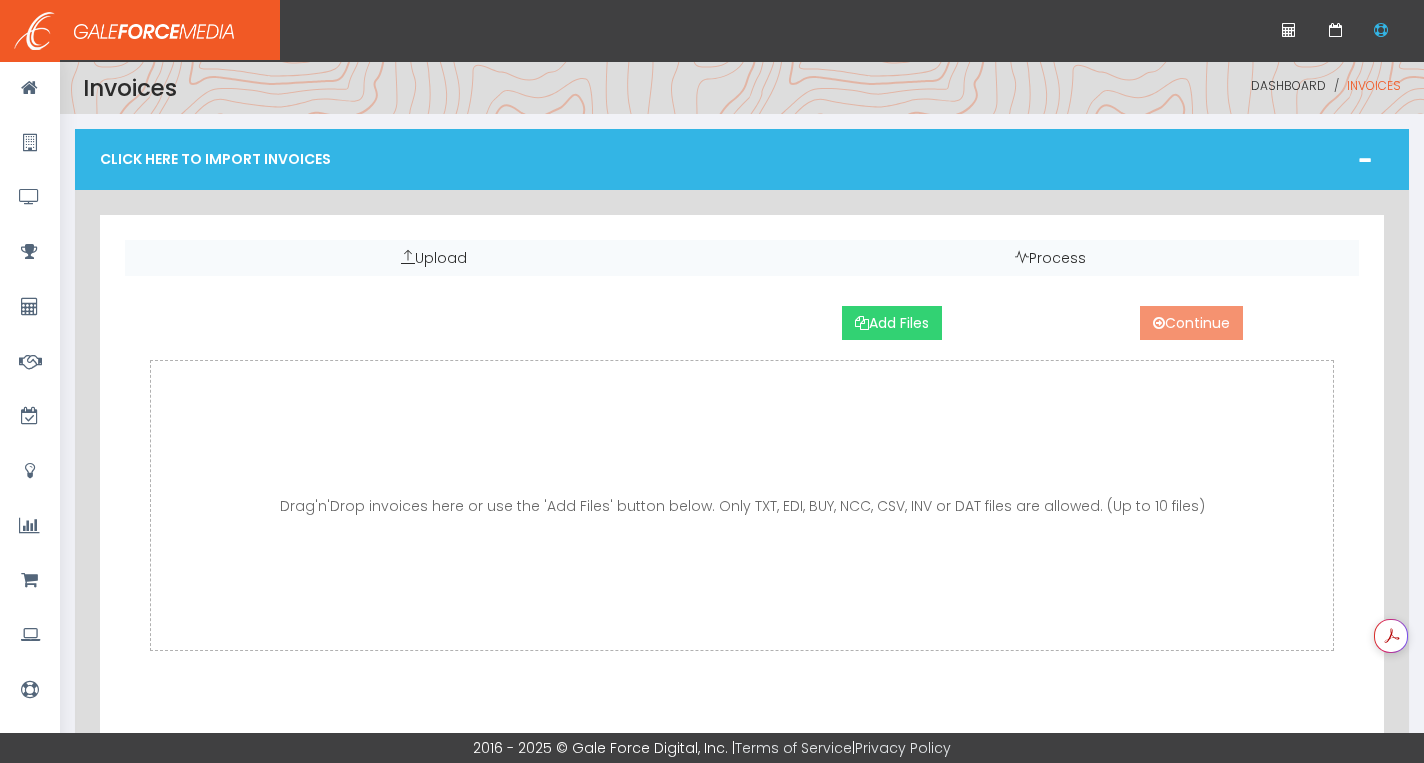 click on "Add Files" at bounding box center [892, 323] 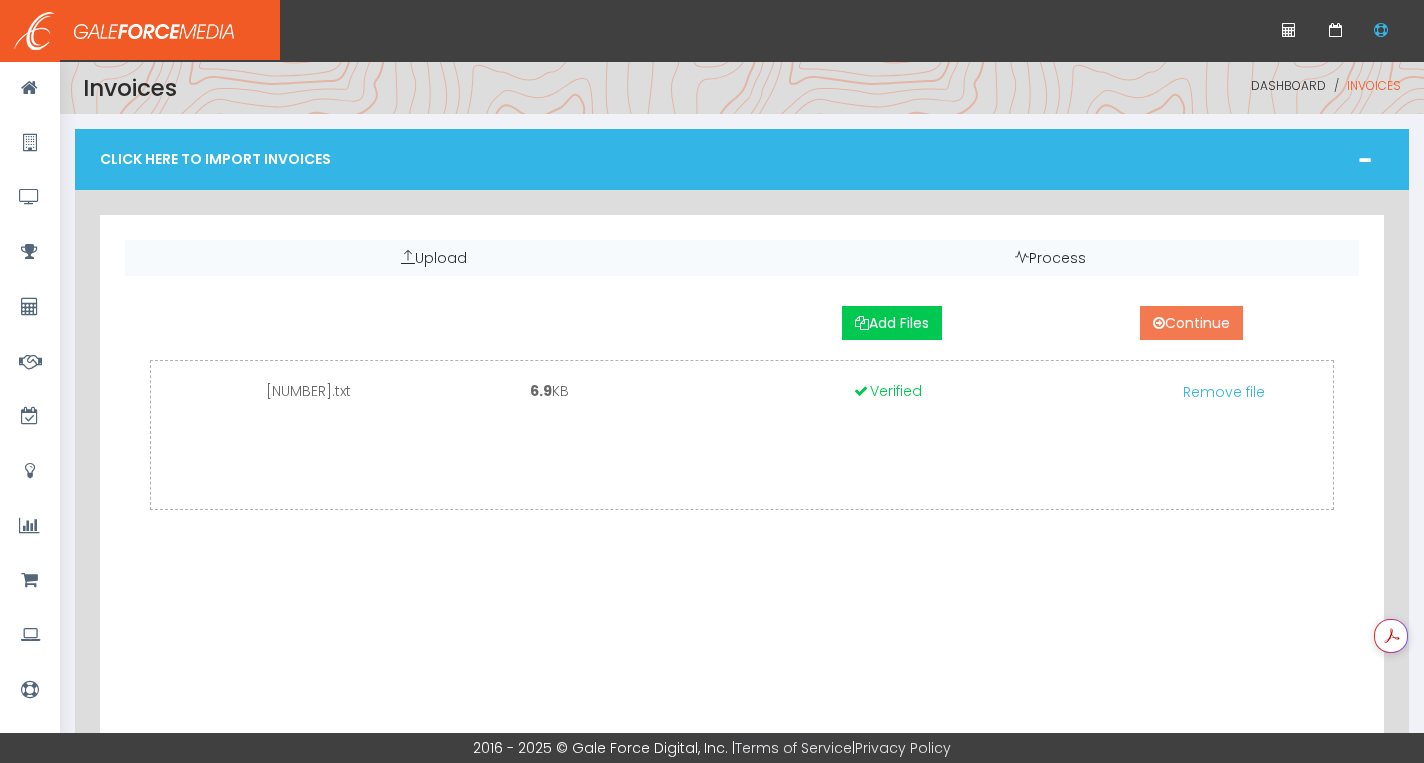 click on "Continue" at bounding box center [1191, 323] 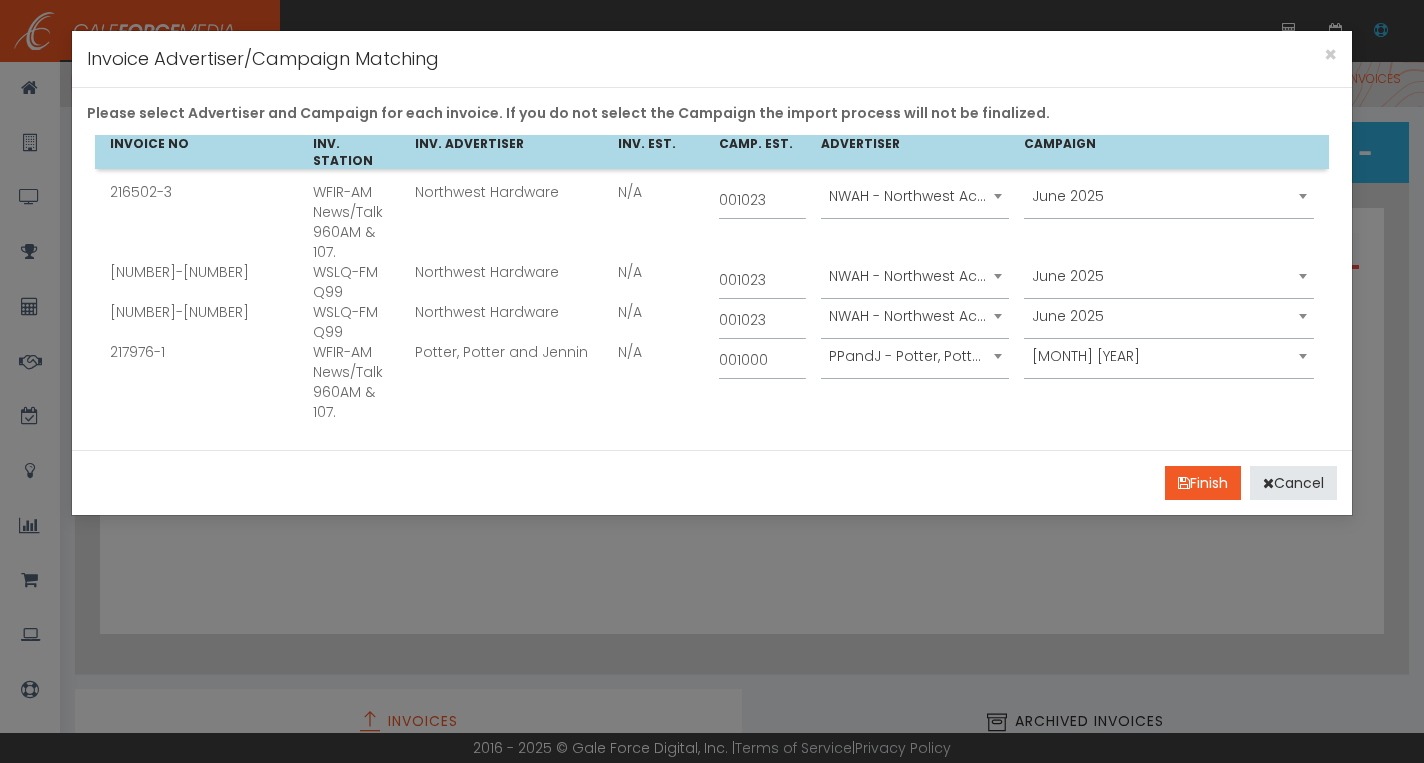 scroll, scrollTop: 0, scrollLeft: 0, axis: both 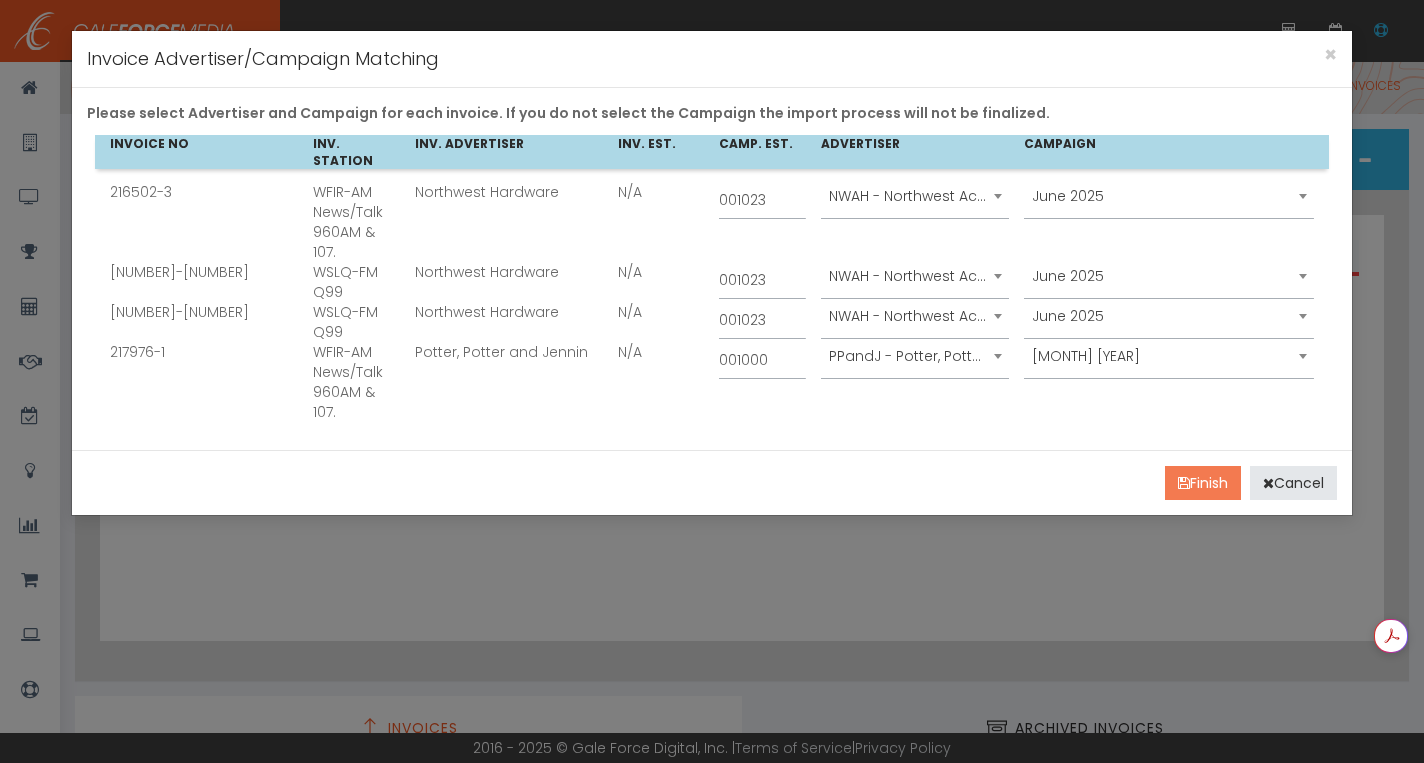 click on "Finish" at bounding box center [1203, 483] 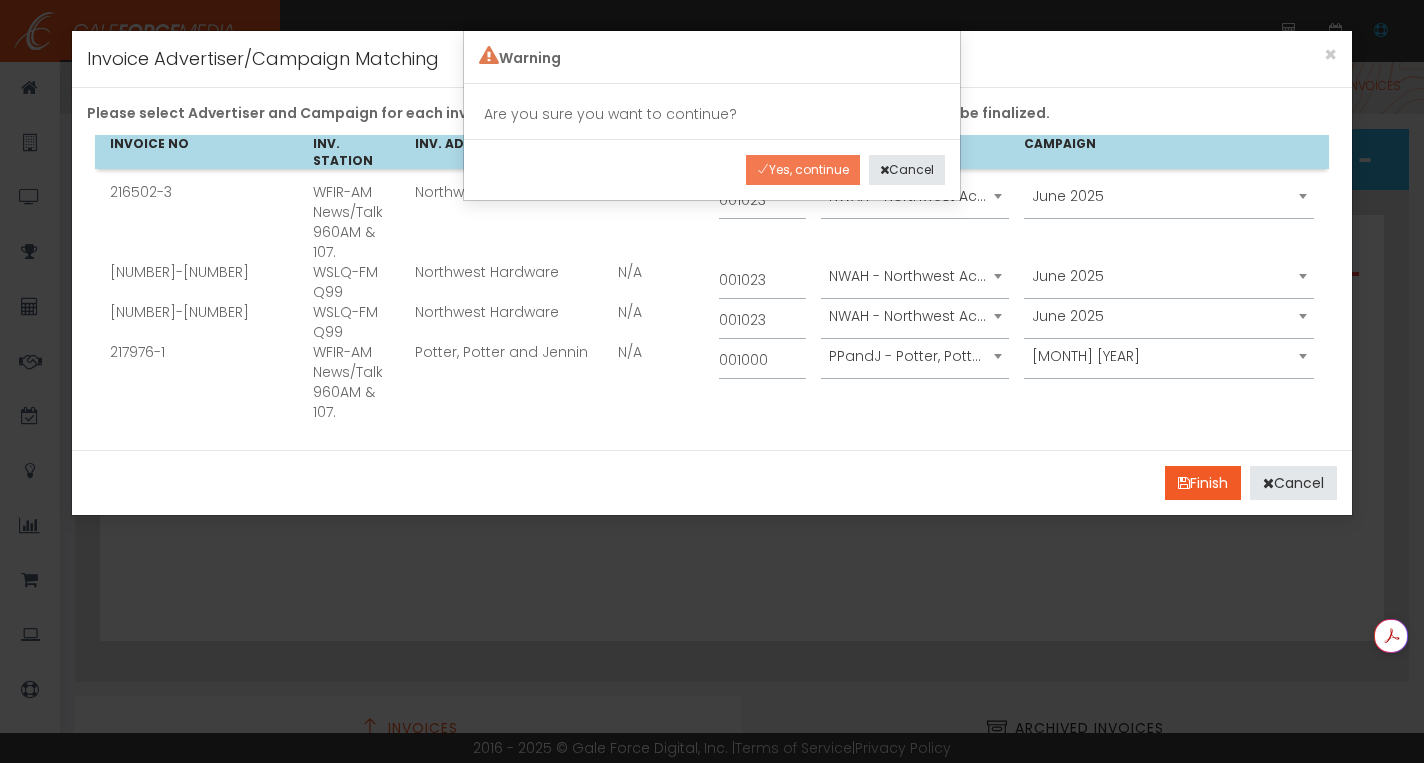 click on "Yes, continue" at bounding box center (803, 170) 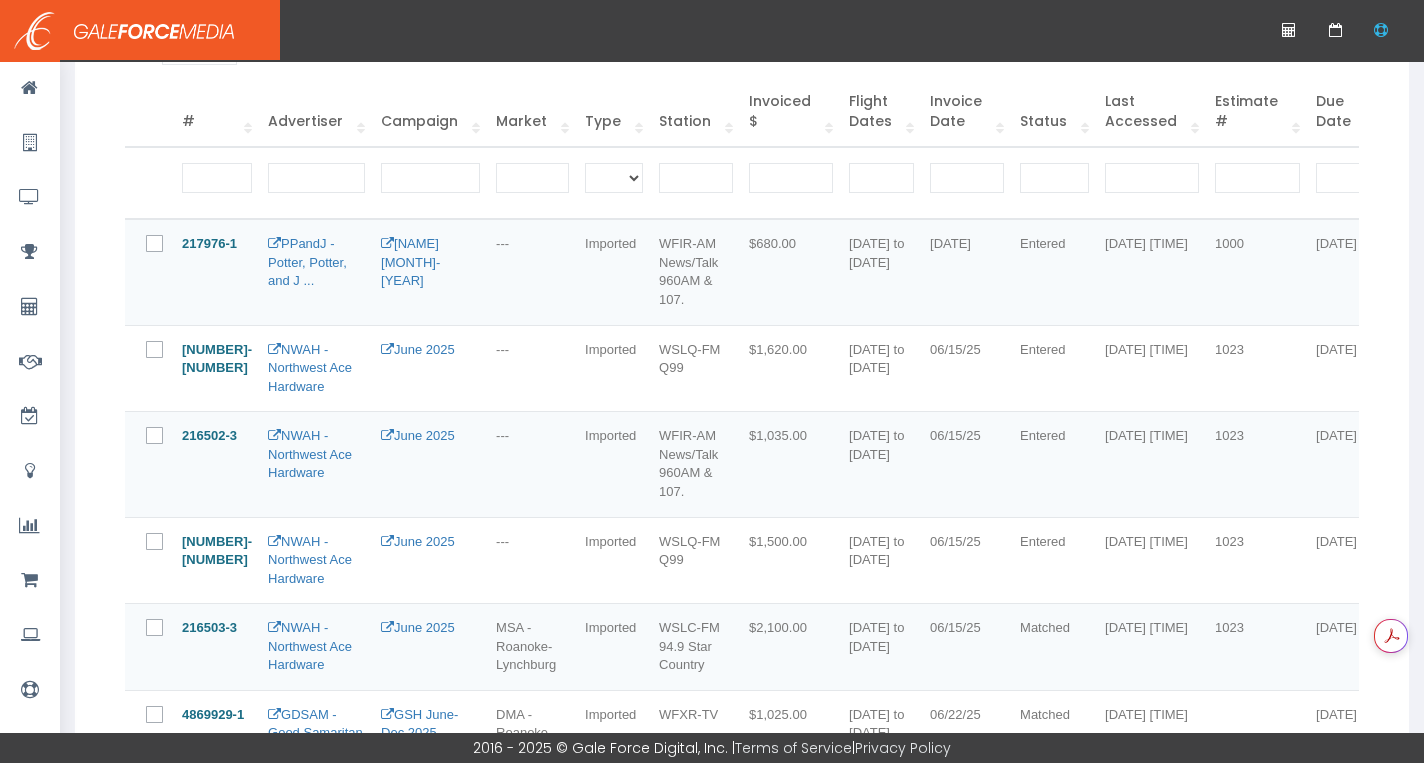 scroll, scrollTop: 472, scrollLeft: 0, axis: vertical 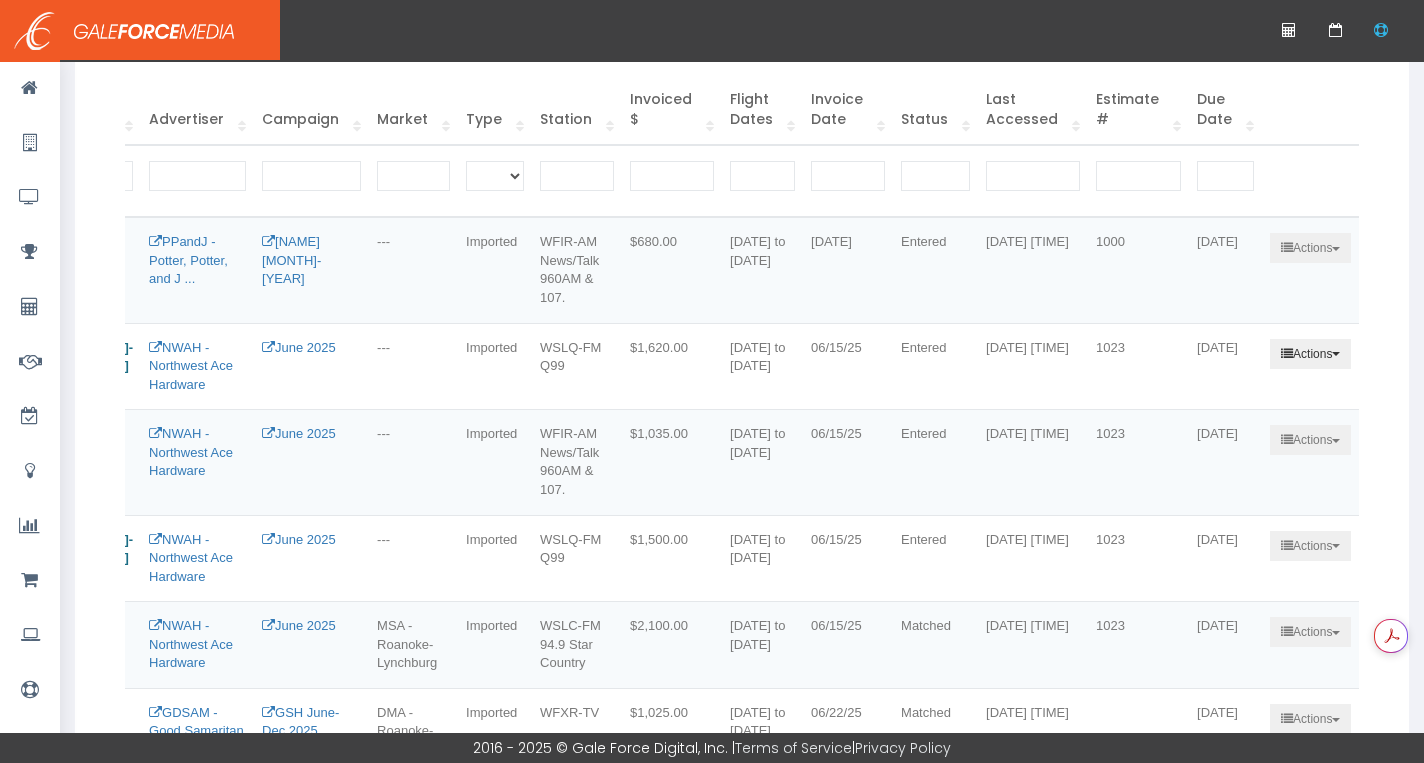 click on "Actions" at bounding box center [1310, 354] 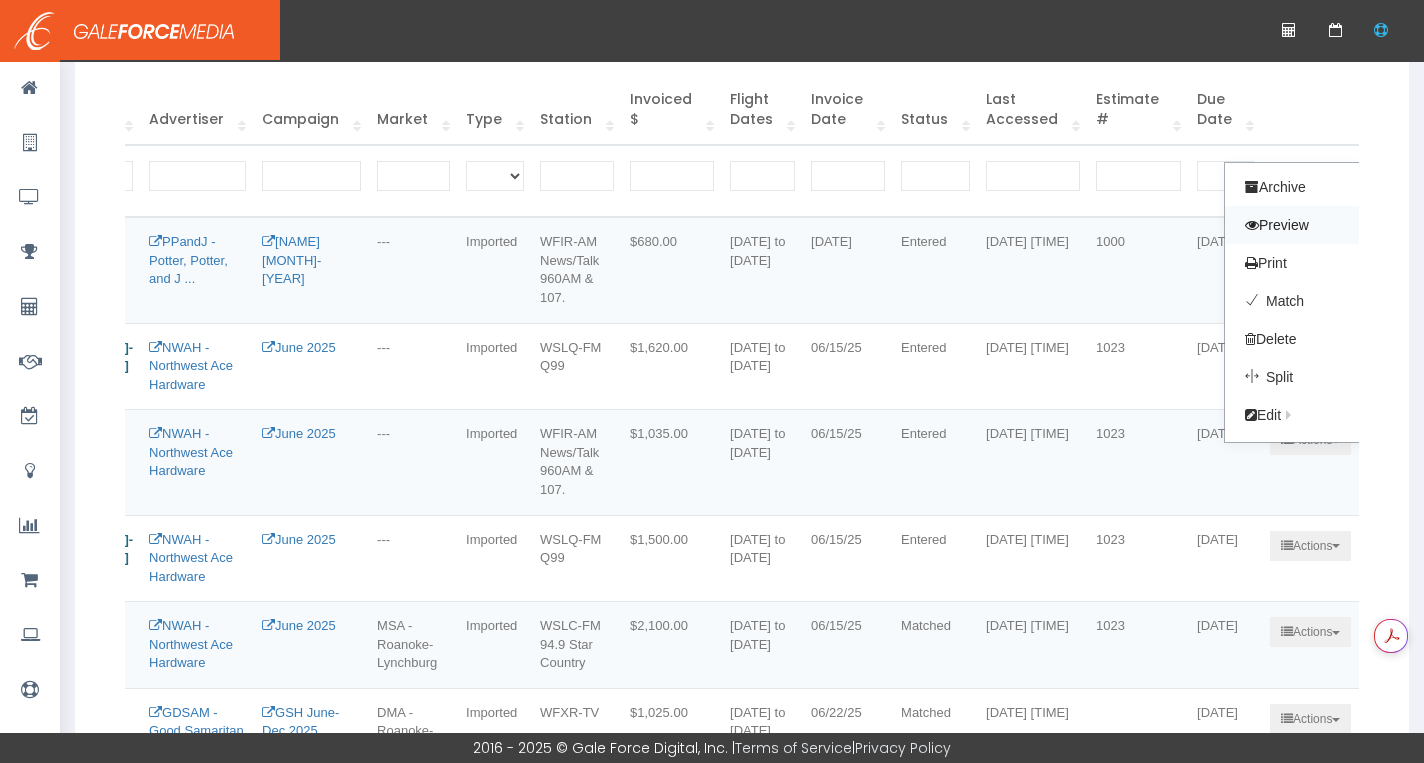 click on "Preview" at bounding box center [1304, 225] 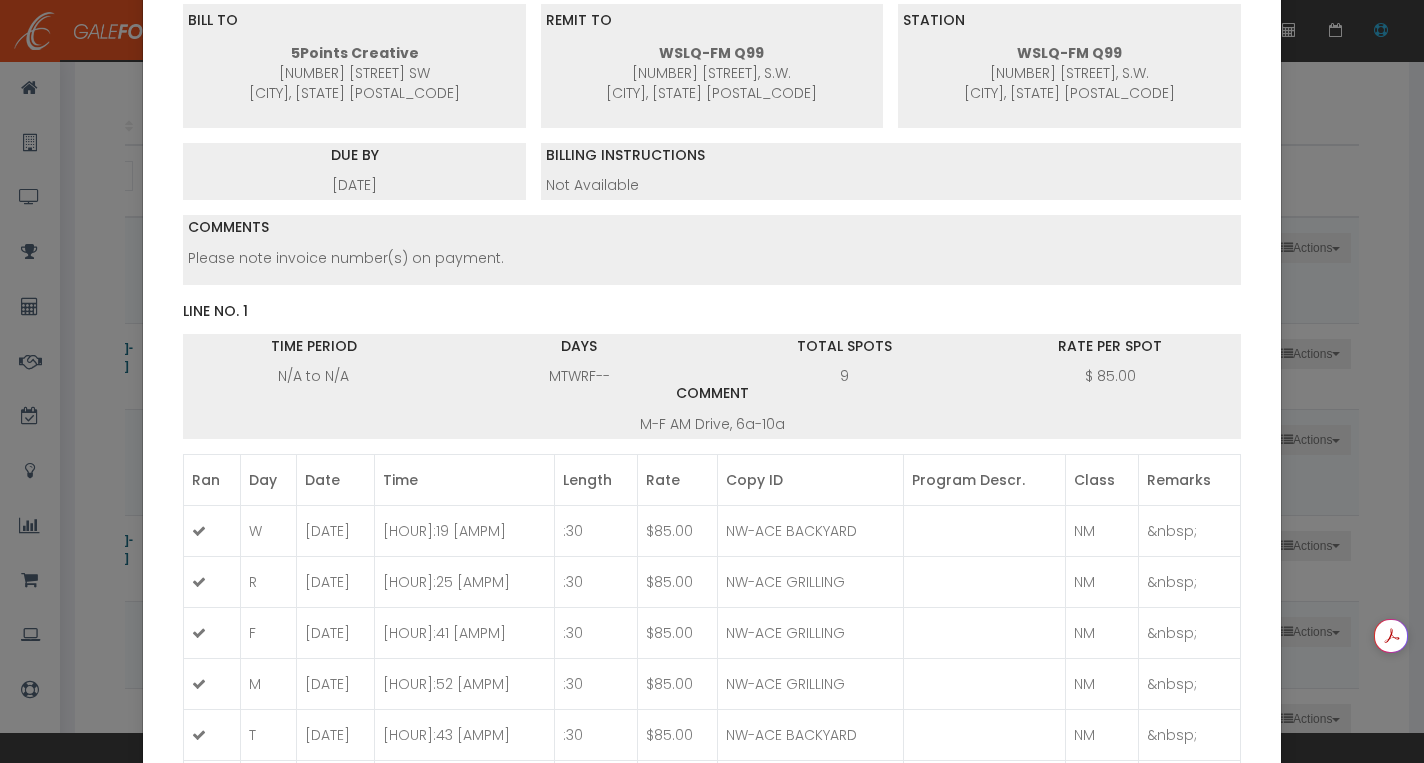 scroll, scrollTop: 0, scrollLeft: 0, axis: both 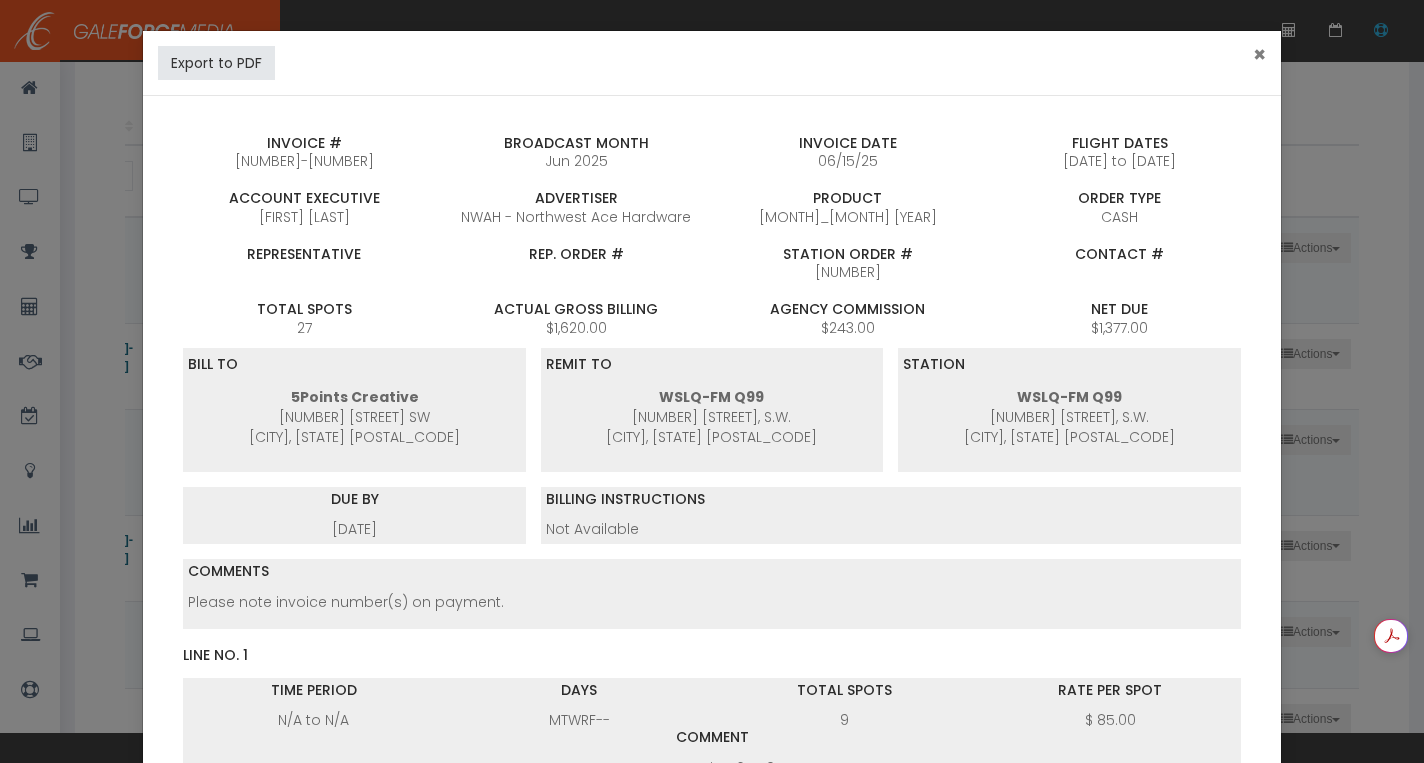 click on "×" at bounding box center (1259, 54) 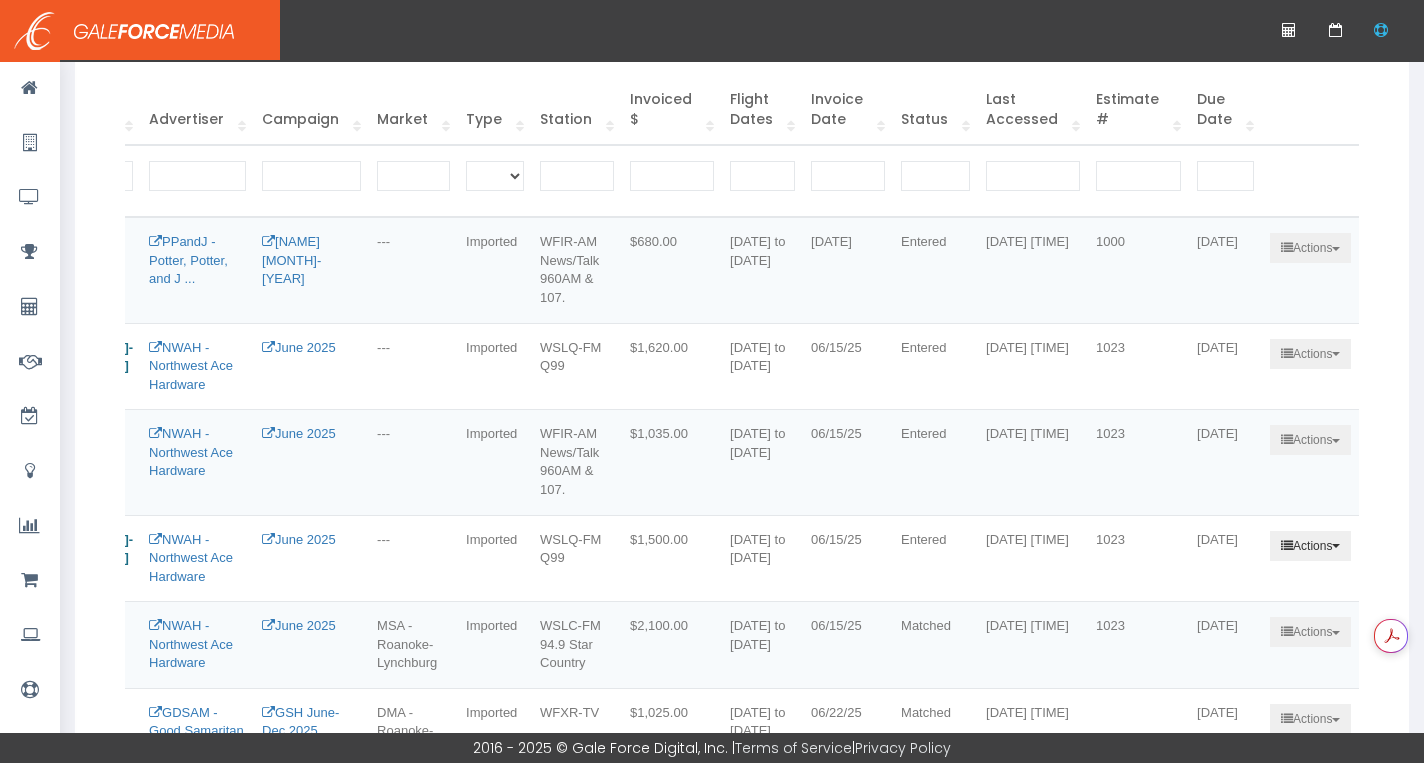 click on "Actions" at bounding box center [1310, 354] 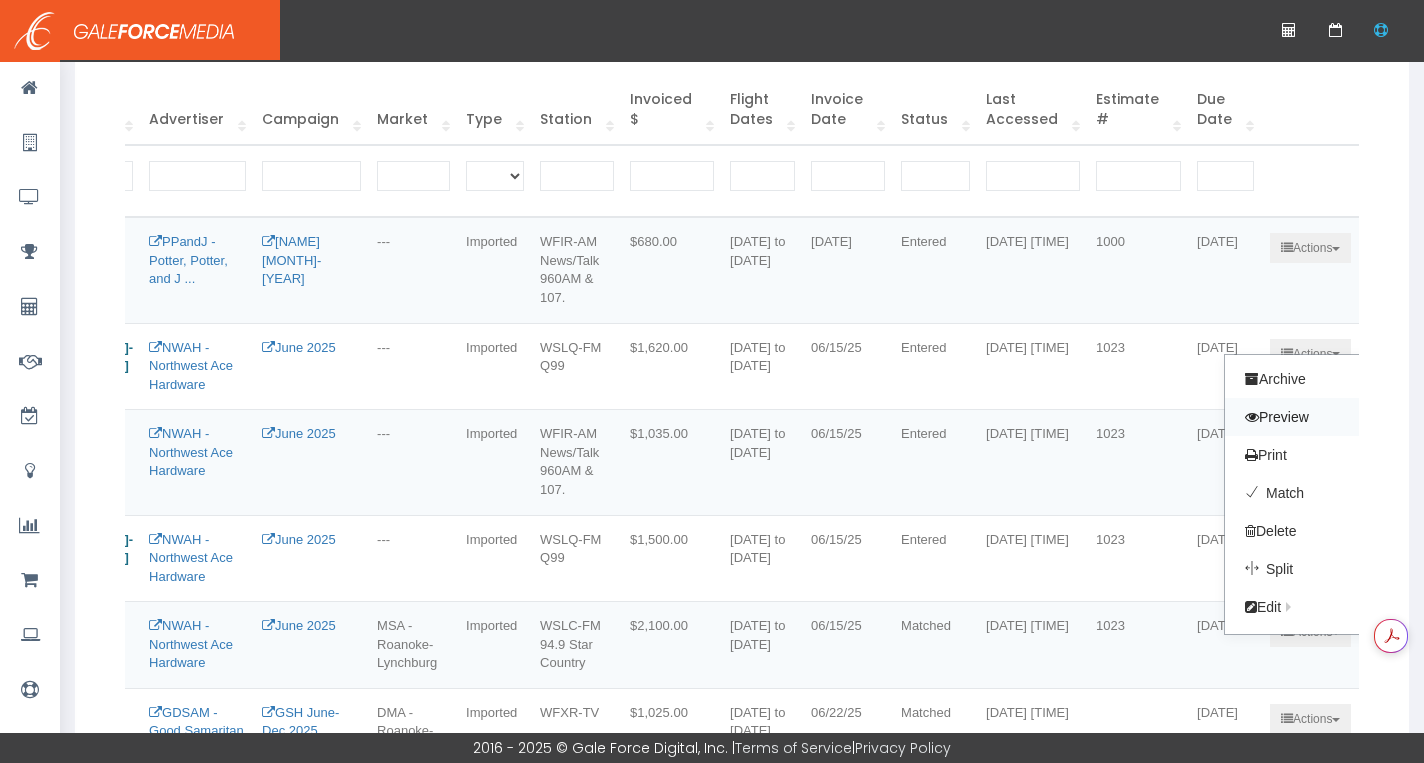 click on "Preview" at bounding box center [1304, 417] 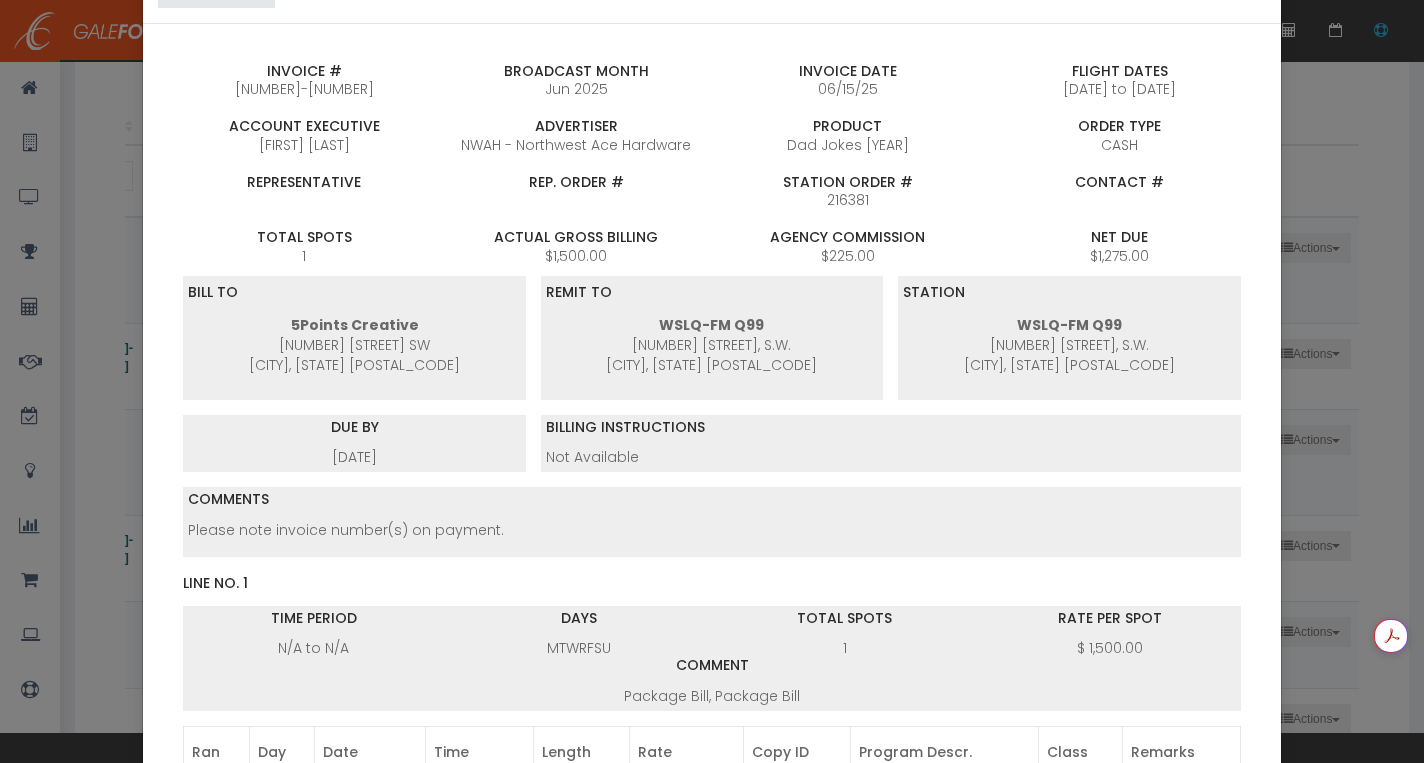 scroll, scrollTop: 0, scrollLeft: 0, axis: both 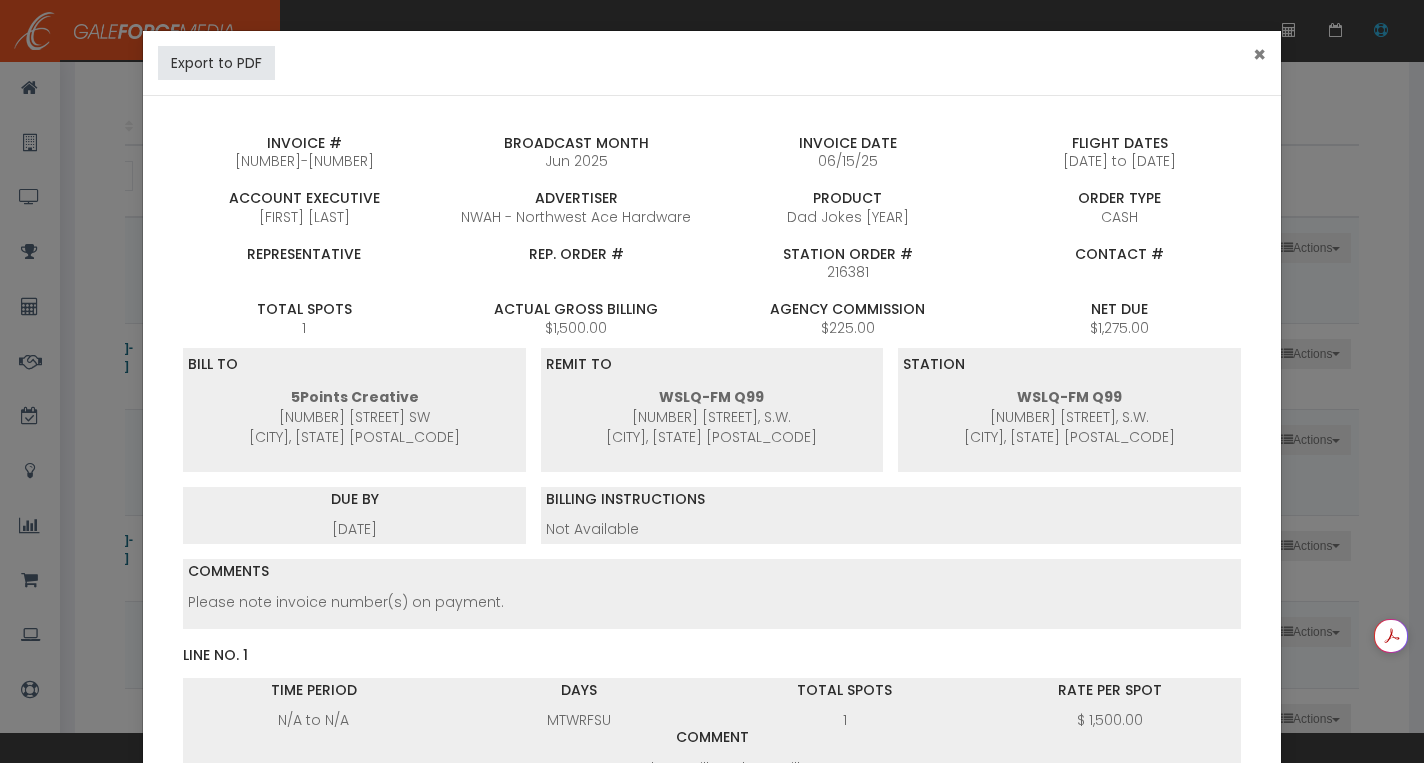 click on "×" at bounding box center (1259, 54) 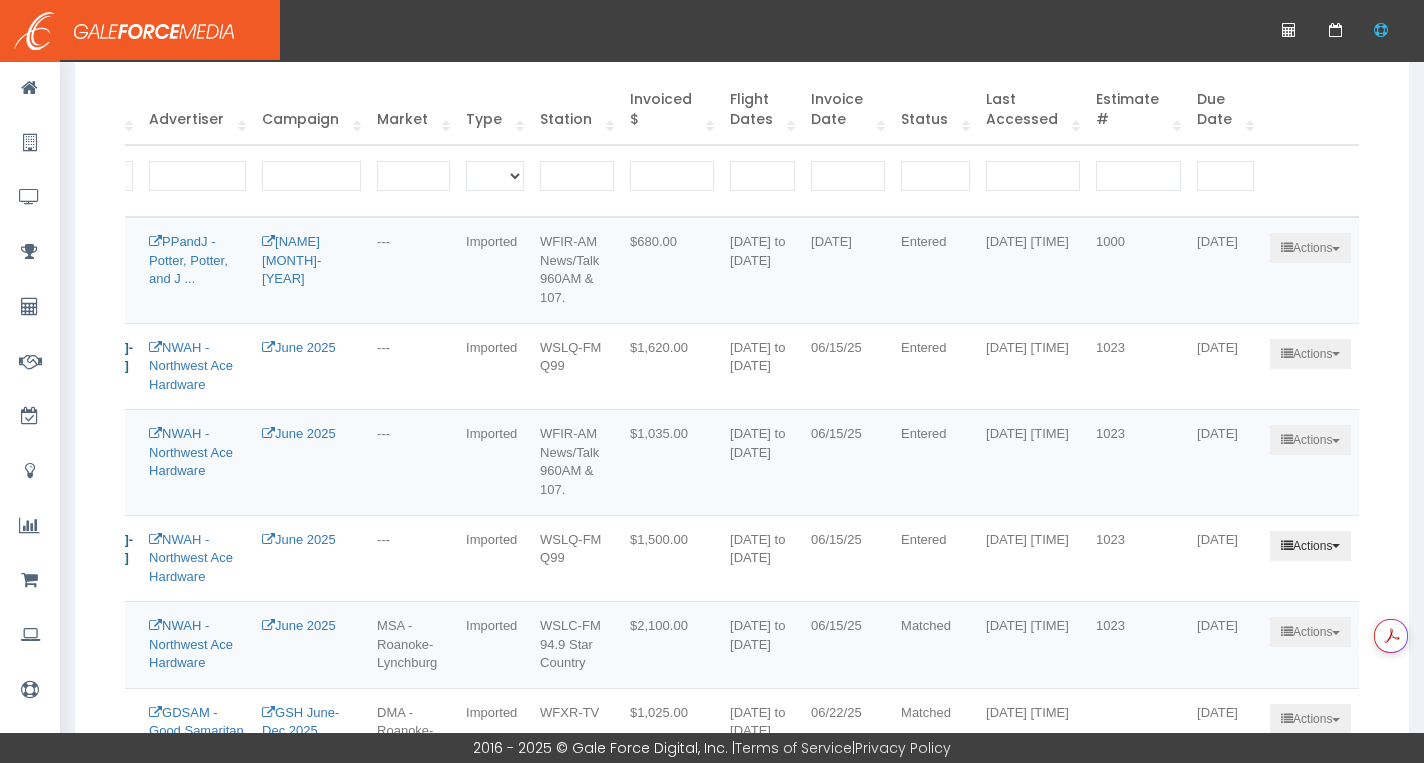 click on "Actions" at bounding box center [1310, 354] 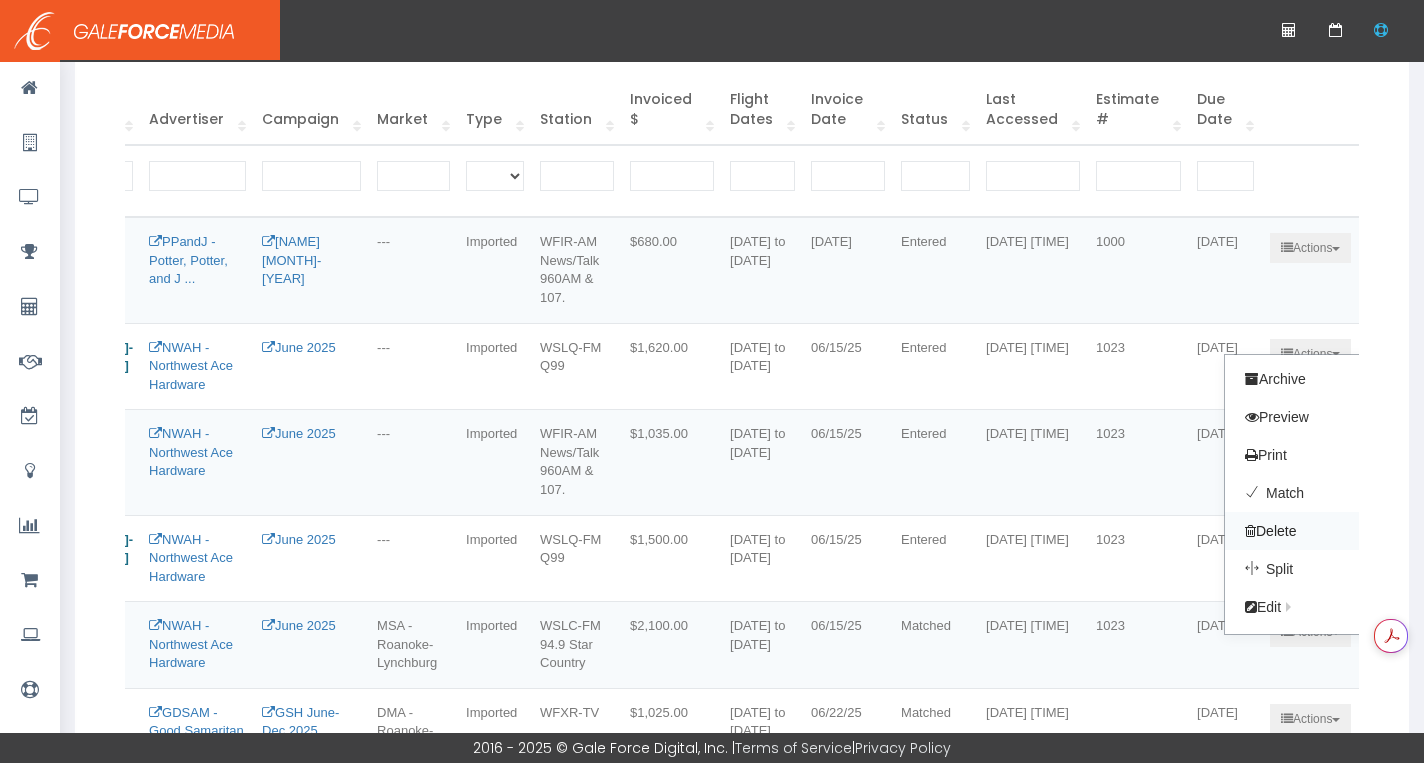 click on "Delete" at bounding box center (1304, 531) 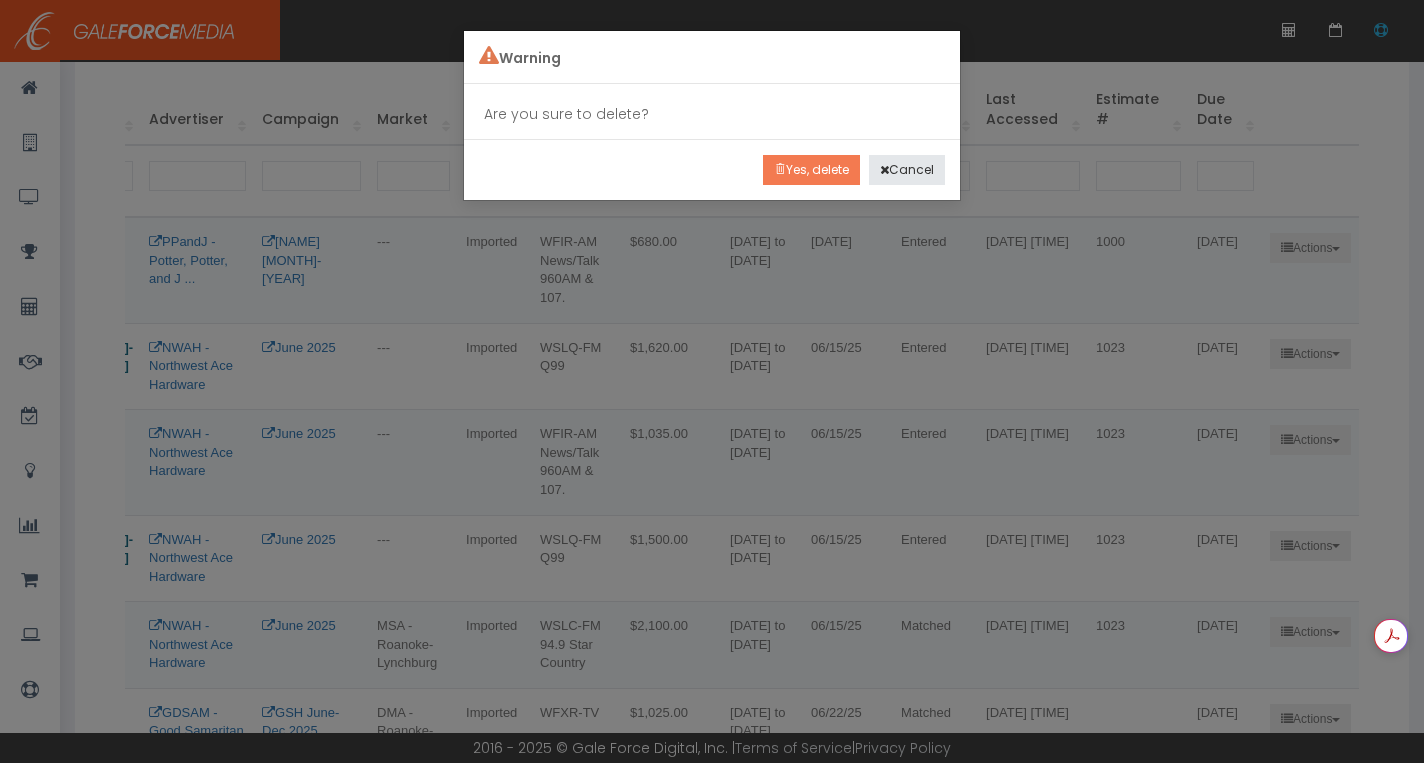 click on "Yes, delete" at bounding box center (811, 170) 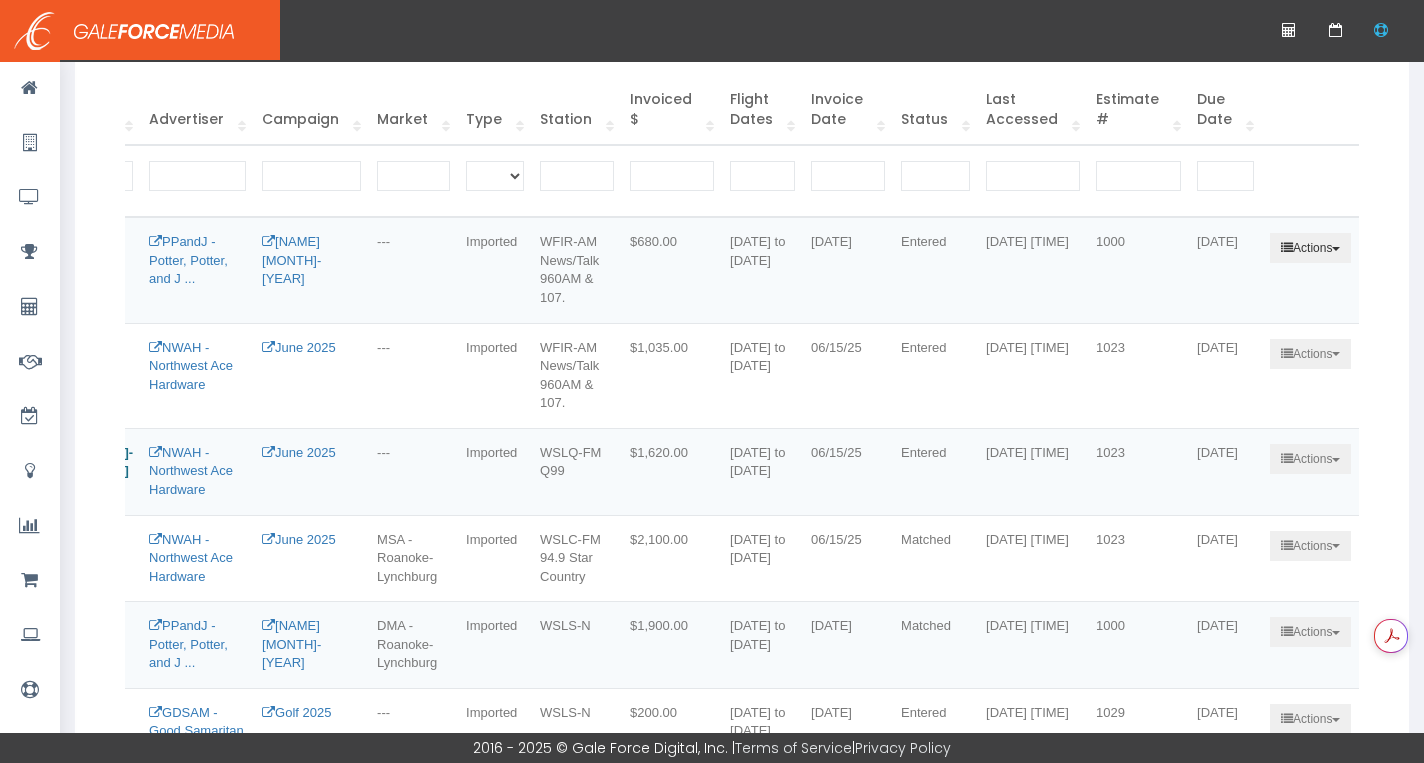 click on "Actions" at bounding box center (1310, 248) 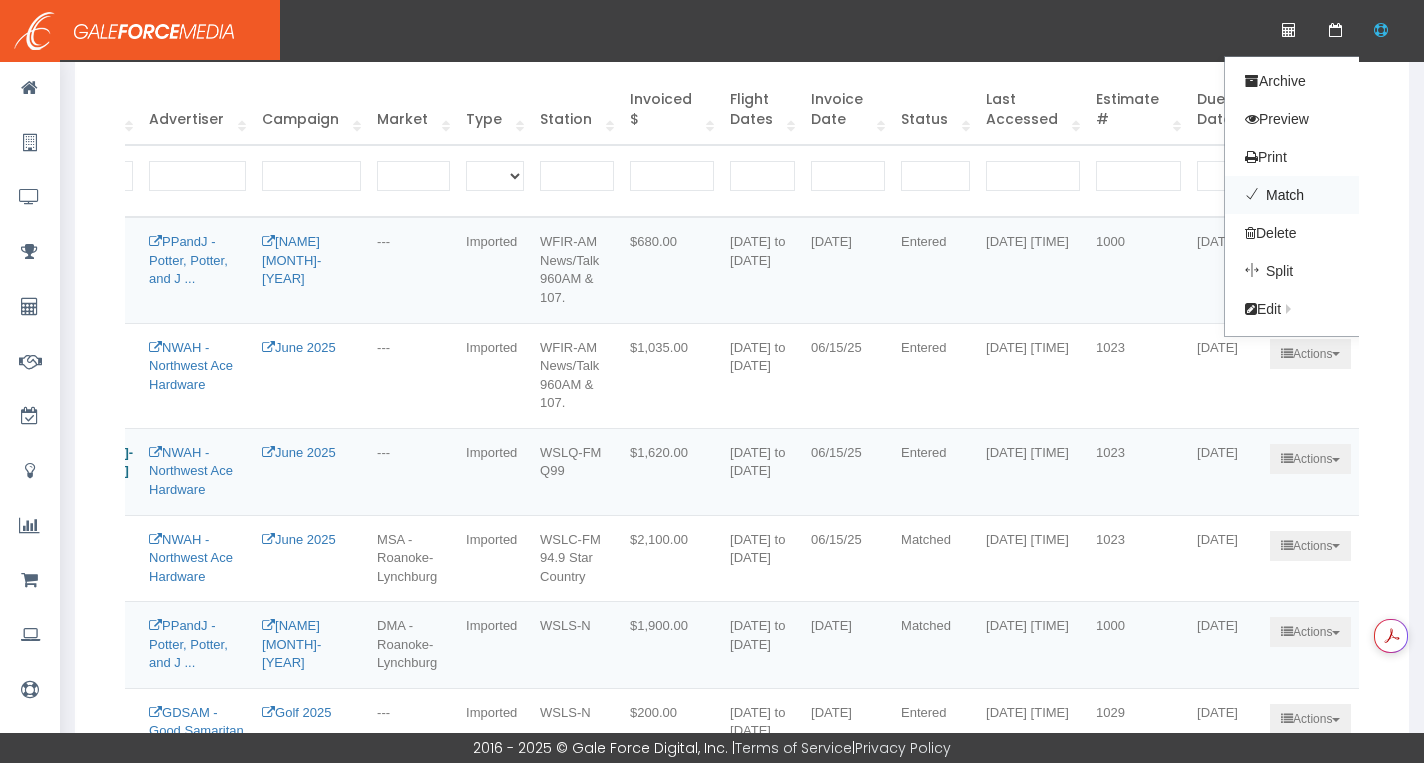 click on "Match" at bounding box center (1304, 195) 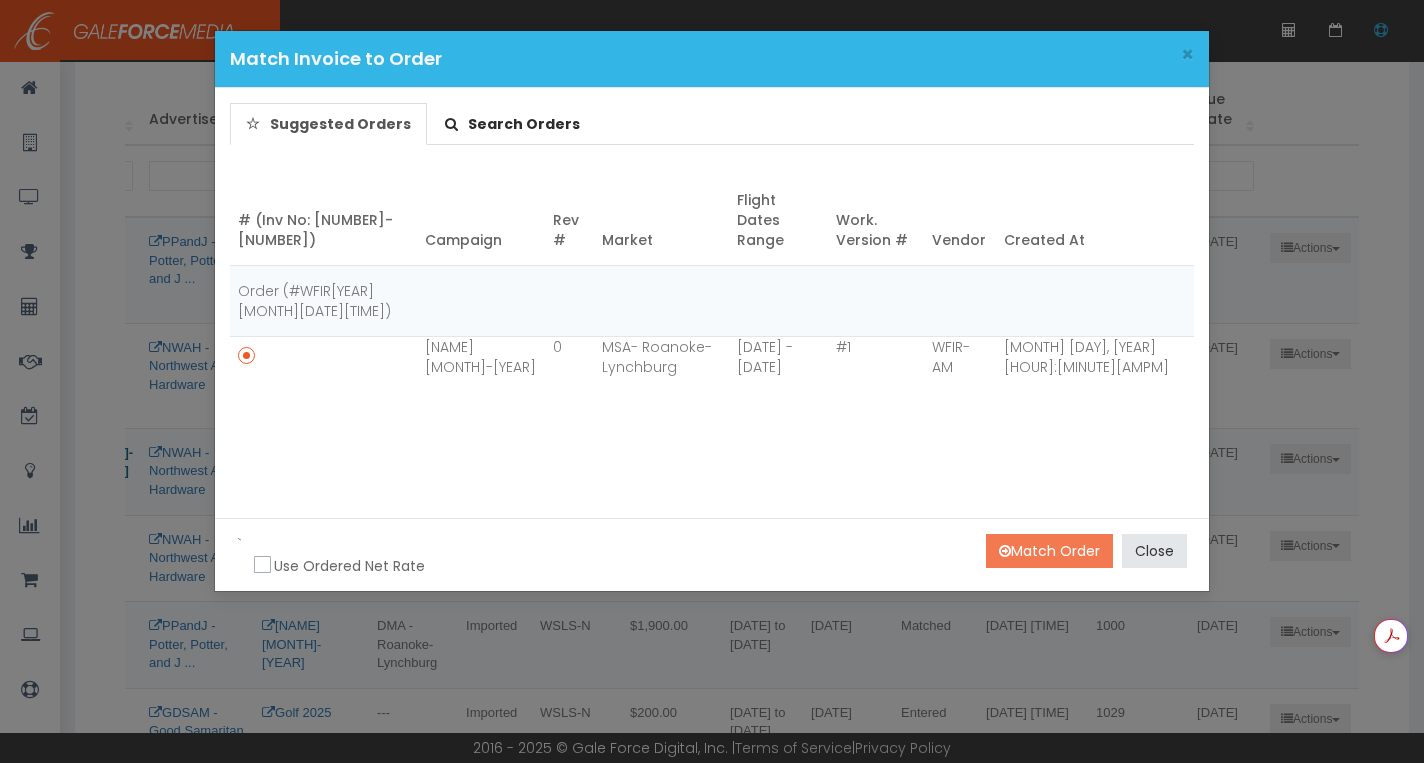 click on "Match Order" at bounding box center (1049, 551) 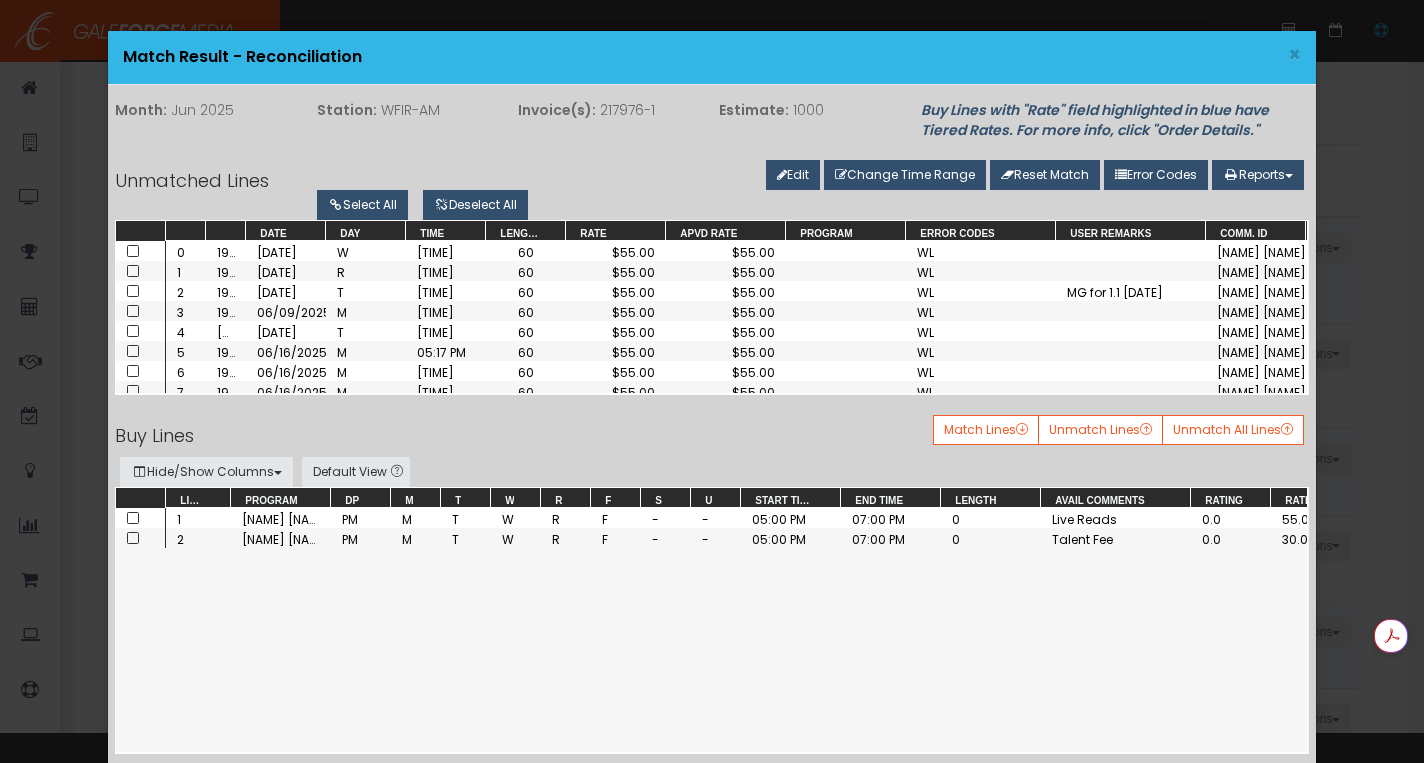 scroll, scrollTop: 27, scrollLeft: 0, axis: vertical 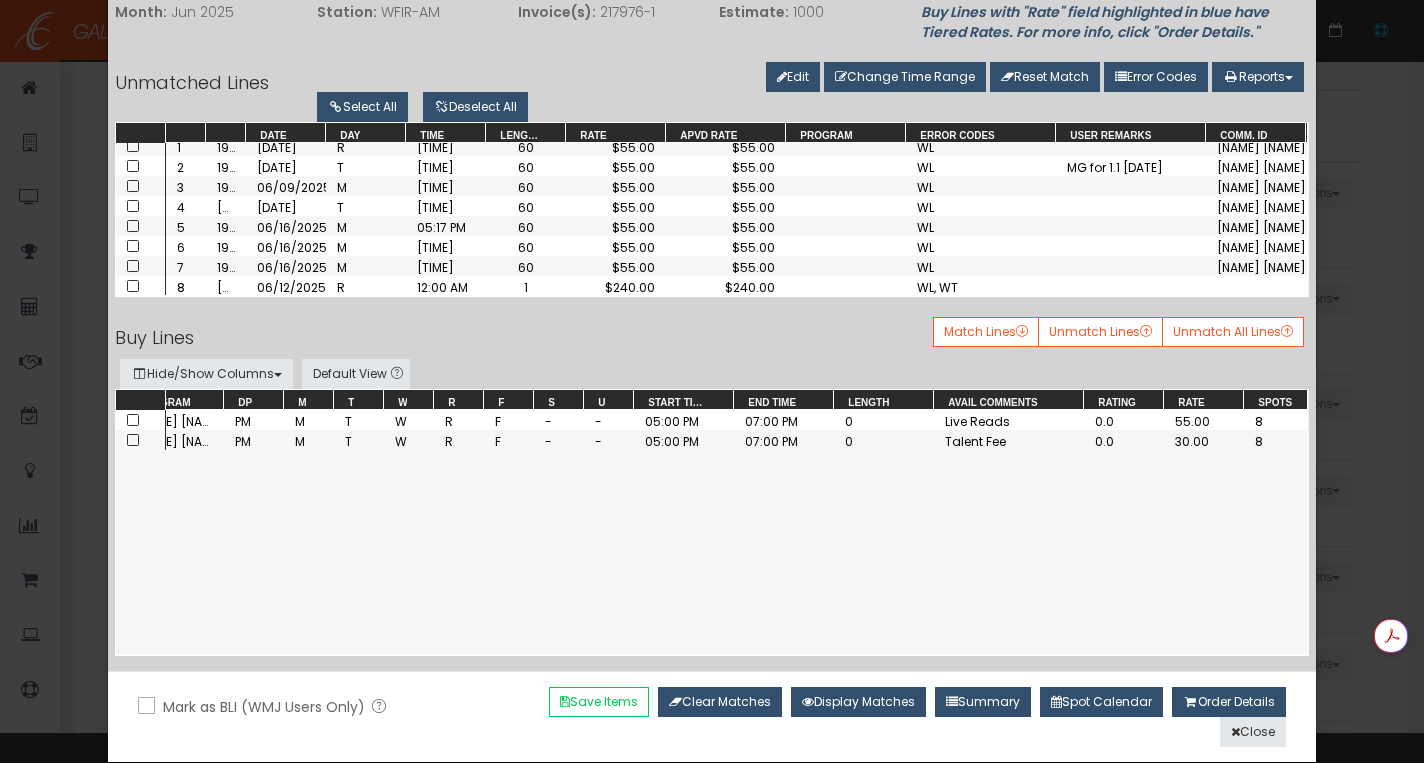 click on "Summary" at bounding box center [983, 702] 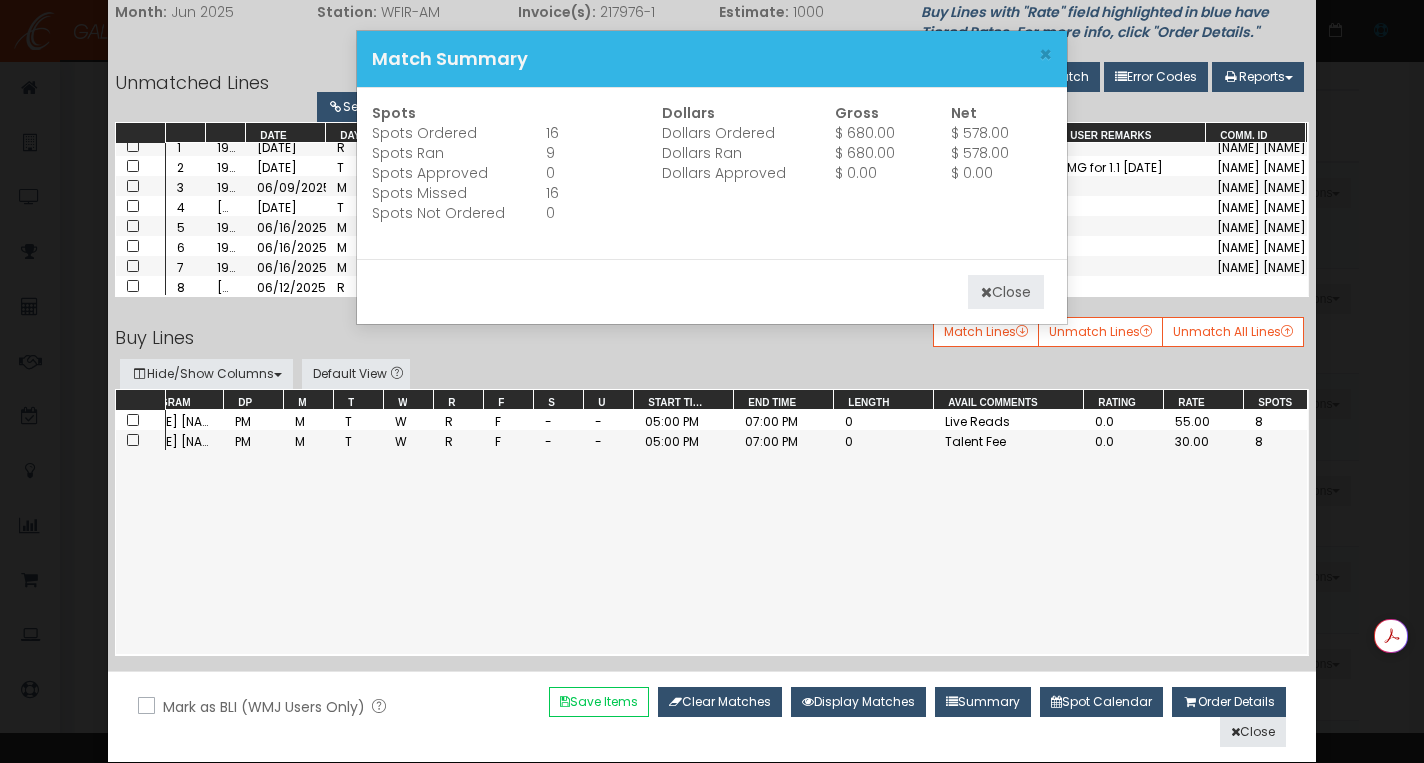 click on "Close" at bounding box center [1006, 292] 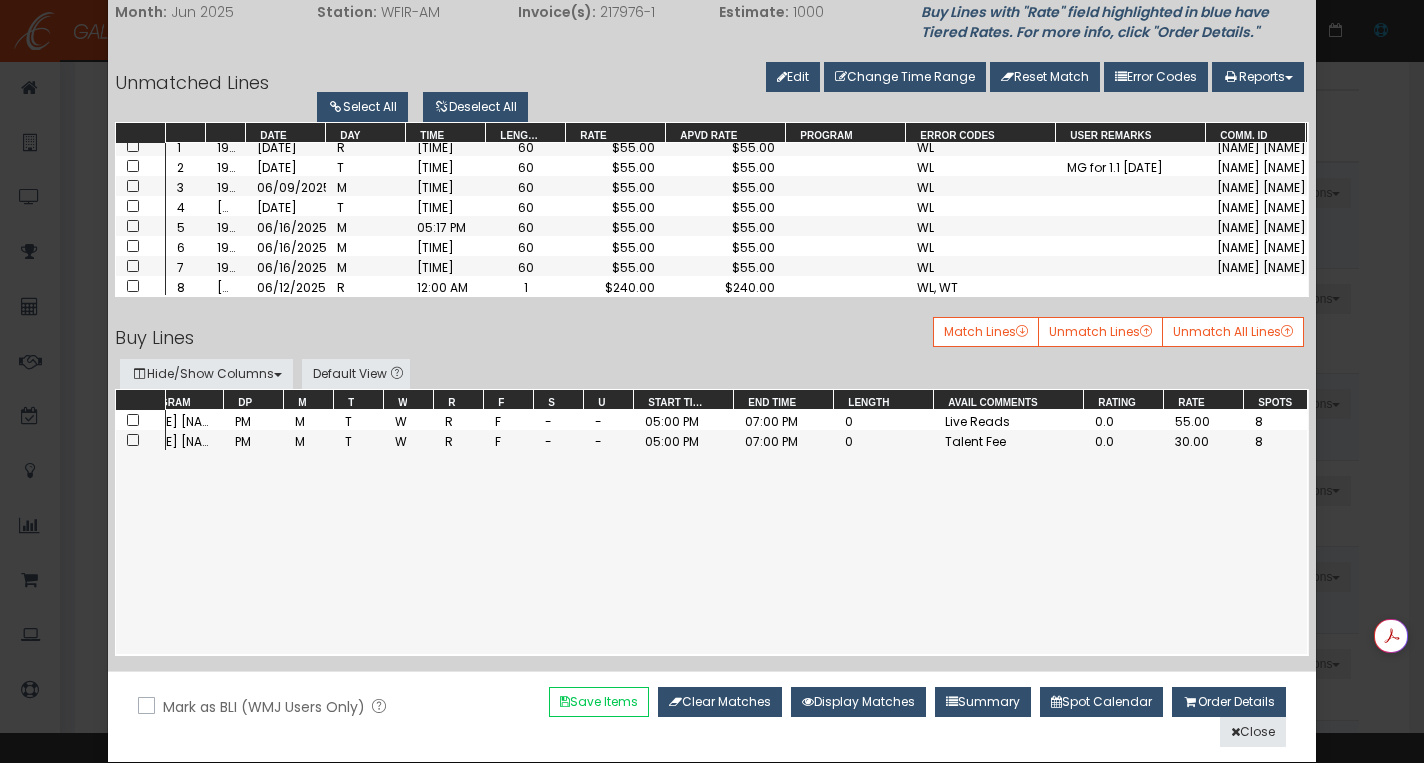click at bounding box center (133, 286) 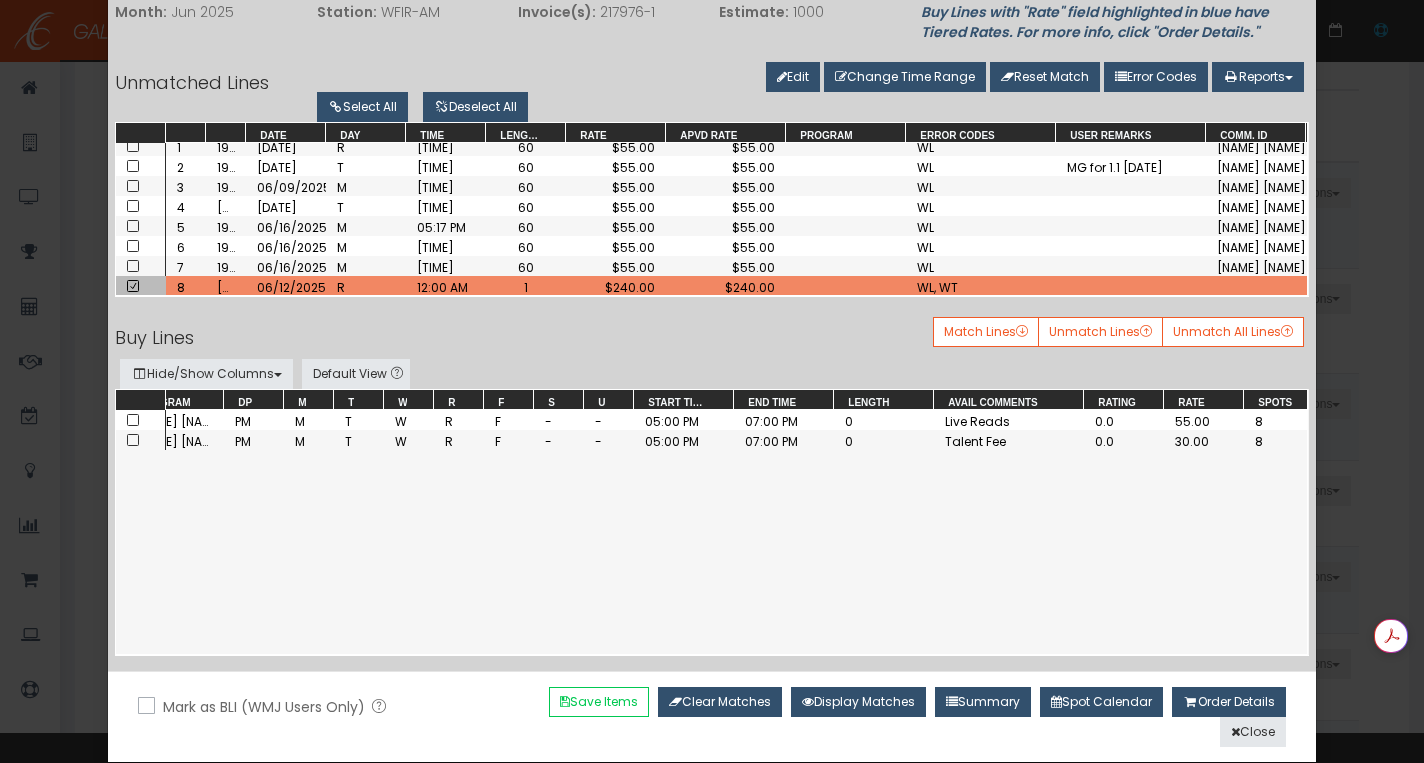 click at bounding box center (133, 440) 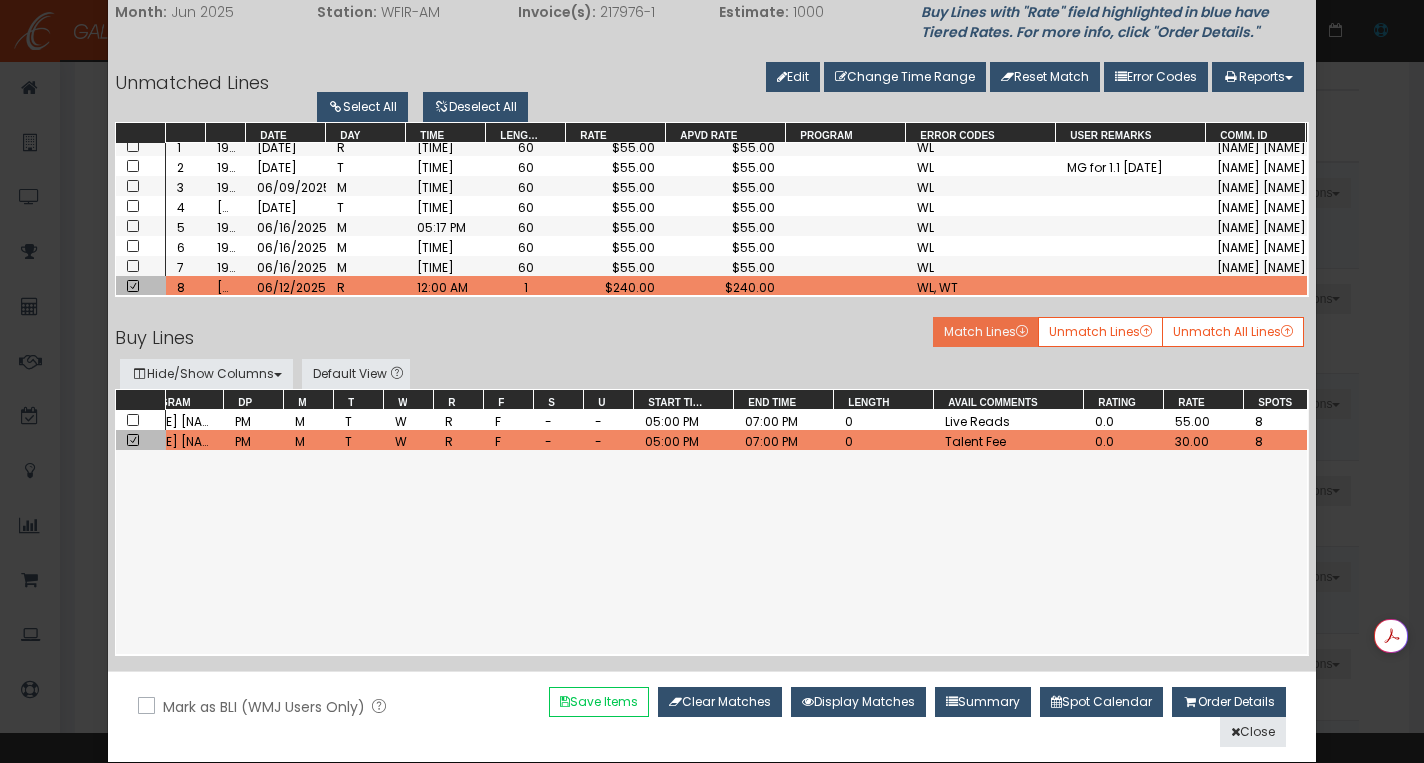 click on "Match Lines" at bounding box center (986, 332) 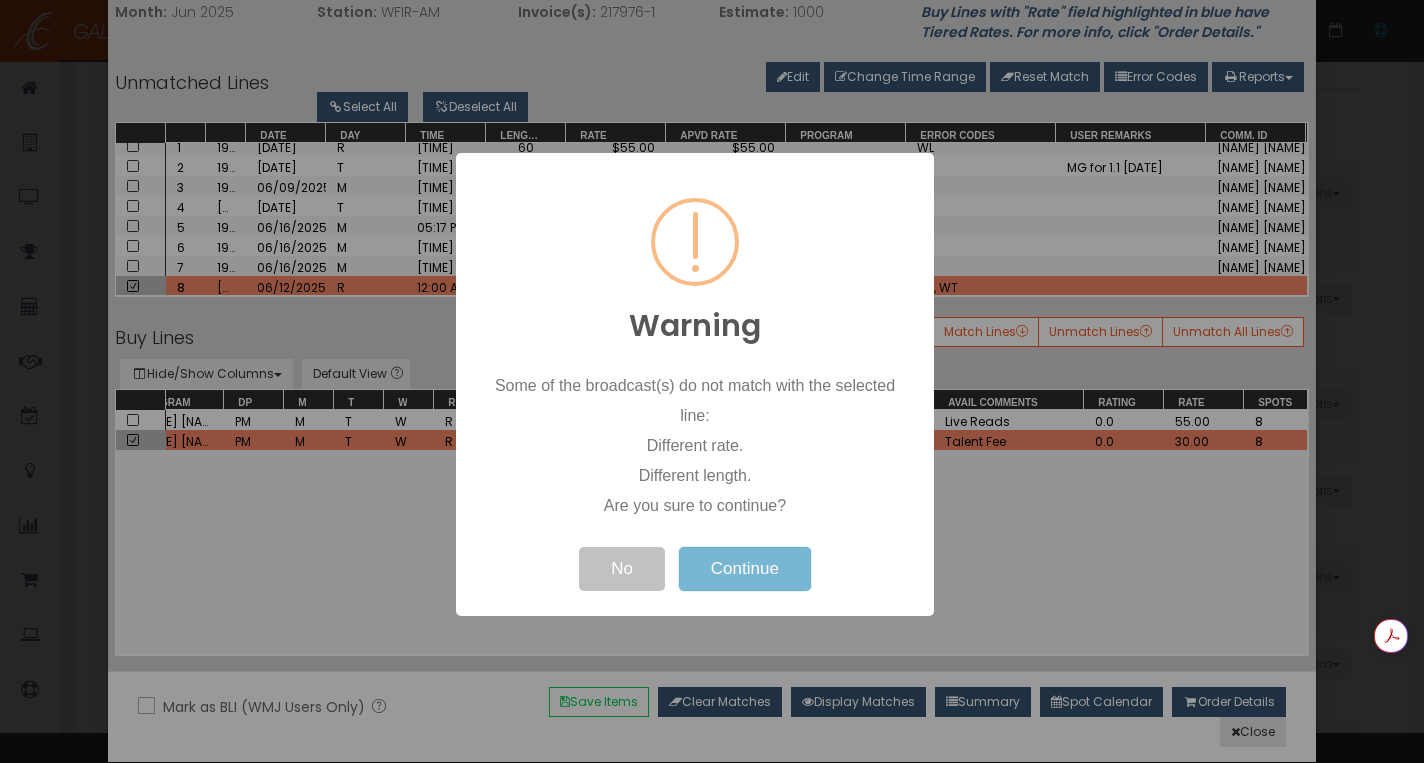 click on "Continue" at bounding box center [745, 569] 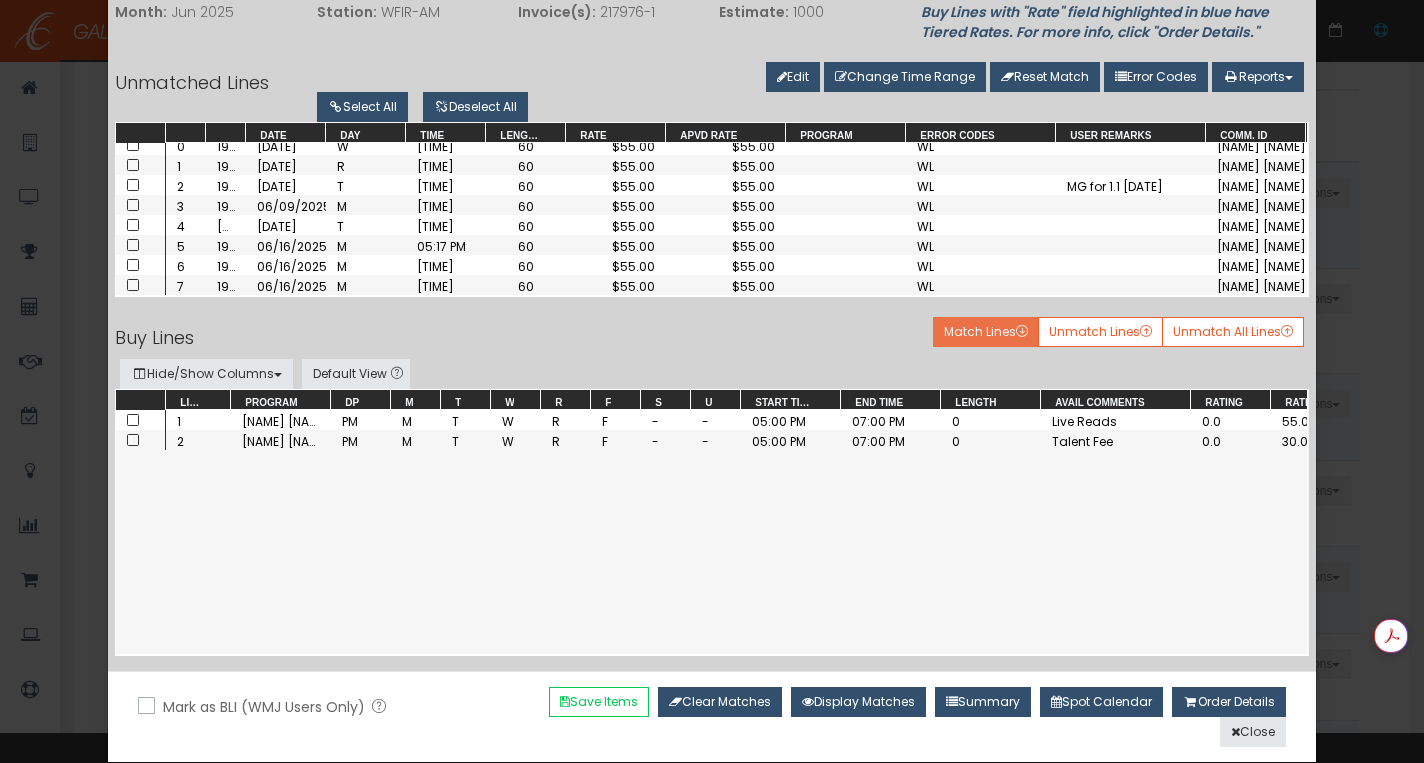 scroll, scrollTop: 7, scrollLeft: 0, axis: vertical 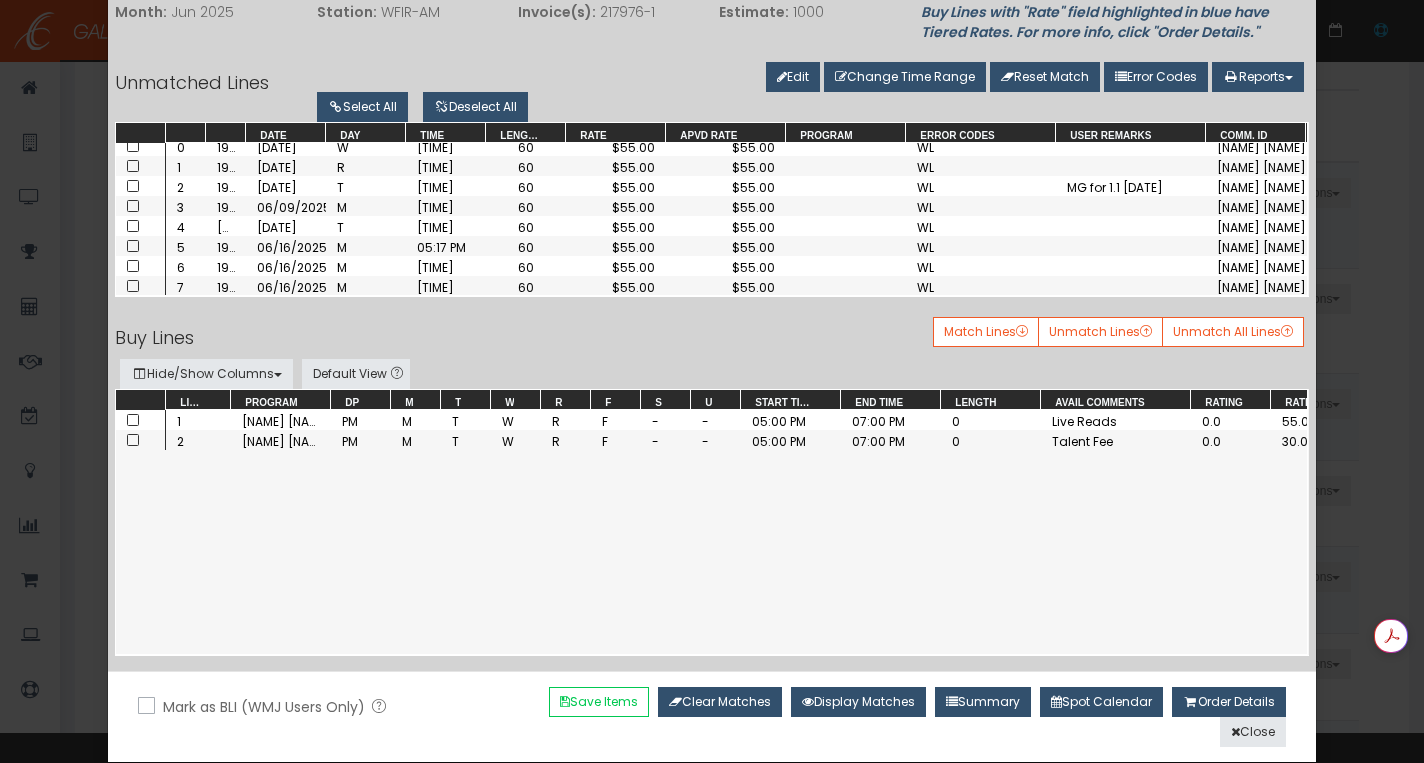 click on "Error Codes" at bounding box center [1156, 77] 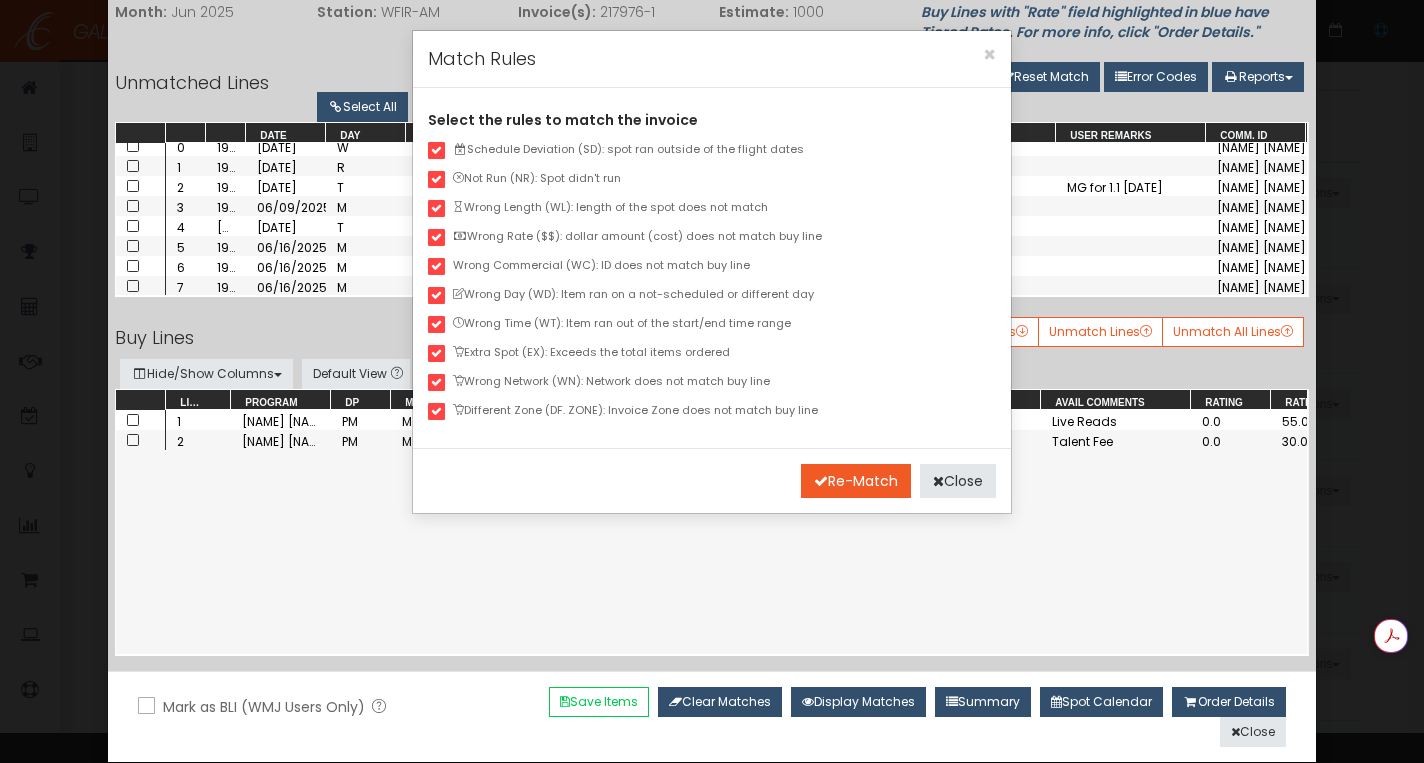 click at bounding box center [434, 148] 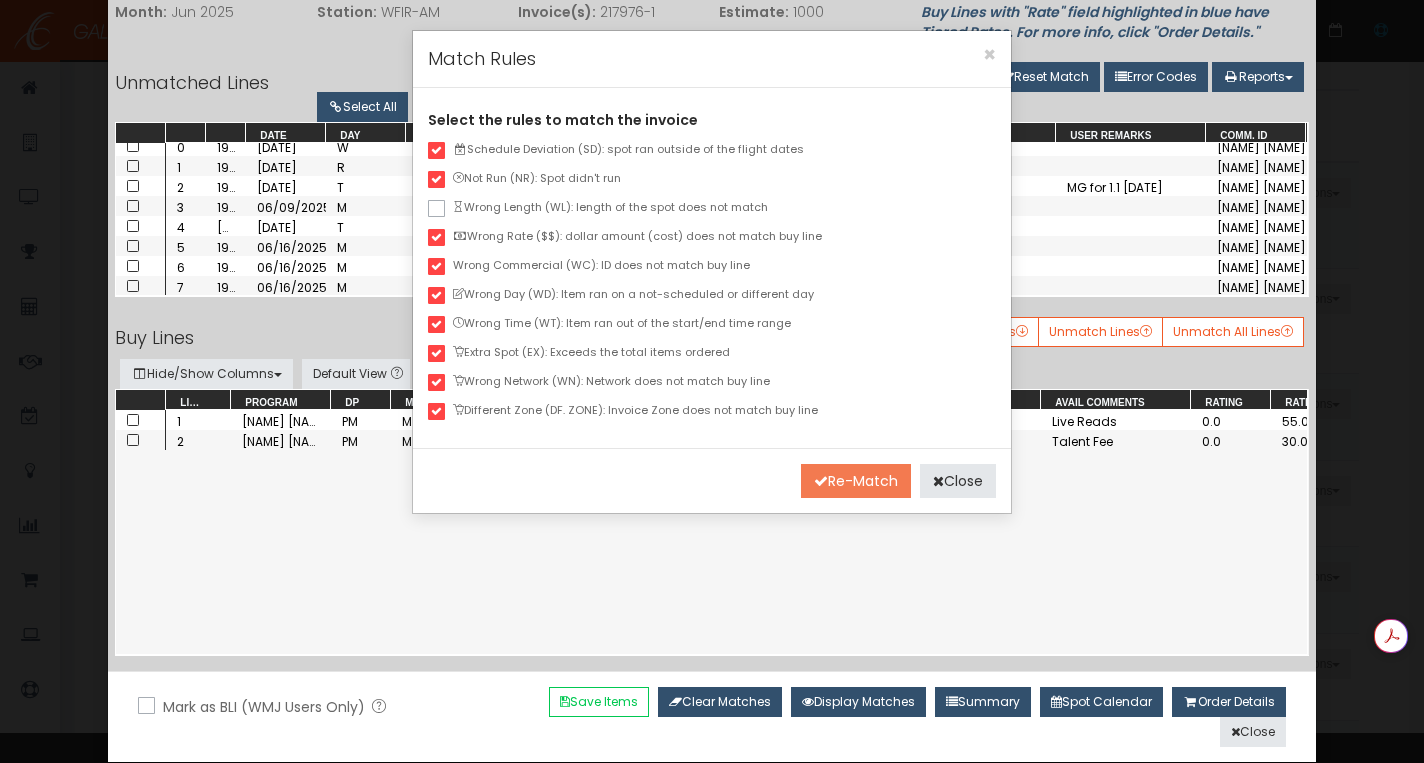 click on "Re-Match" at bounding box center [856, 481] 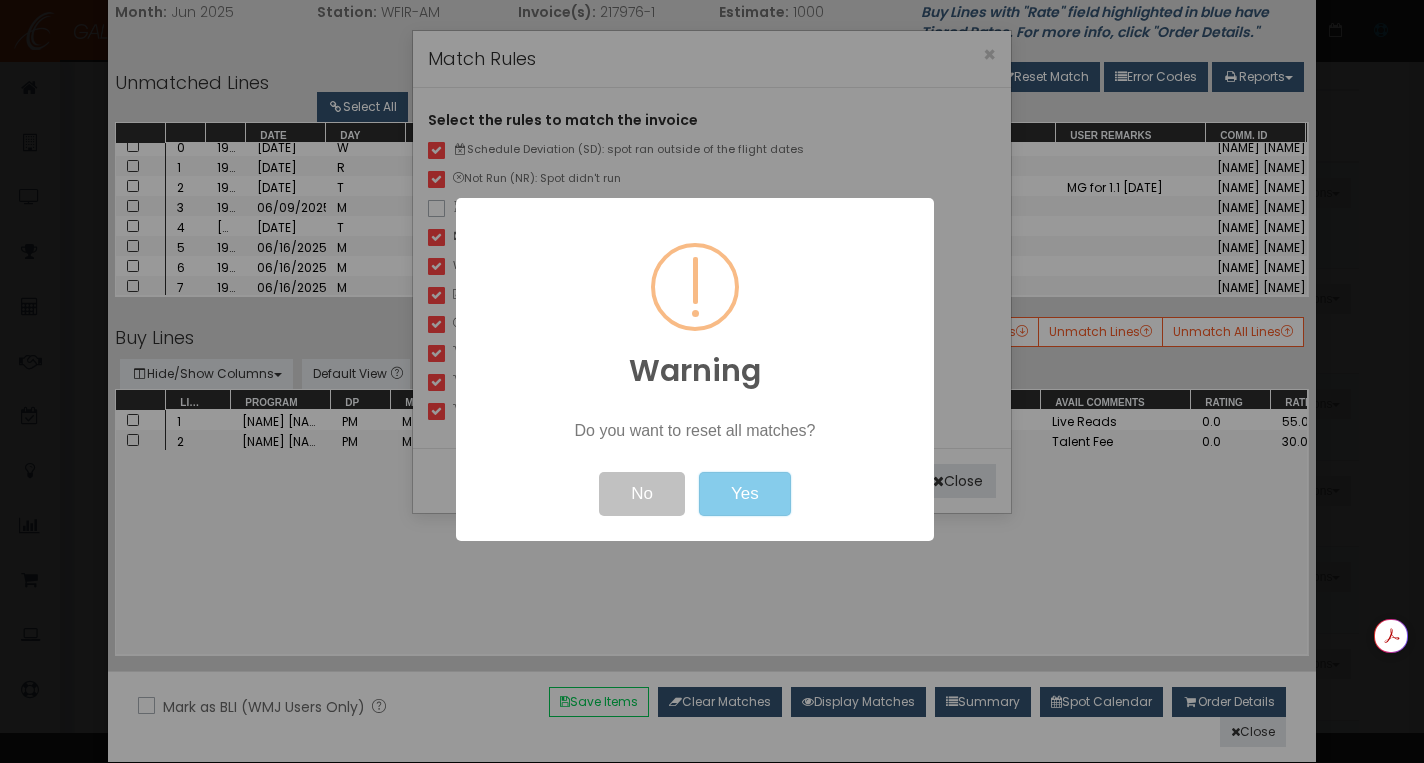 click on "Yes" at bounding box center (745, 494) 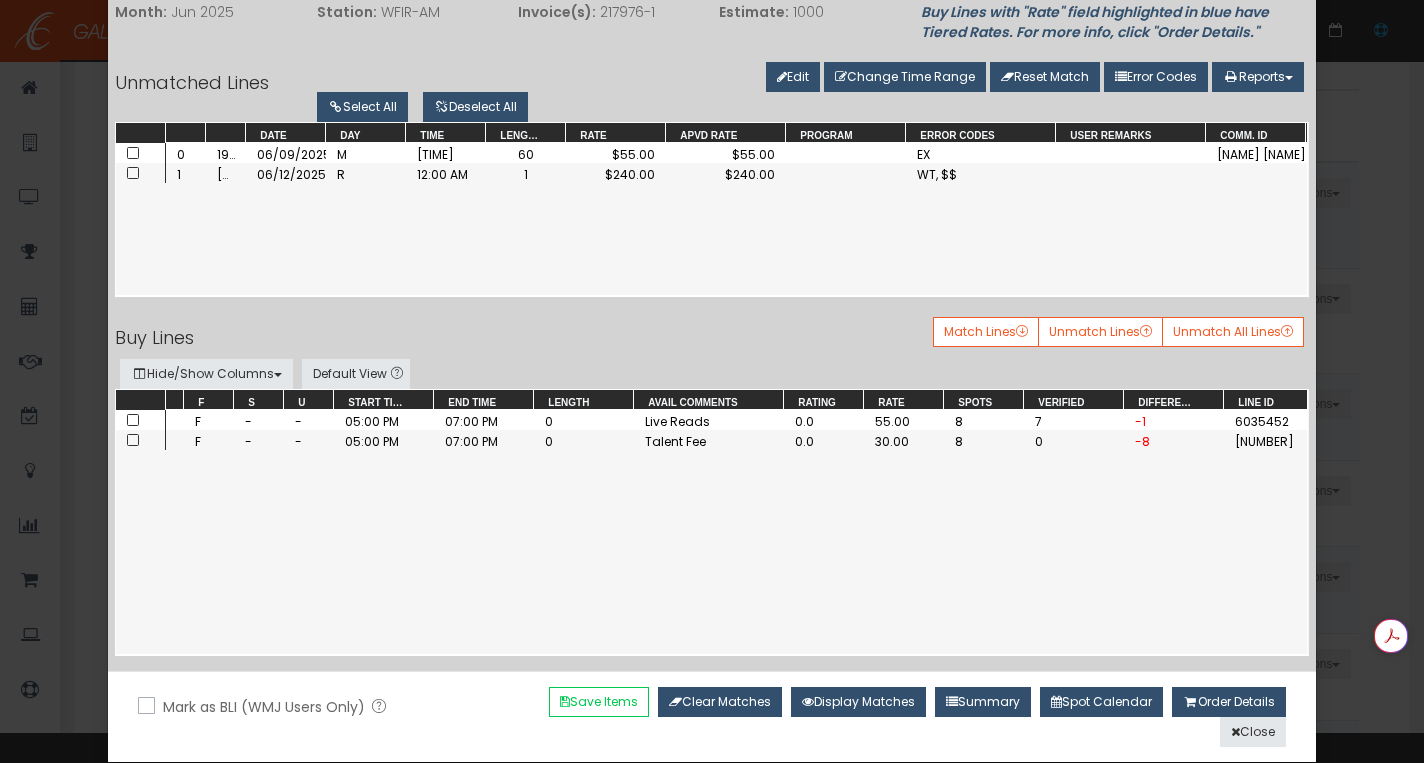 scroll, scrollTop: 0, scrollLeft: 412, axis: horizontal 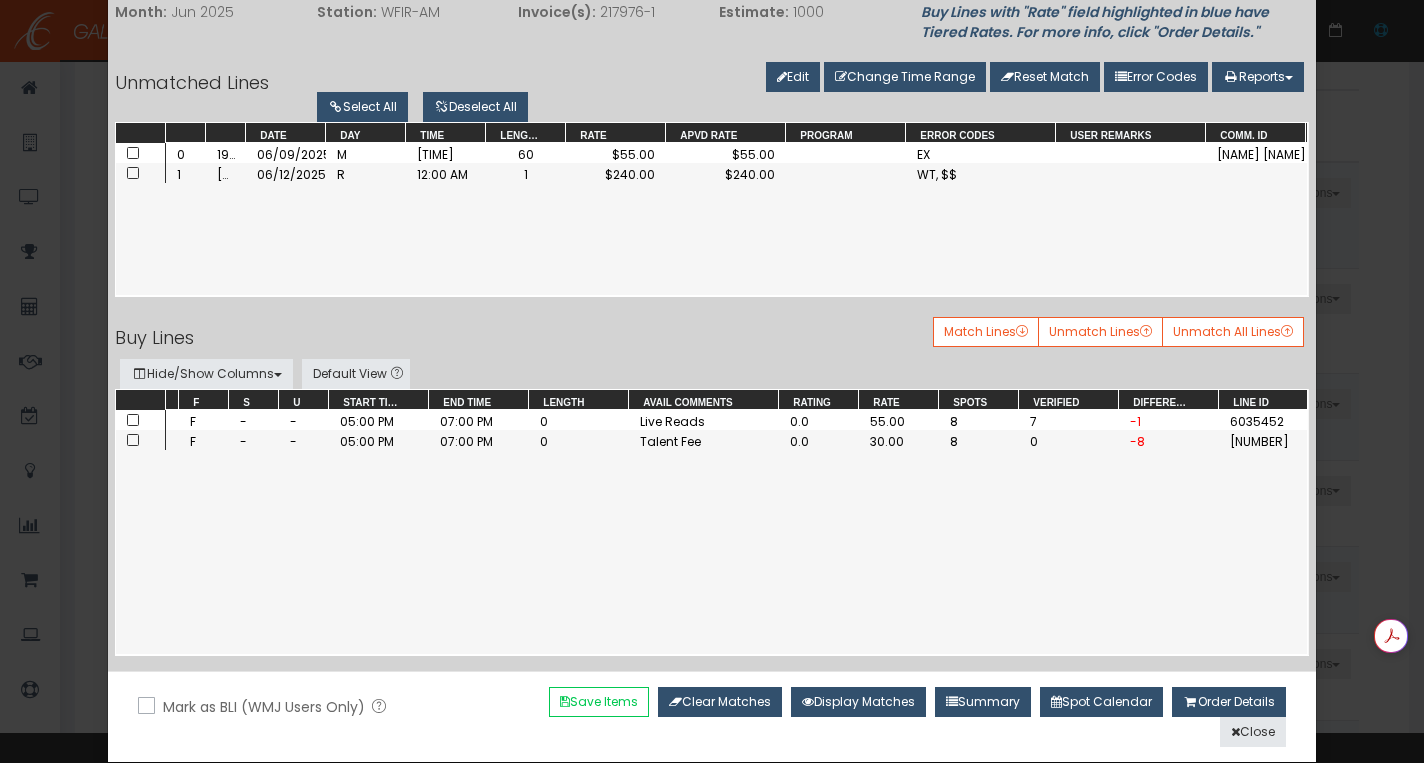 click at bounding box center [133, 153] 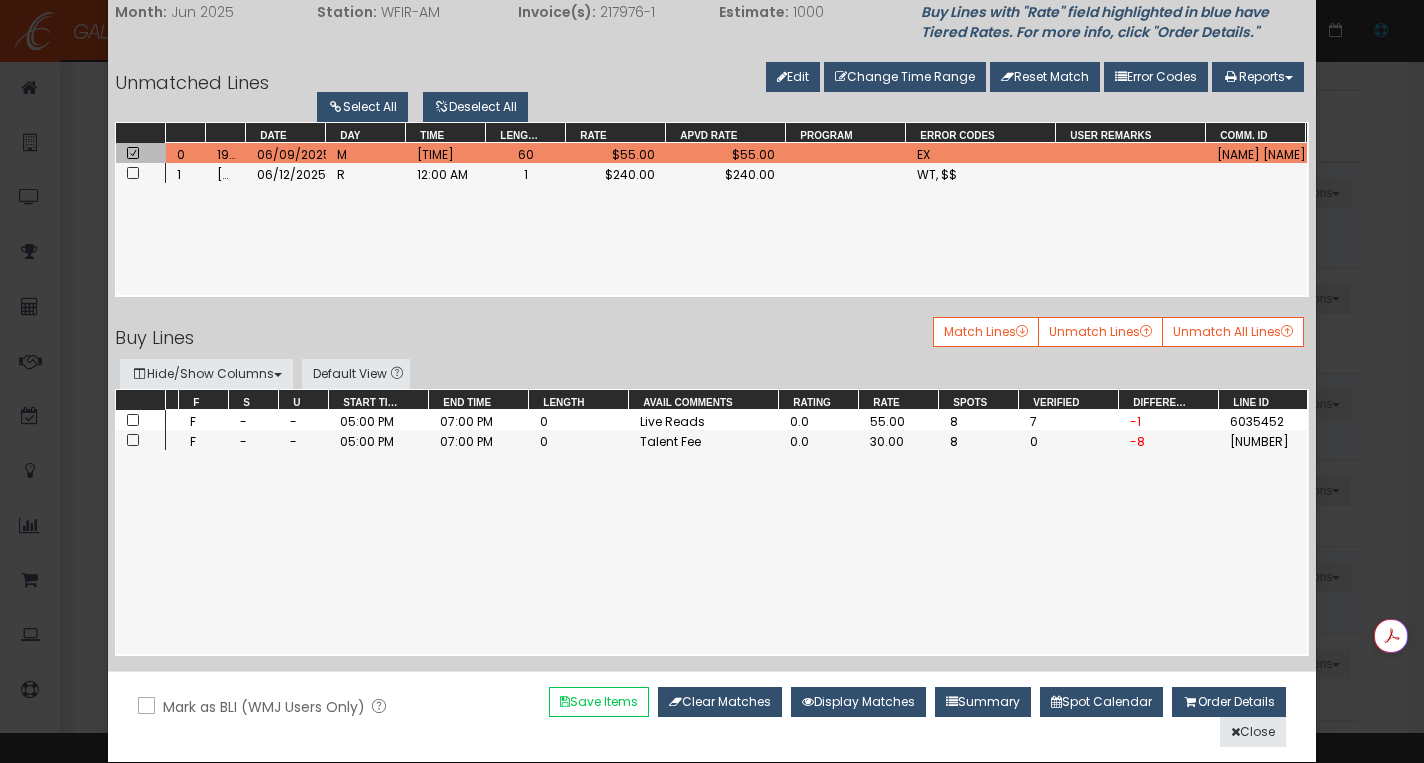 click at bounding box center (133, 420) 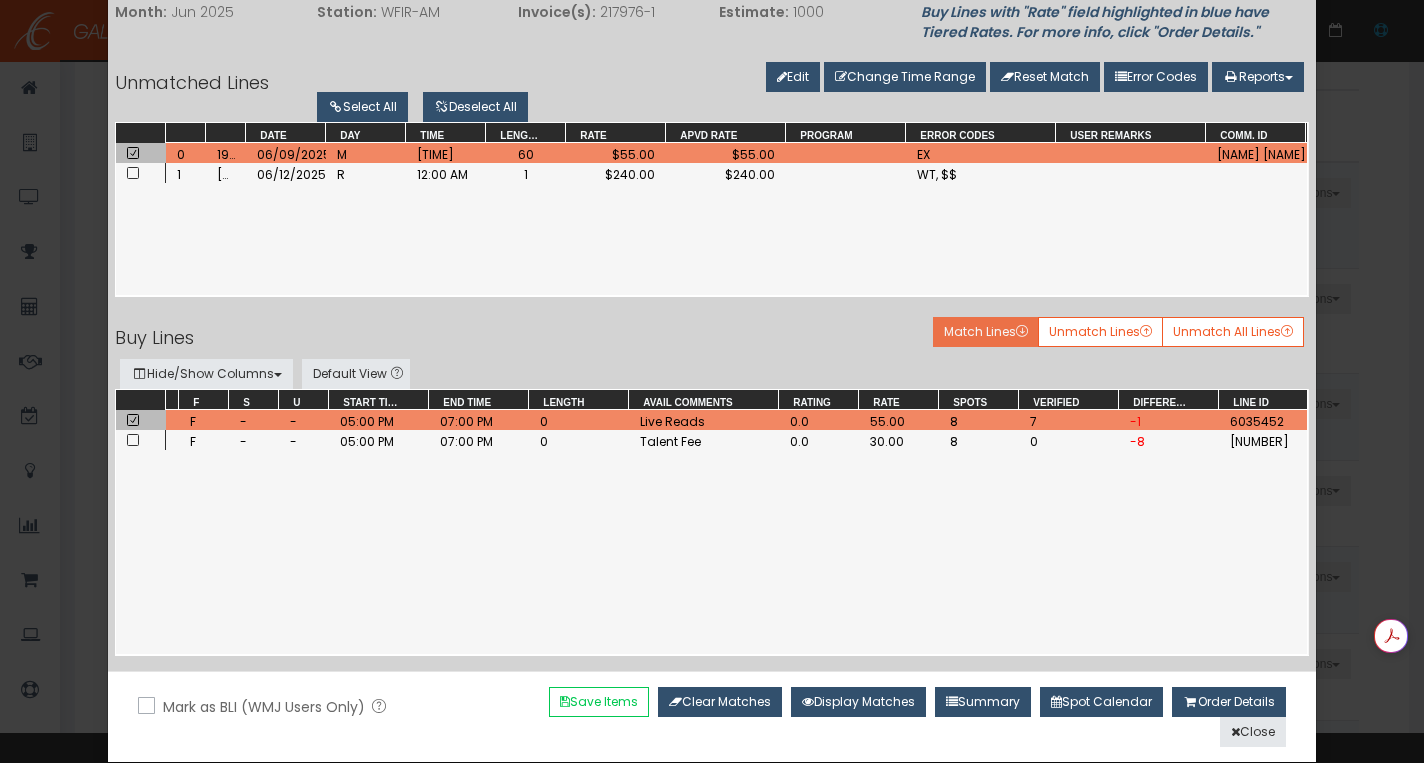 click on "Match Lines" at bounding box center [986, 332] 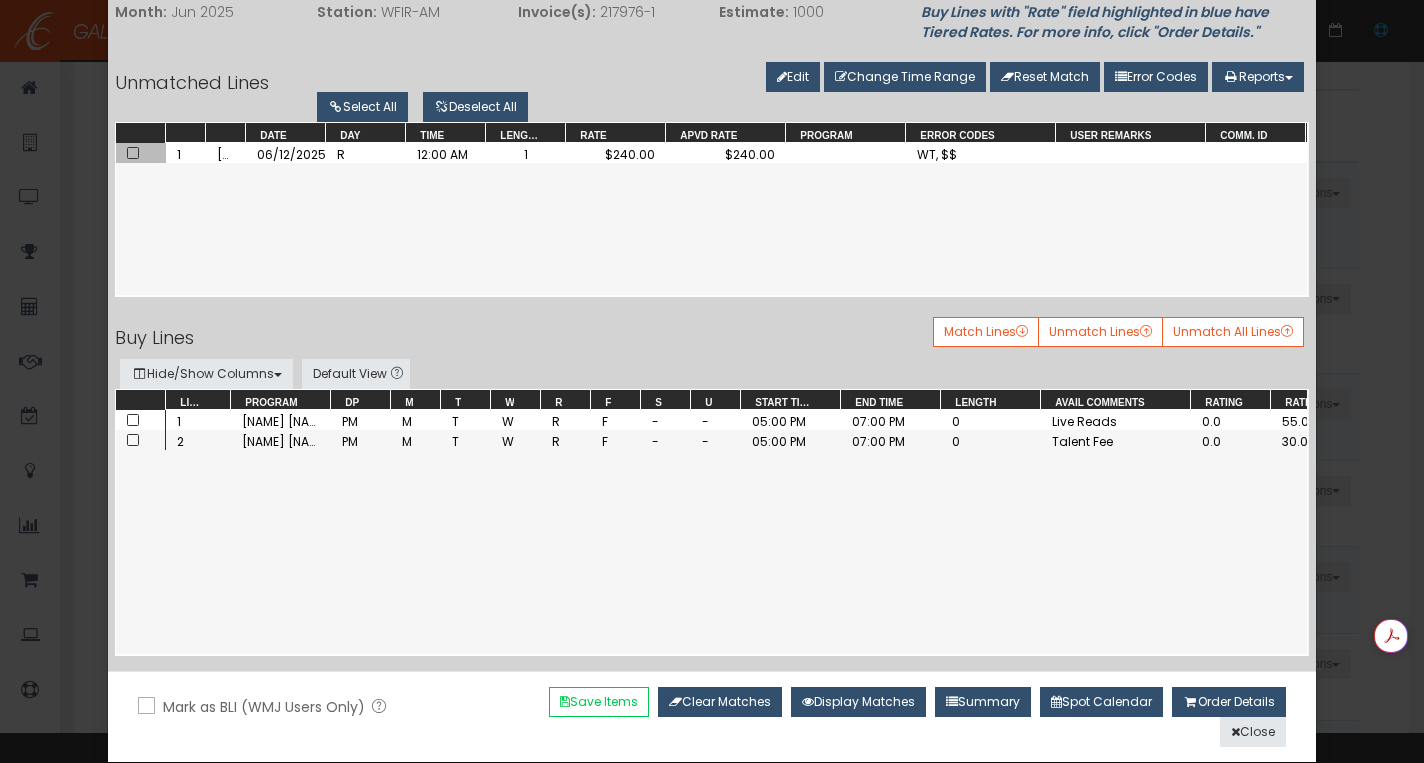 click at bounding box center [133, 153] 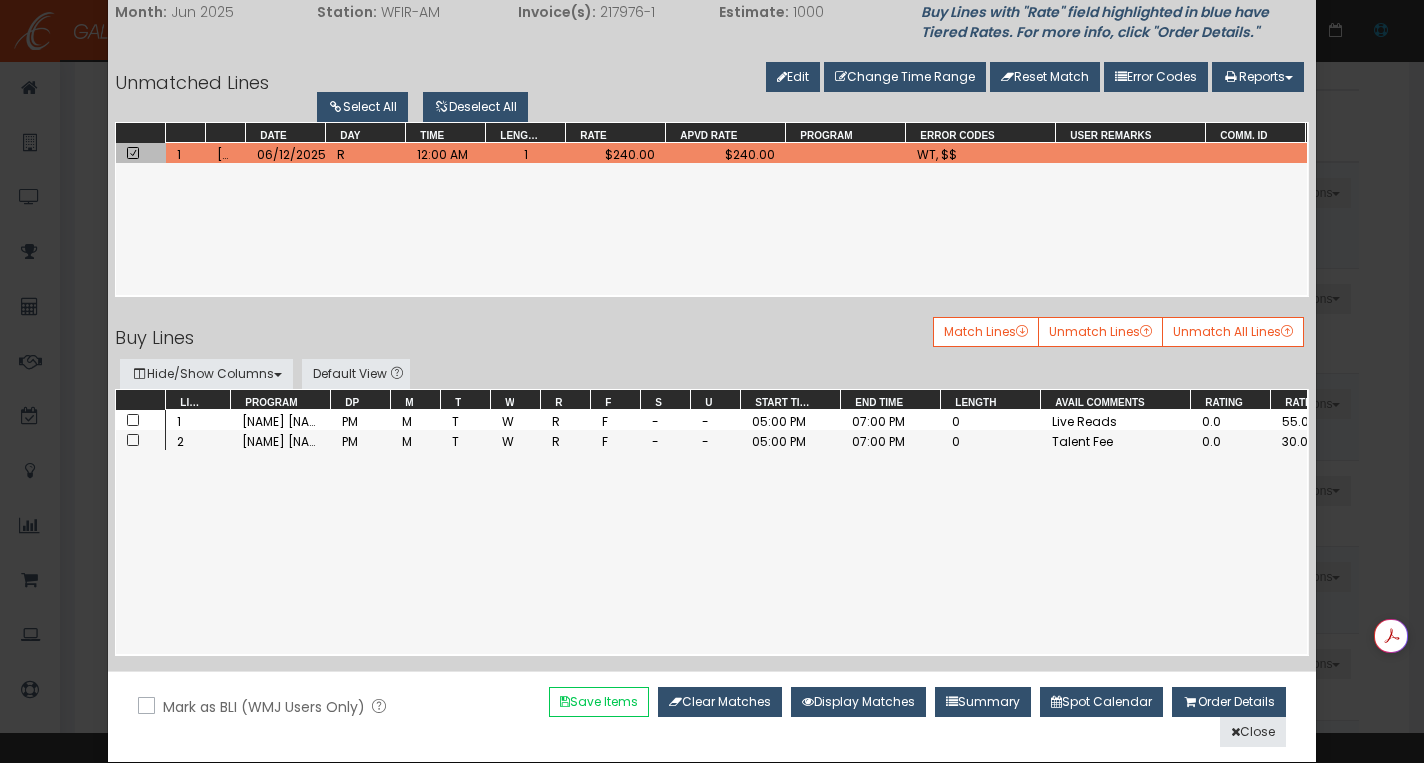 click at bounding box center [133, 440] 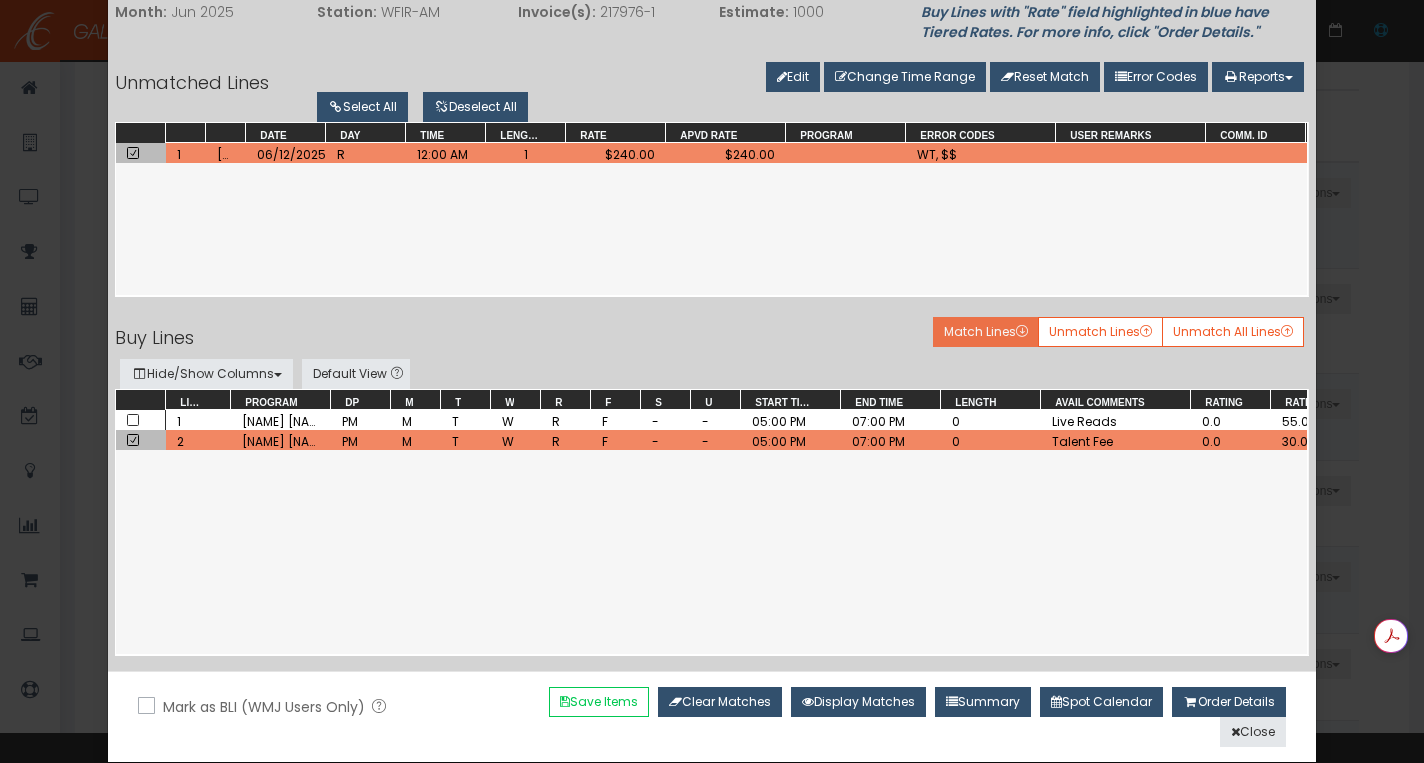 click on "Match Lines" at bounding box center (986, 332) 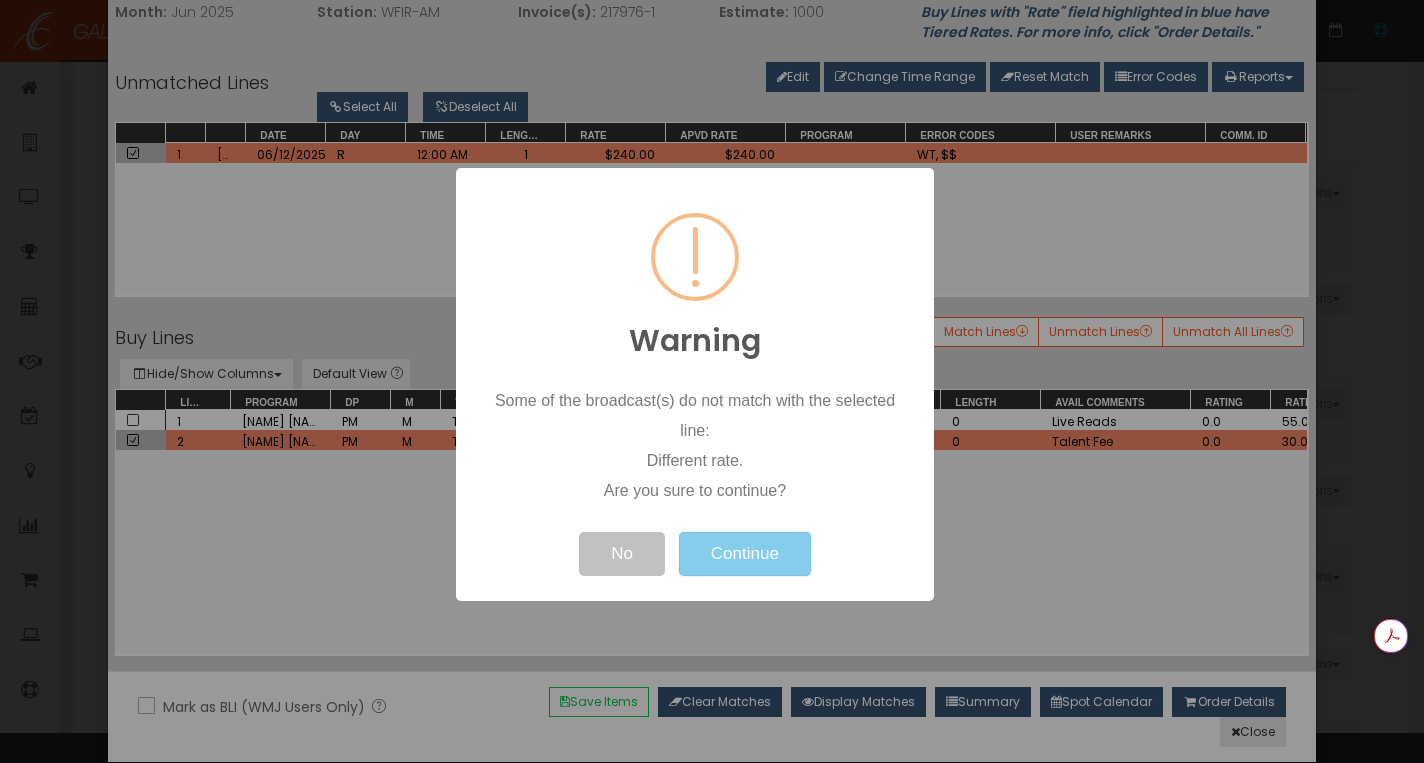 click on "Continue" at bounding box center (745, 554) 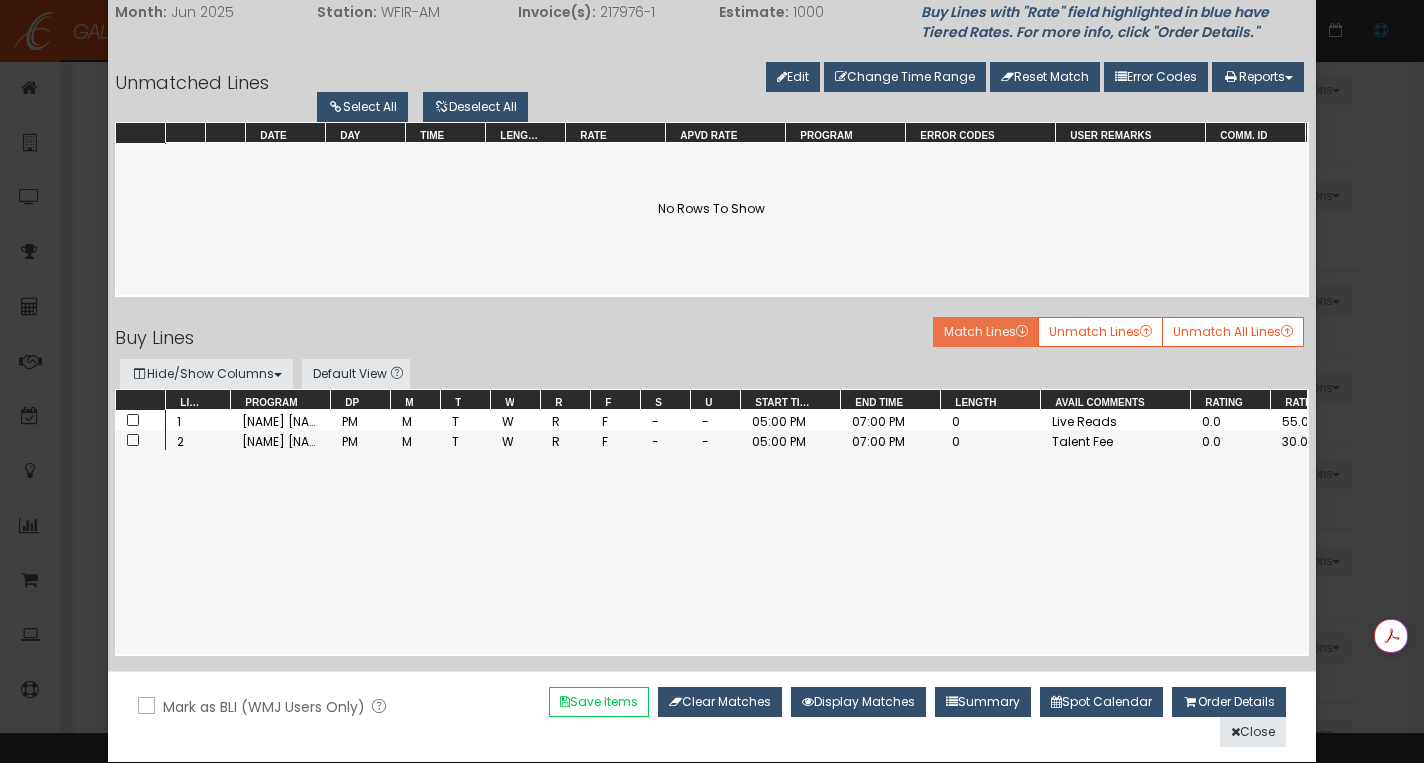 scroll, scrollTop: 644, scrollLeft: 0, axis: vertical 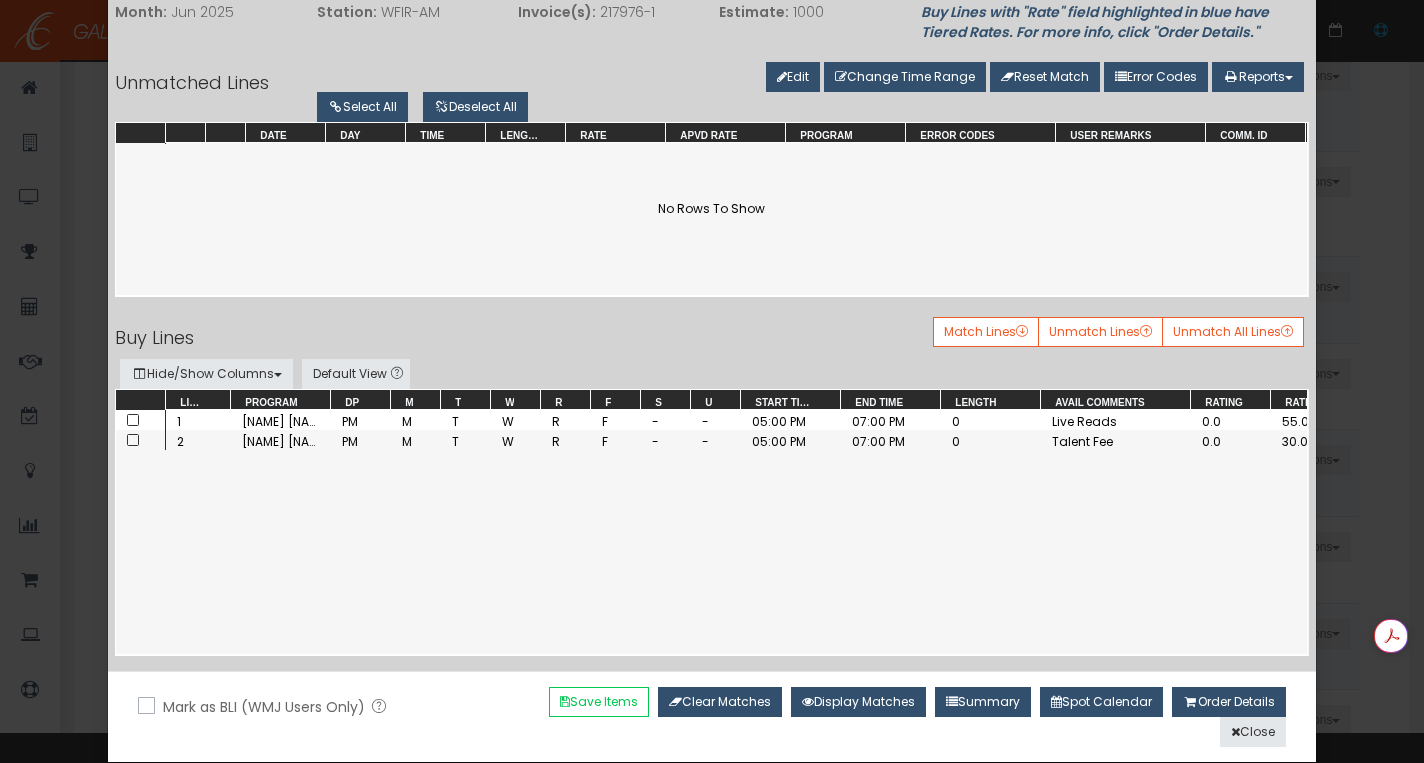 click on "Summary" at bounding box center [983, 702] 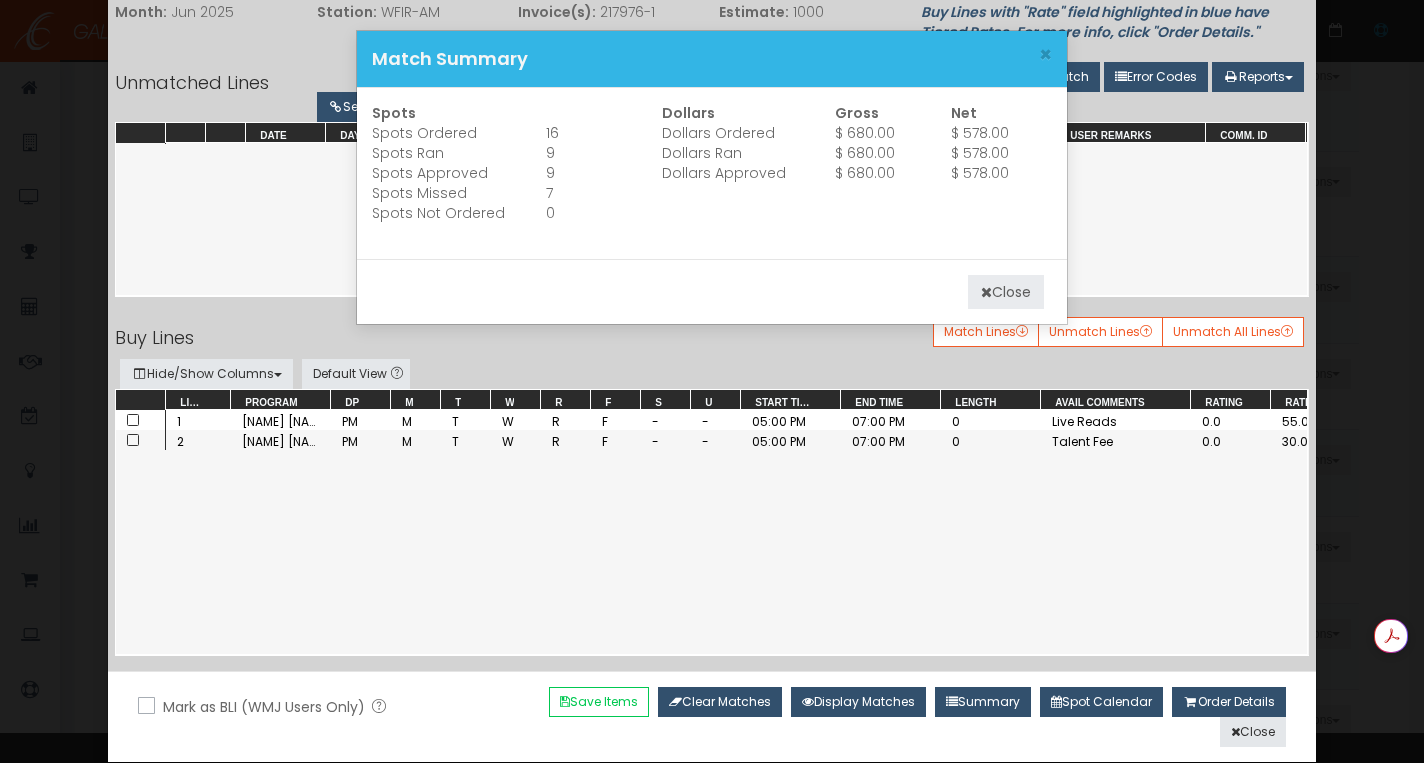 click on "Close" at bounding box center [1006, 292] 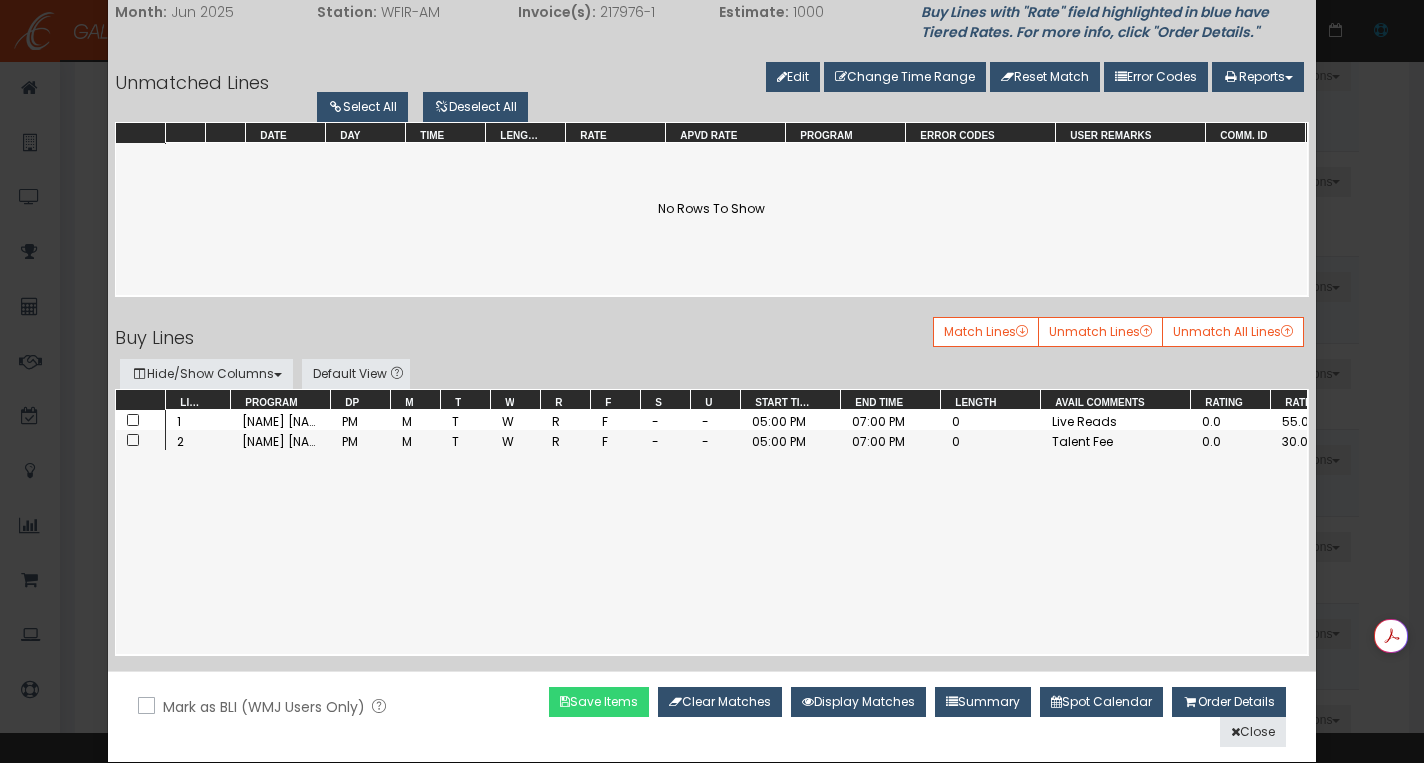 click on "Save Items" at bounding box center [599, 702] 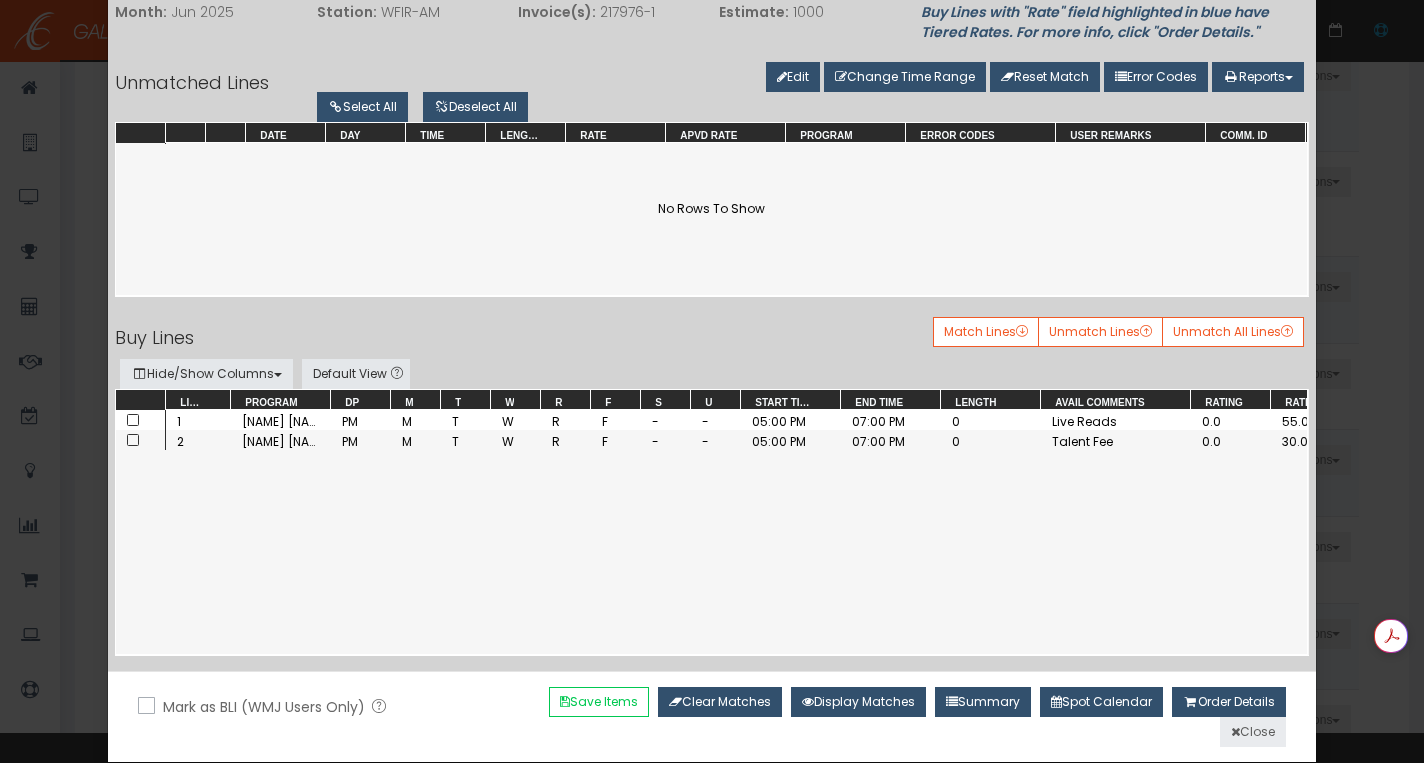 click on "Close" at bounding box center (1253, 732) 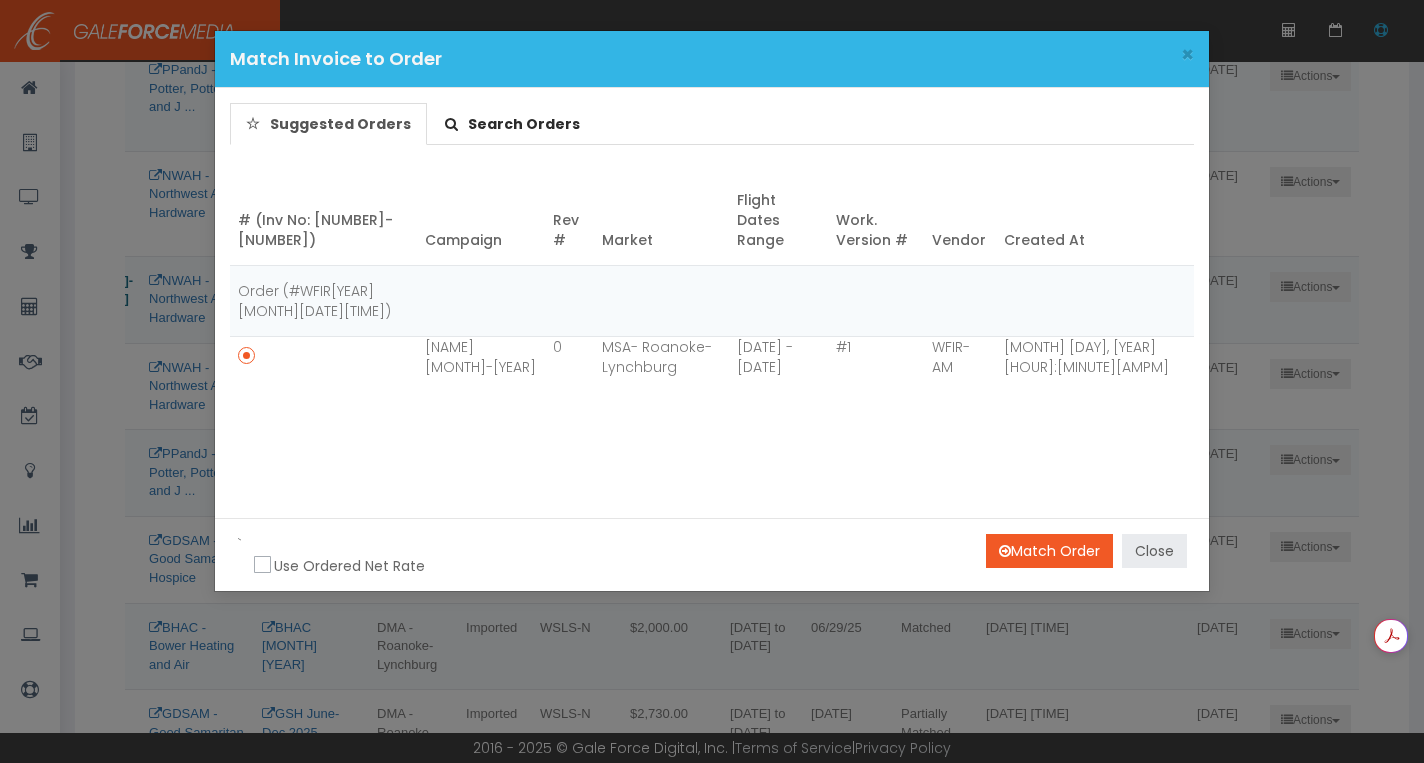 click on "Close" at bounding box center (1154, 551) 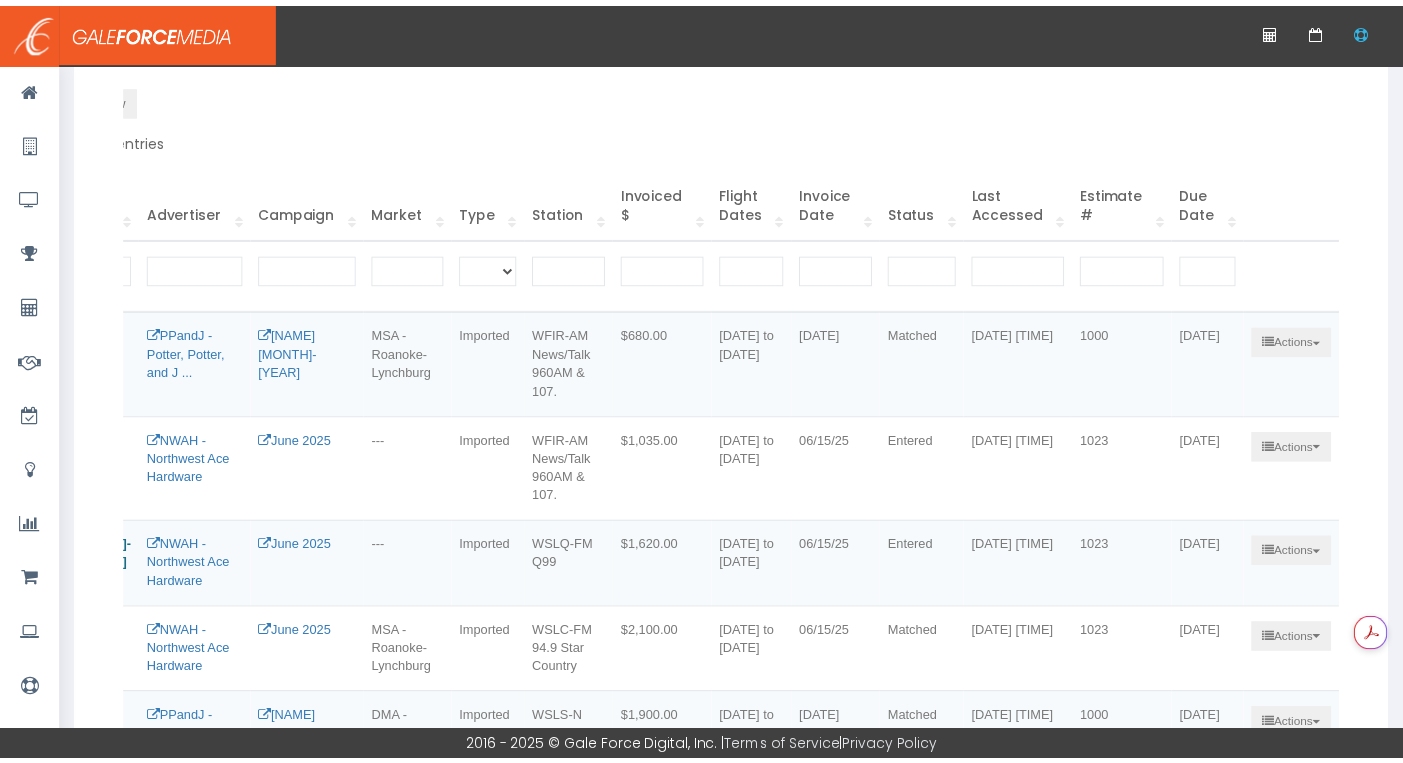scroll, scrollTop: 376, scrollLeft: 0, axis: vertical 